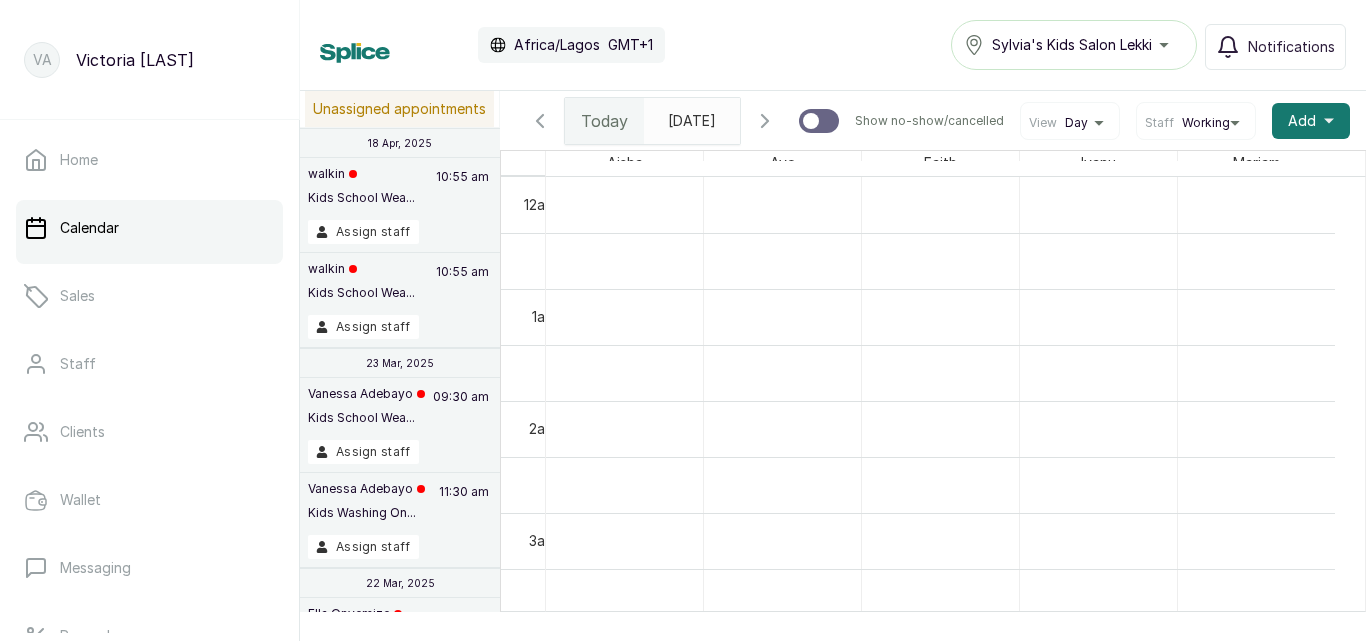 scroll, scrollTop: 0, scrollLeft: 0, axis: both 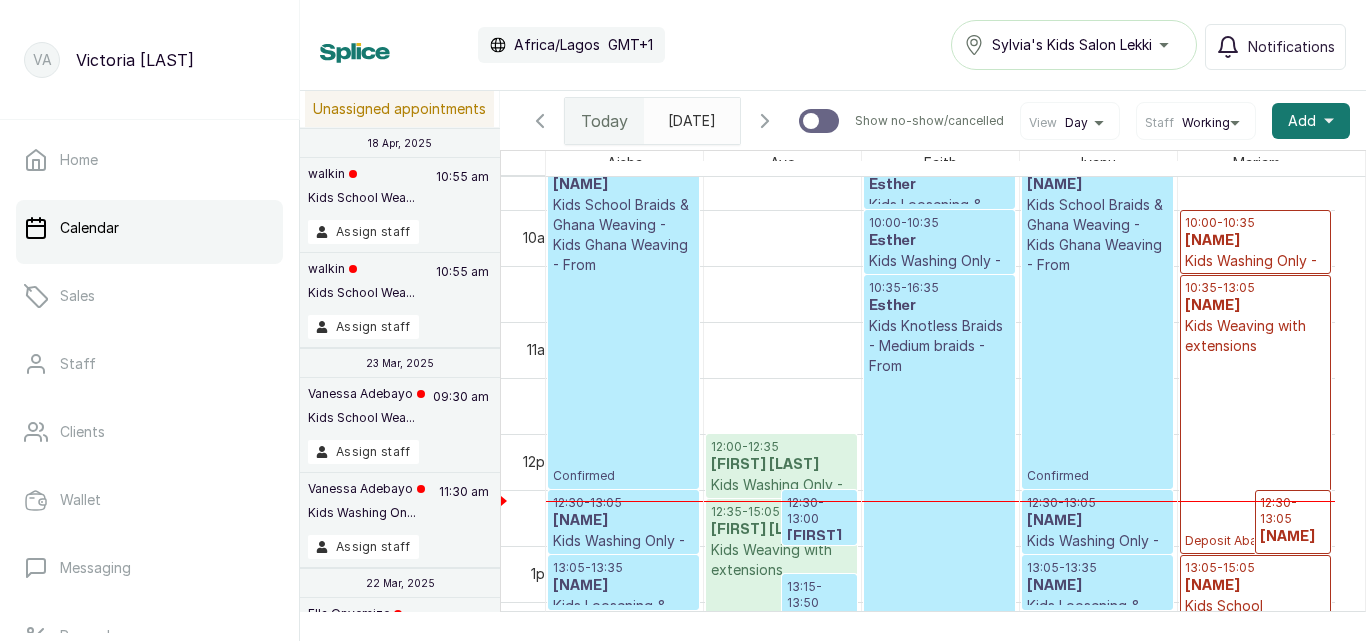 click on "[TIME]  -  [TIME] [NAME] Kids Weaving with extensions Deposit Abandoned" at bounding box center [1255, 414] 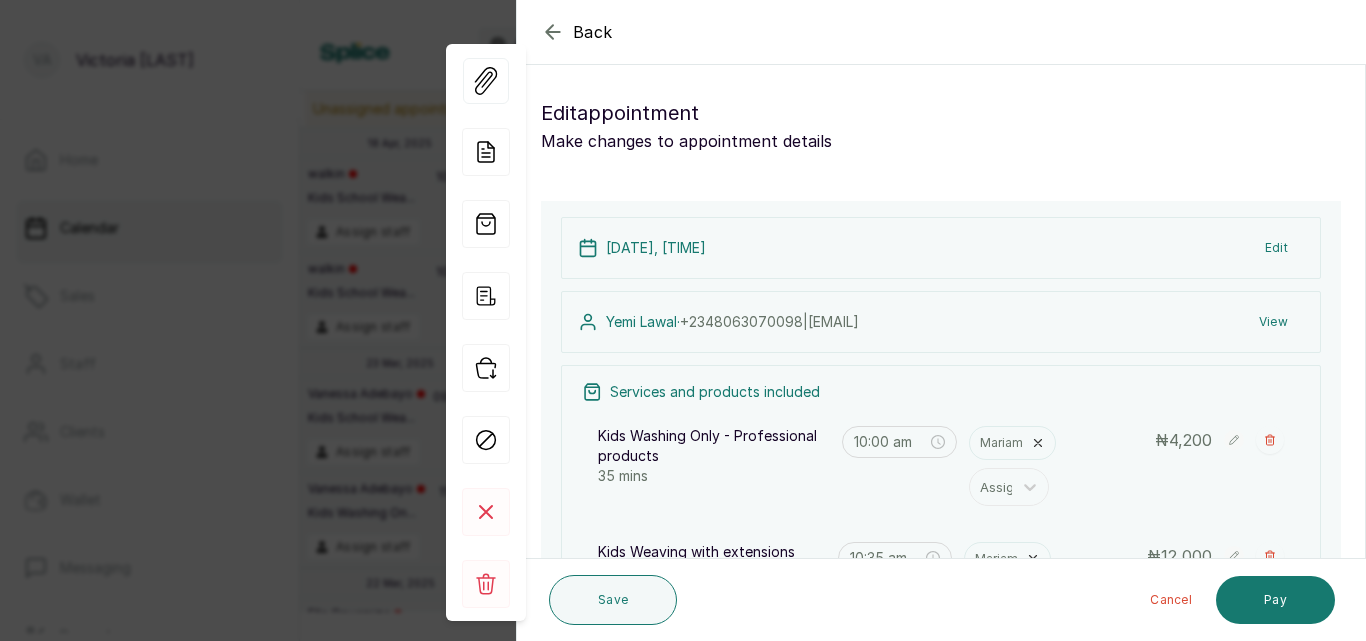 click 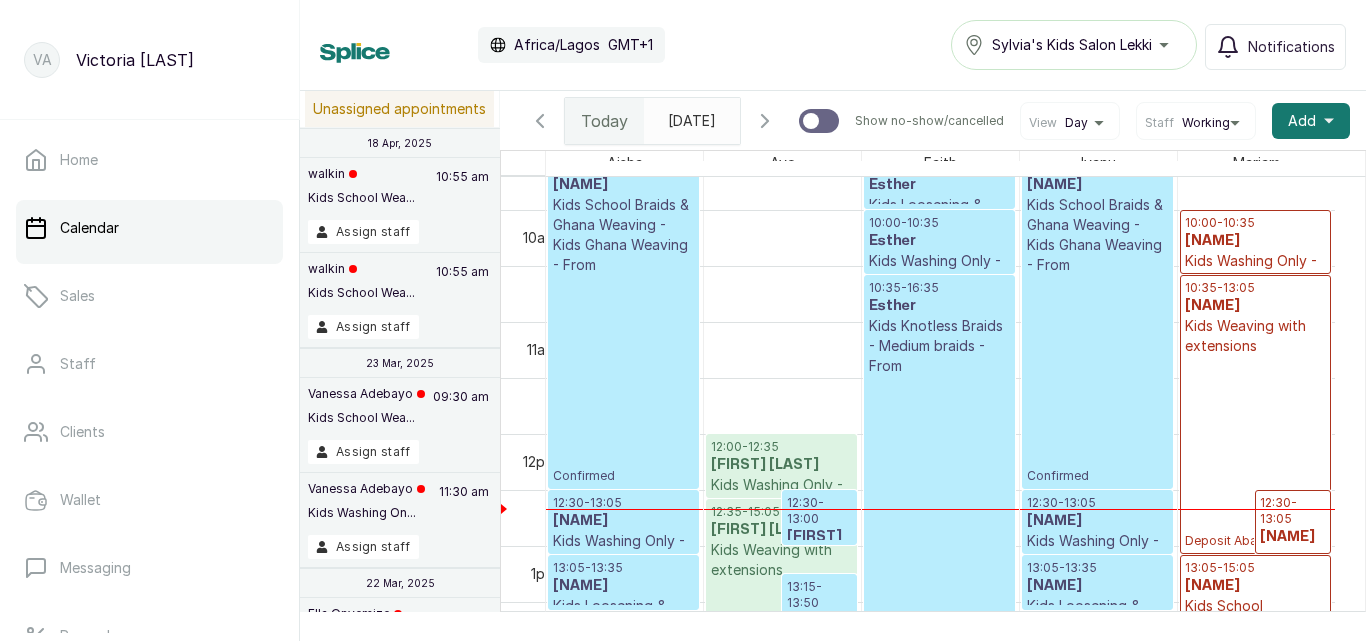 click on "[TIME]  -  [TIME] [NAME] Kids Weaving with extensions Deposit Abandoned" at bounding box center (1255, 414) 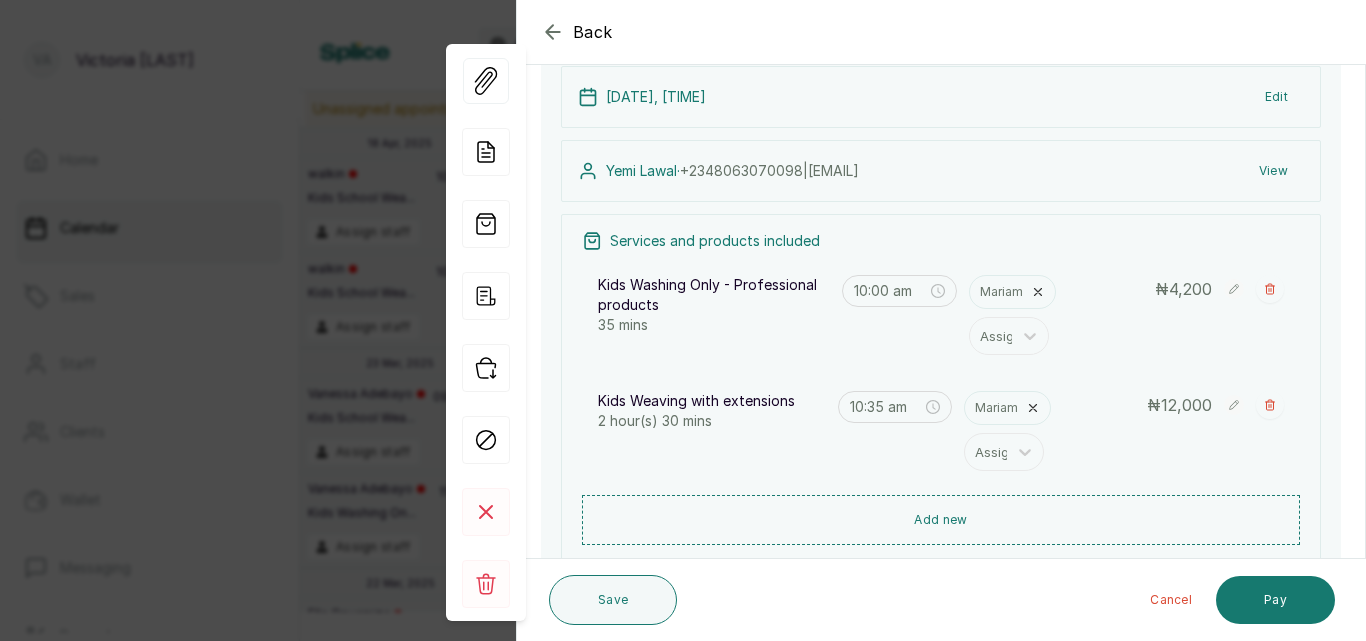 scroll, scrollTop: 166, scrollLeft: 0, axis: vertical 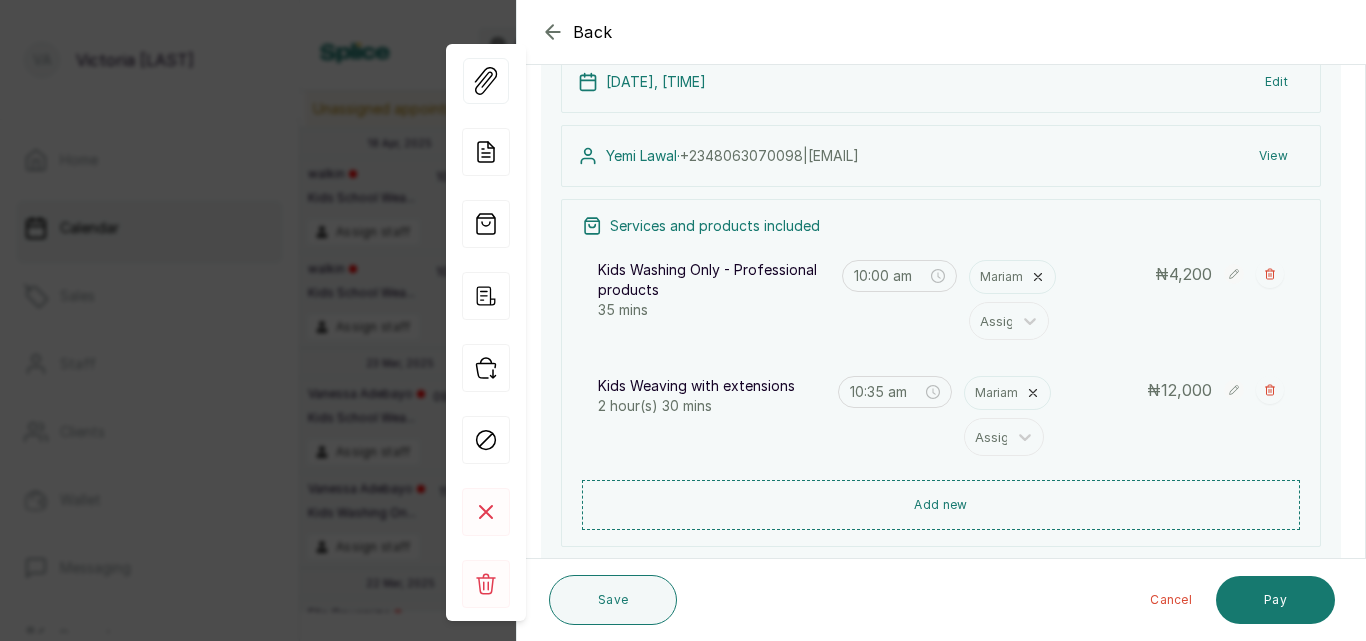 click 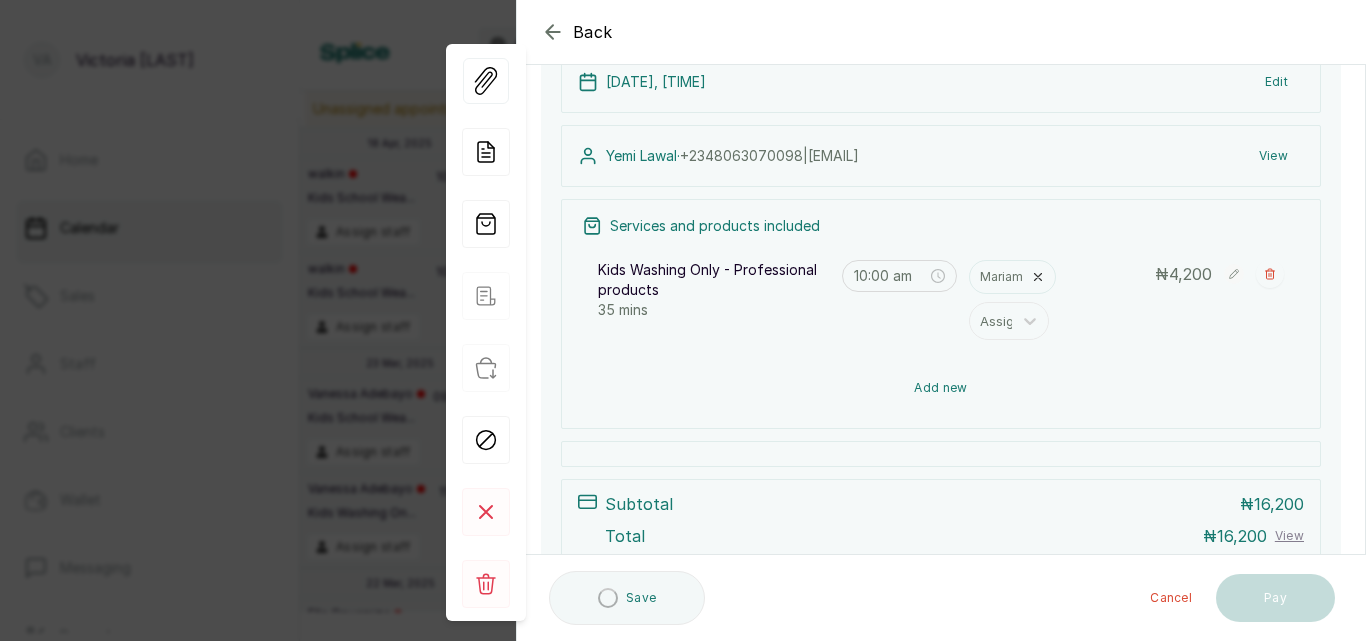 click on "Add new" at bounding box center [941, 388] 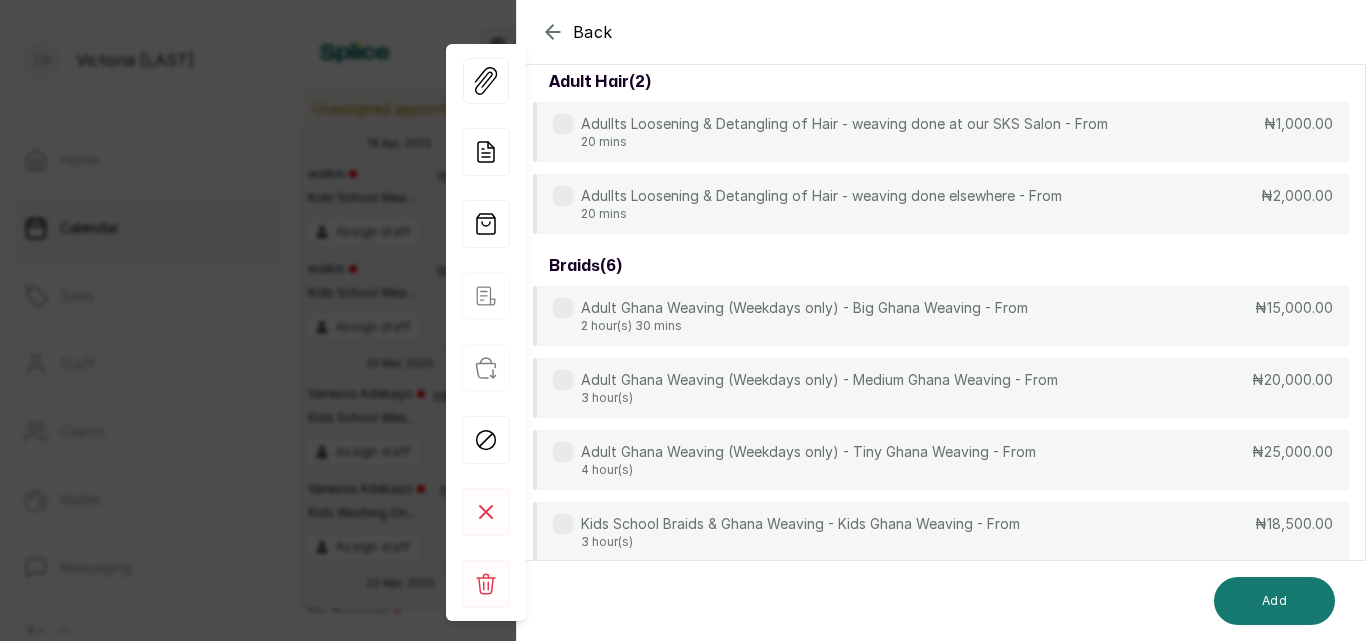 scroll, scrollTop: 149, scrollLeft: 0, axis: vertical 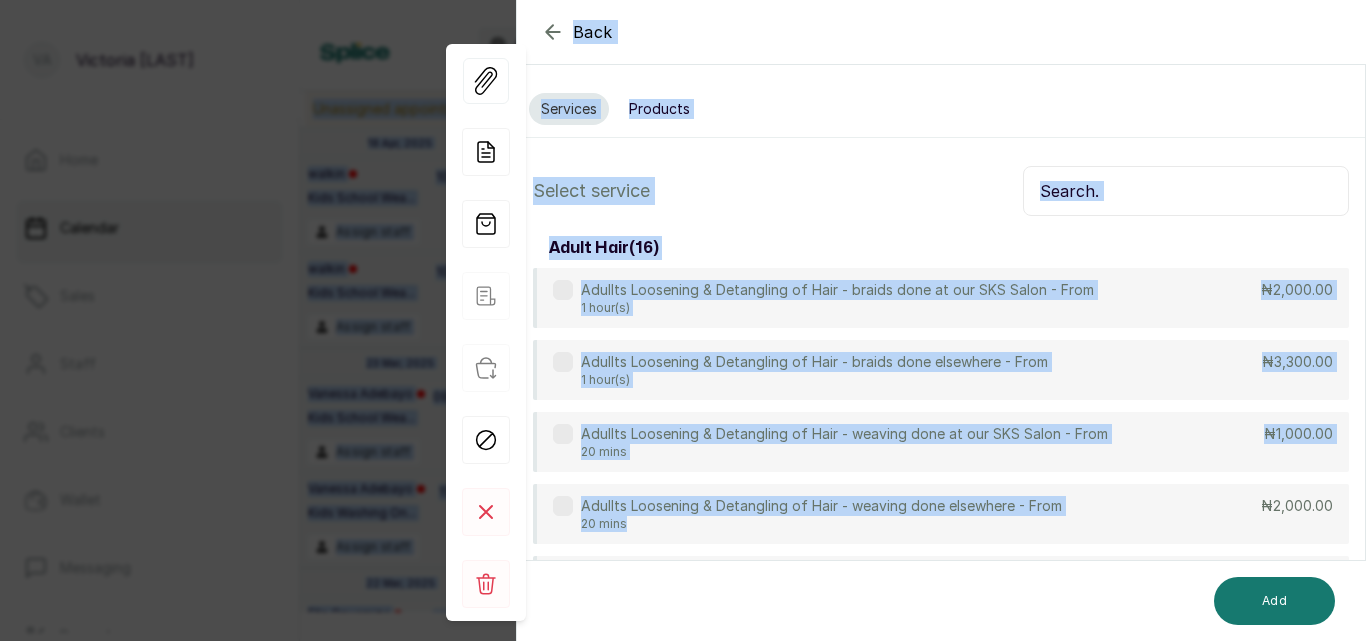 drag, startPoint x: 933, startPoint y: 388, endPoint x: 994, endPoint y: -81, distance: 472.95032 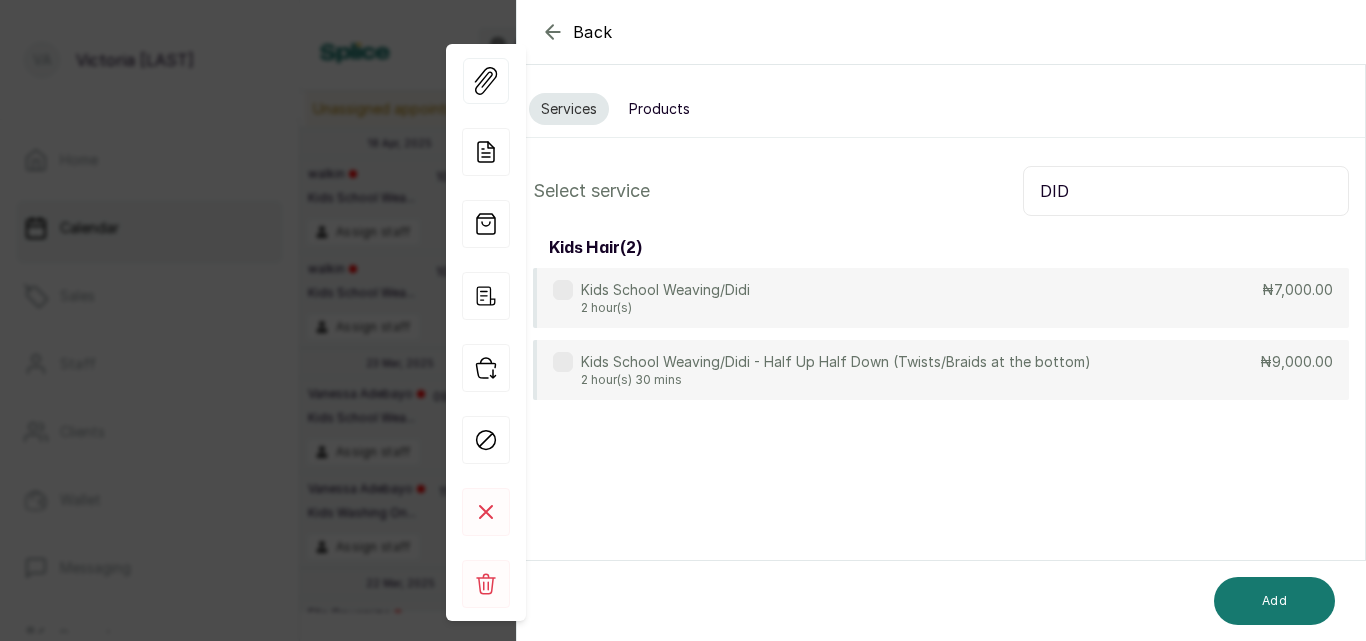 type on "DID" 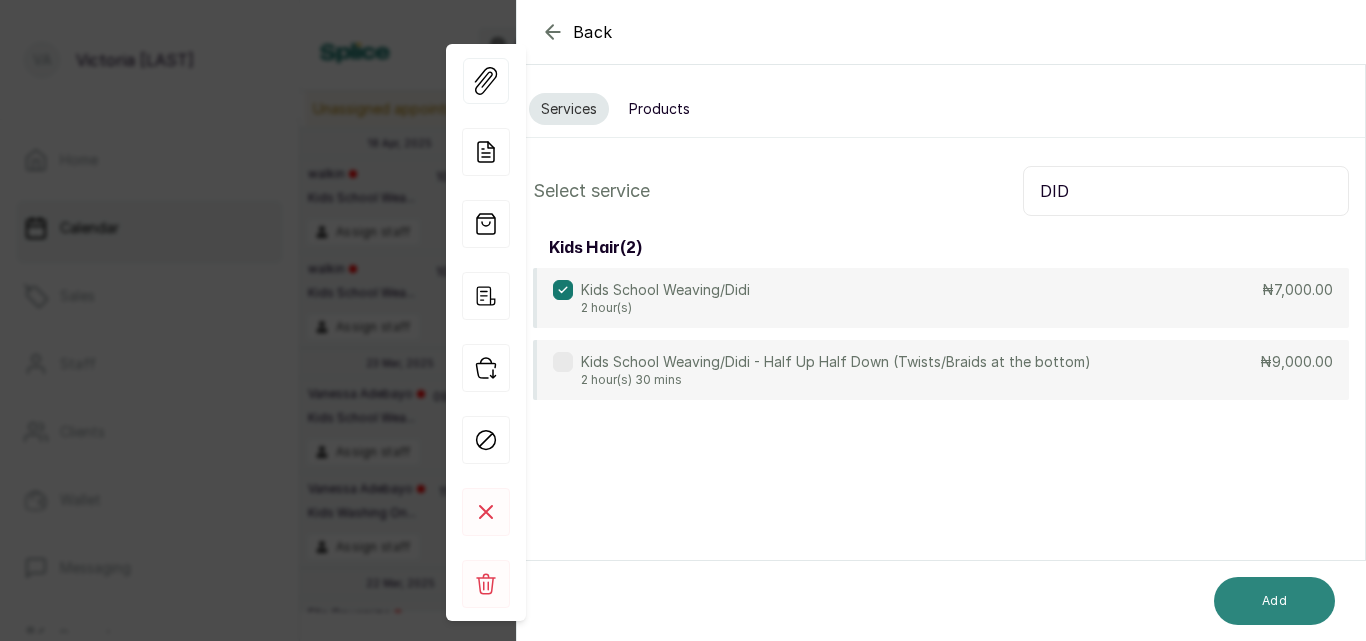 click on "Add" at bounding box center [1274, 601] 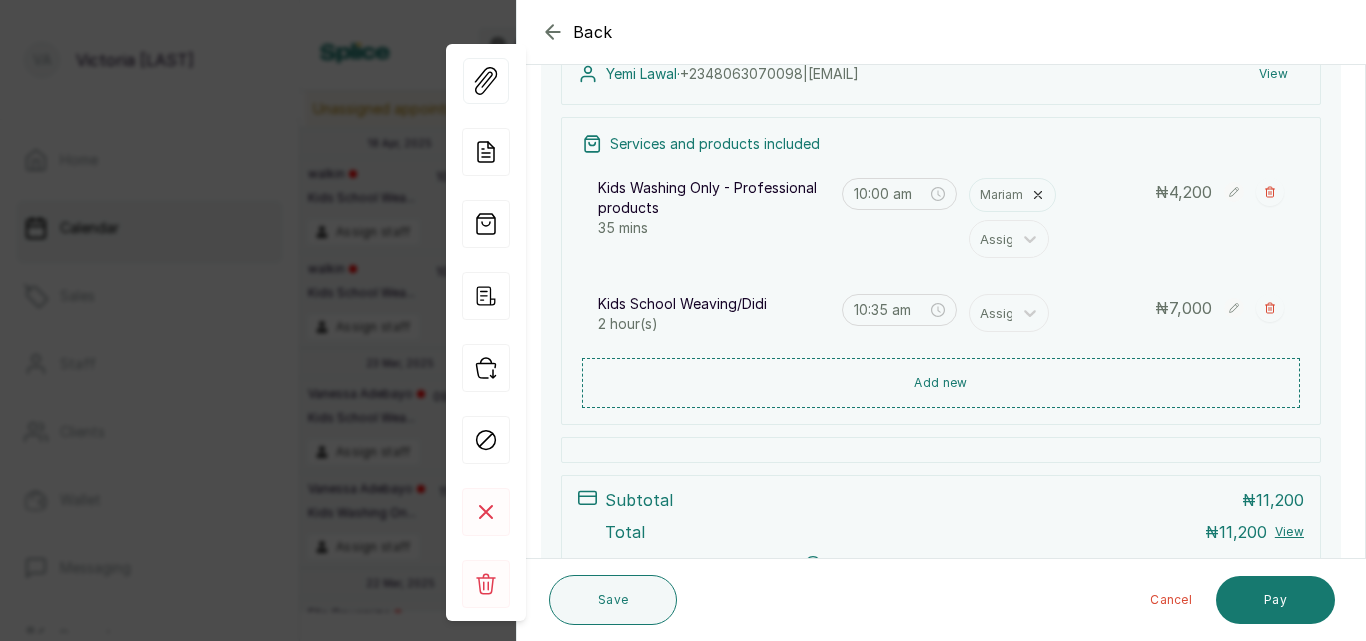 scroll, scrollTop: 257, scrollLeft: 0, axis: vertical 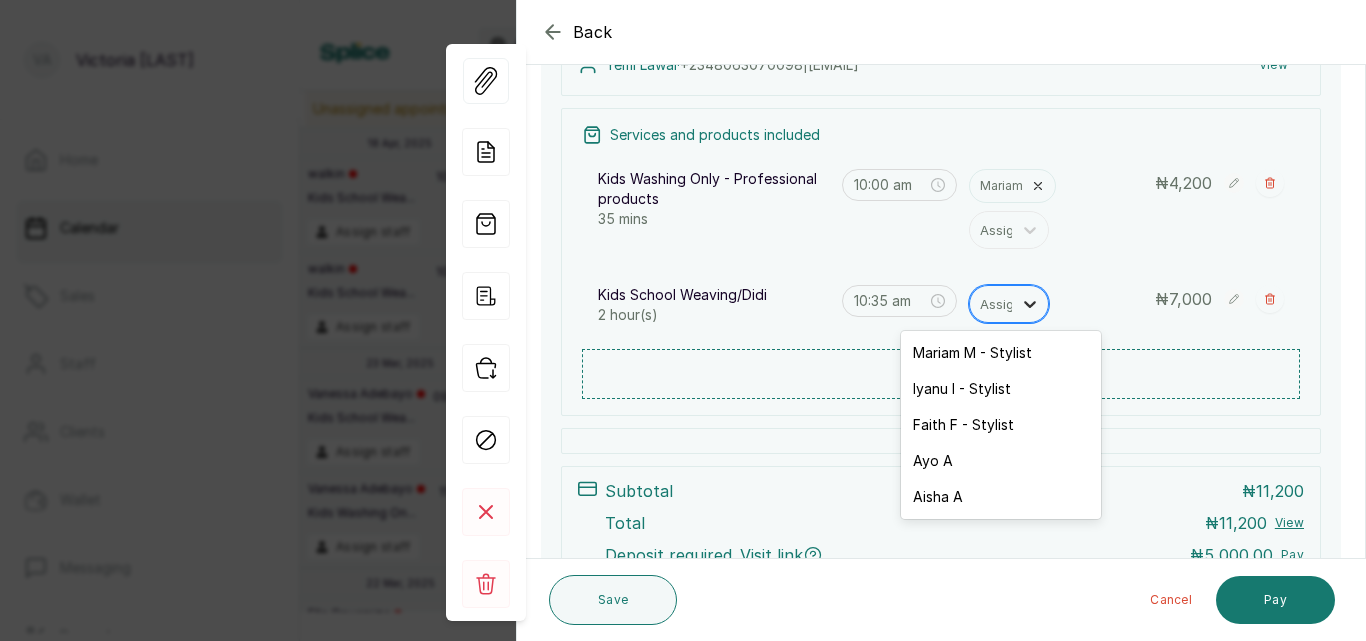 click 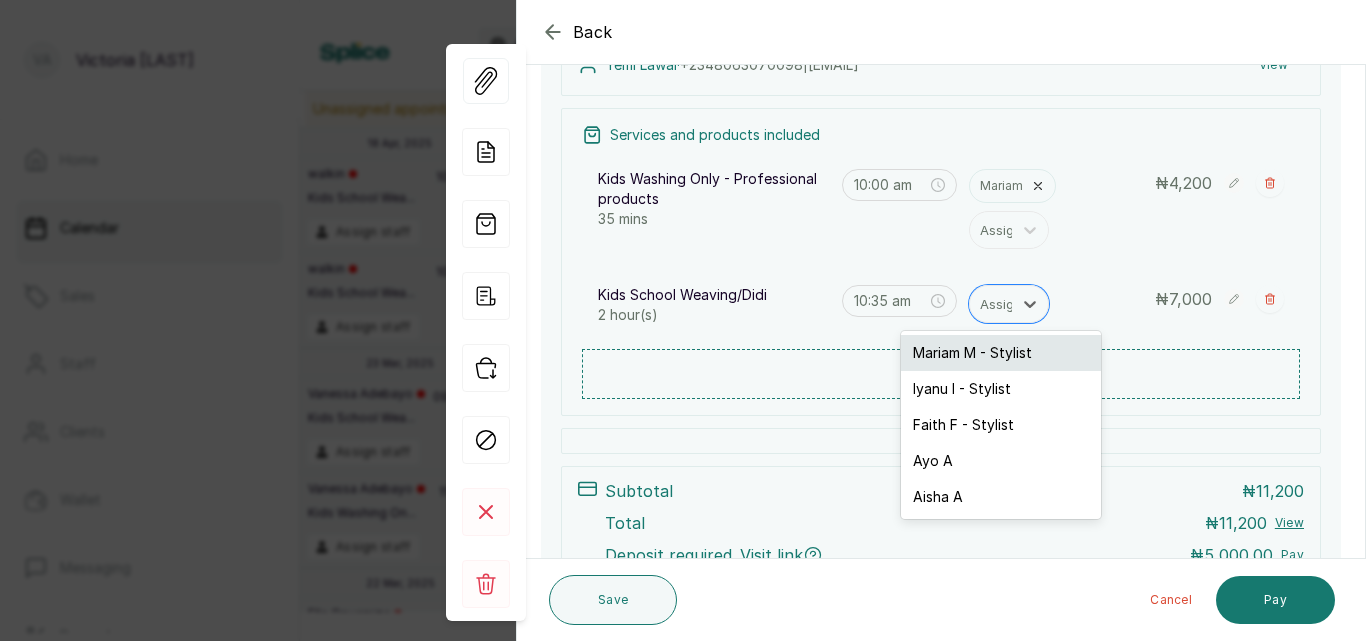 click on "Mariam M - Stylist" at bounding box center [1001, 353] 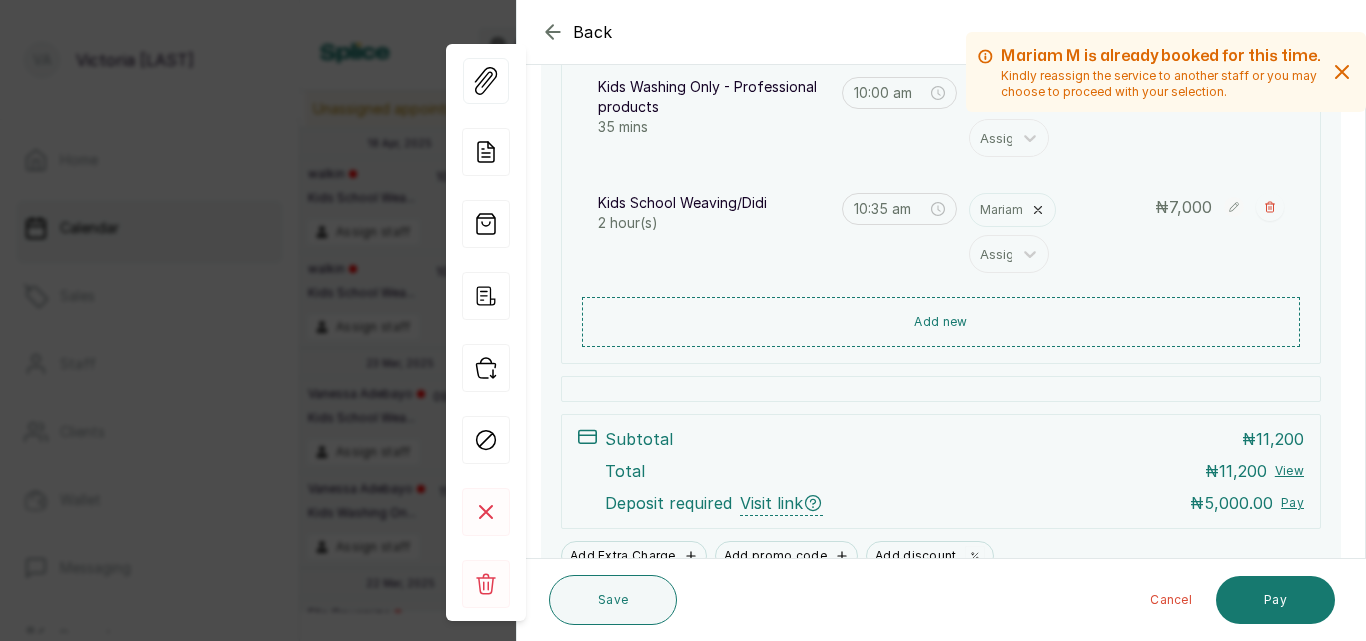 scroll, scrollTop: 448, scrollLeft: 0, axis: vertical 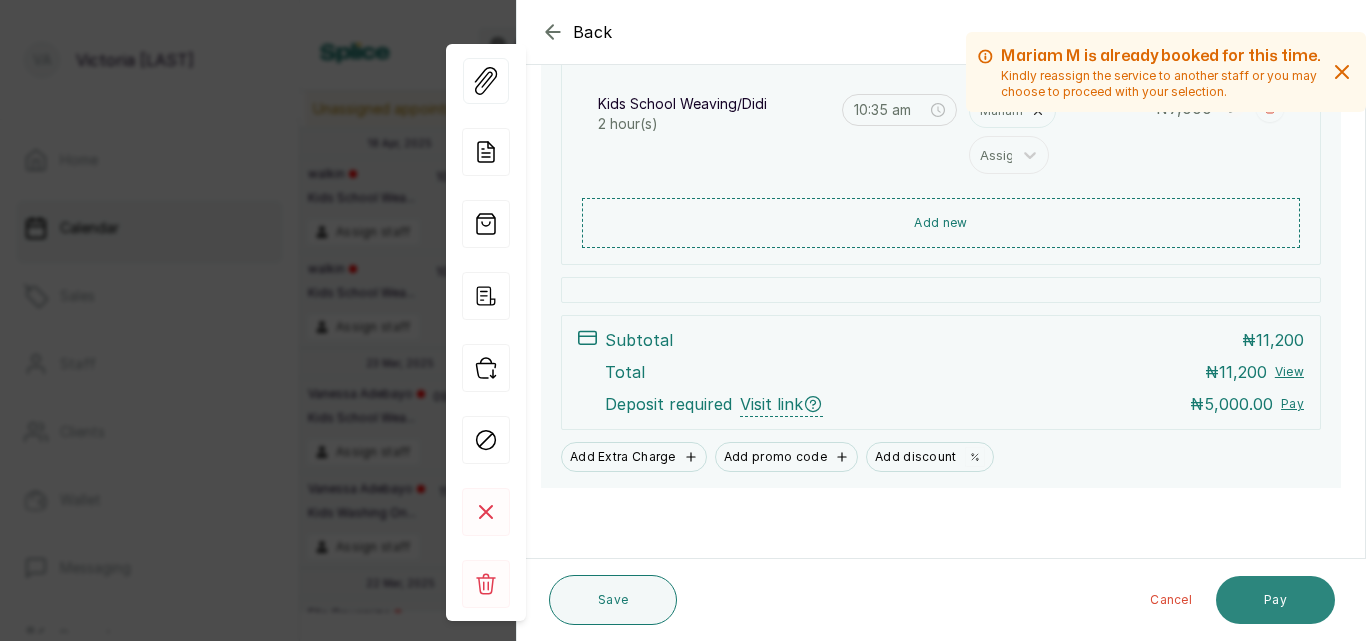 click on "Pay" at bounding box center [1275, 600] 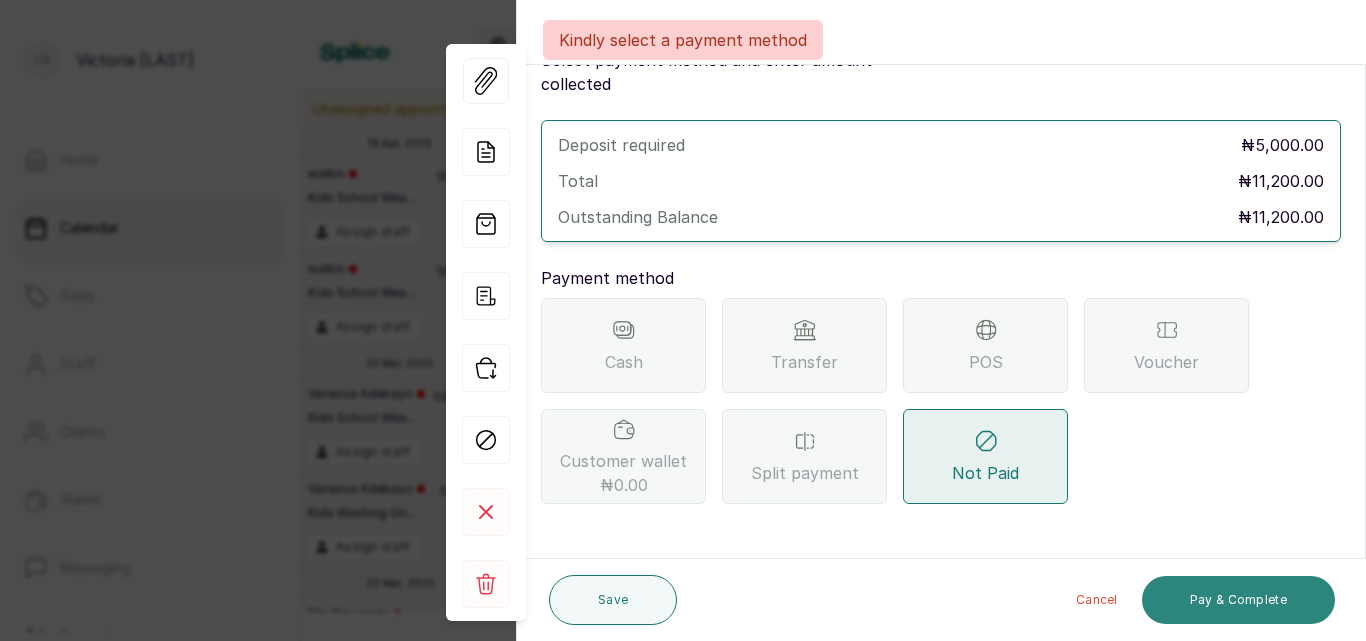 scroll, scrollTop: 57, scrollLeft: 0, axis: vertical 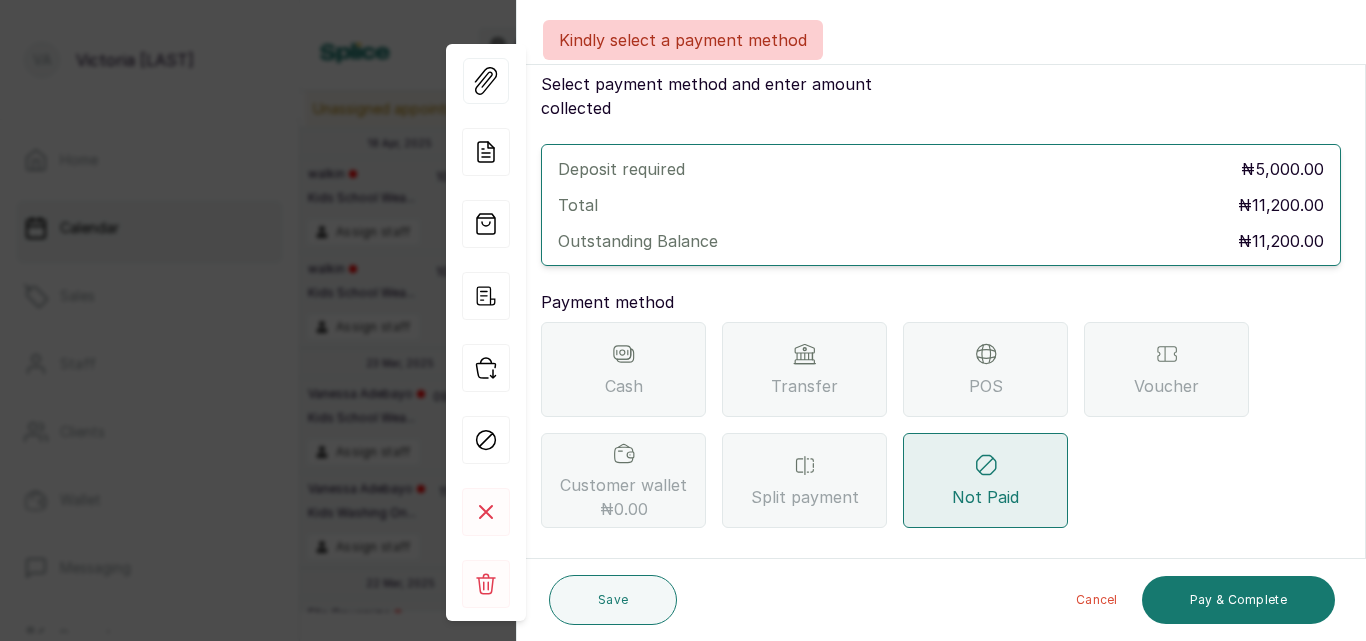 click on "Transfer" at bounding box center [804, 369] 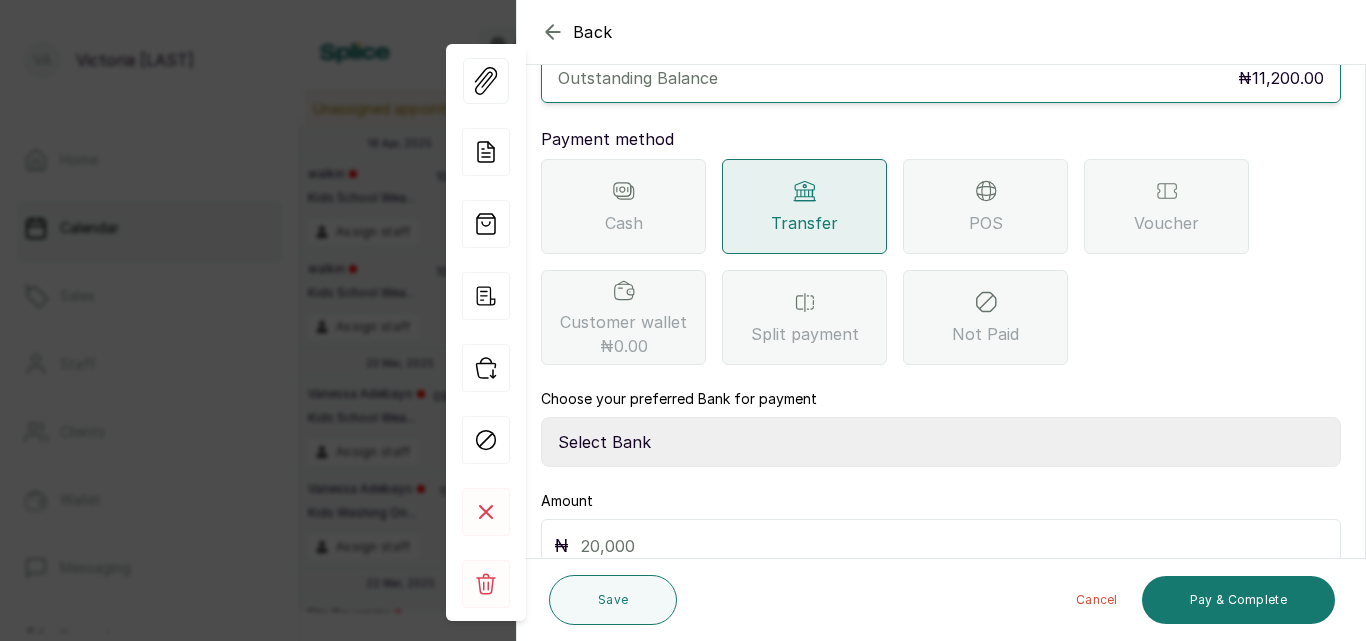 scroll, scrollTop: 297, scrollLeft: 0, axis: vertical 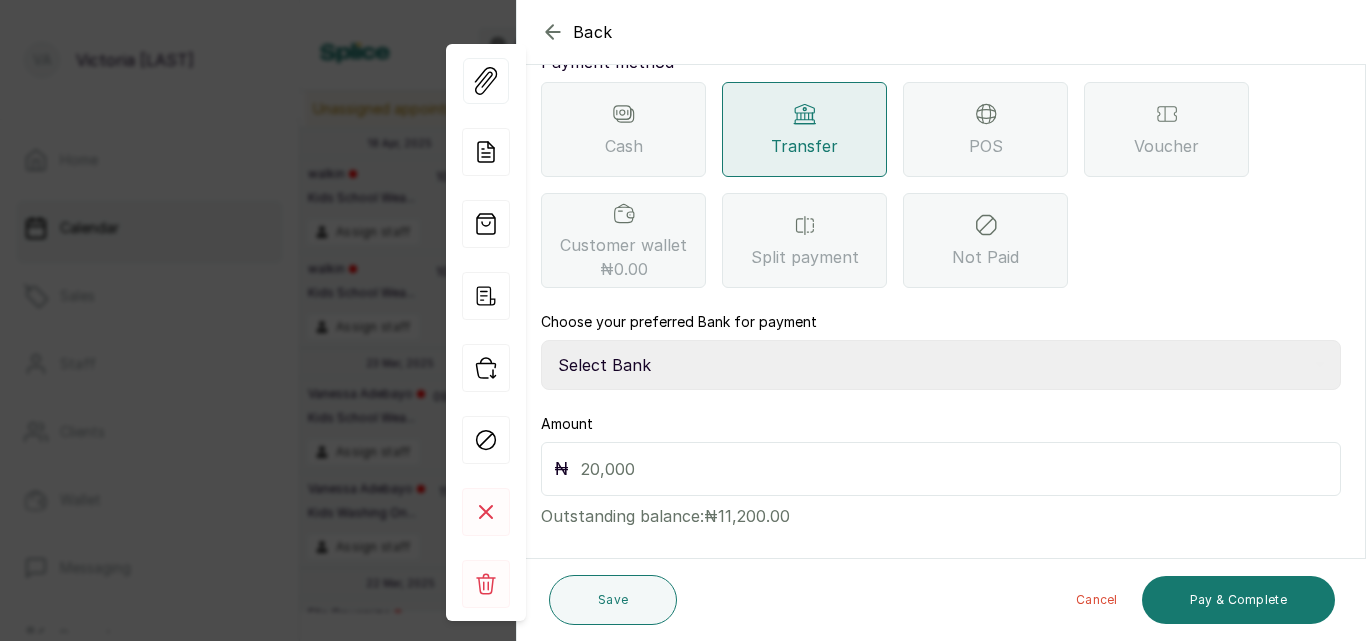 click on "Select Bank CANARY YELLOW Moniepoint MFB CANARY YELLOW Sparkle Microfinance Bank" at bounding box center (941, 365) 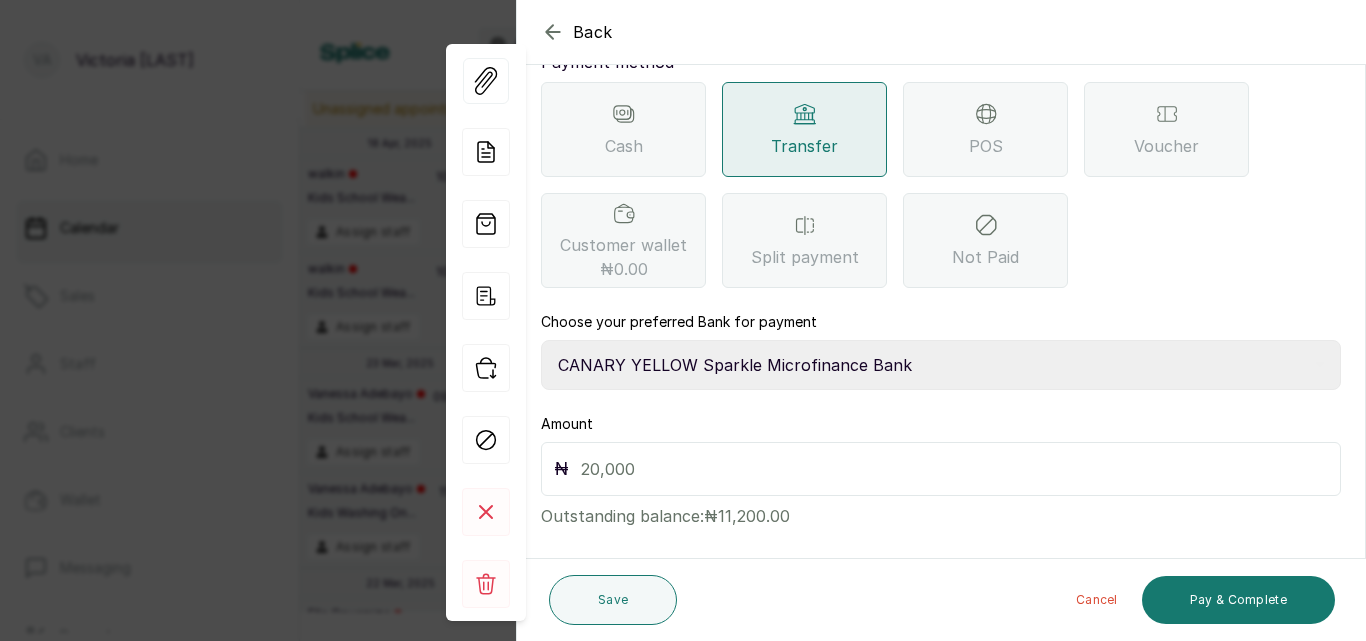 click on "Select Bank CANARY YELLOW Moniepoint MFB CANARY YELLOW Sparkle Microfinance Bank" at bounding box center [941, 365] 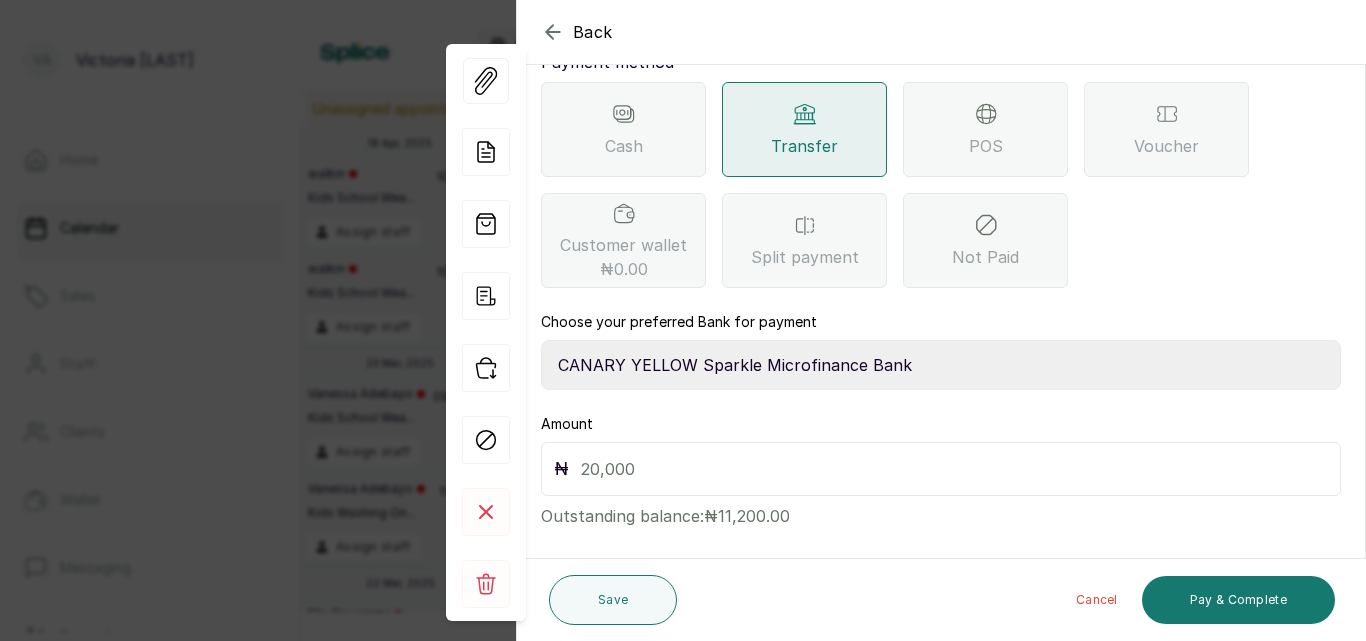 click at bounding box center [954, 469] 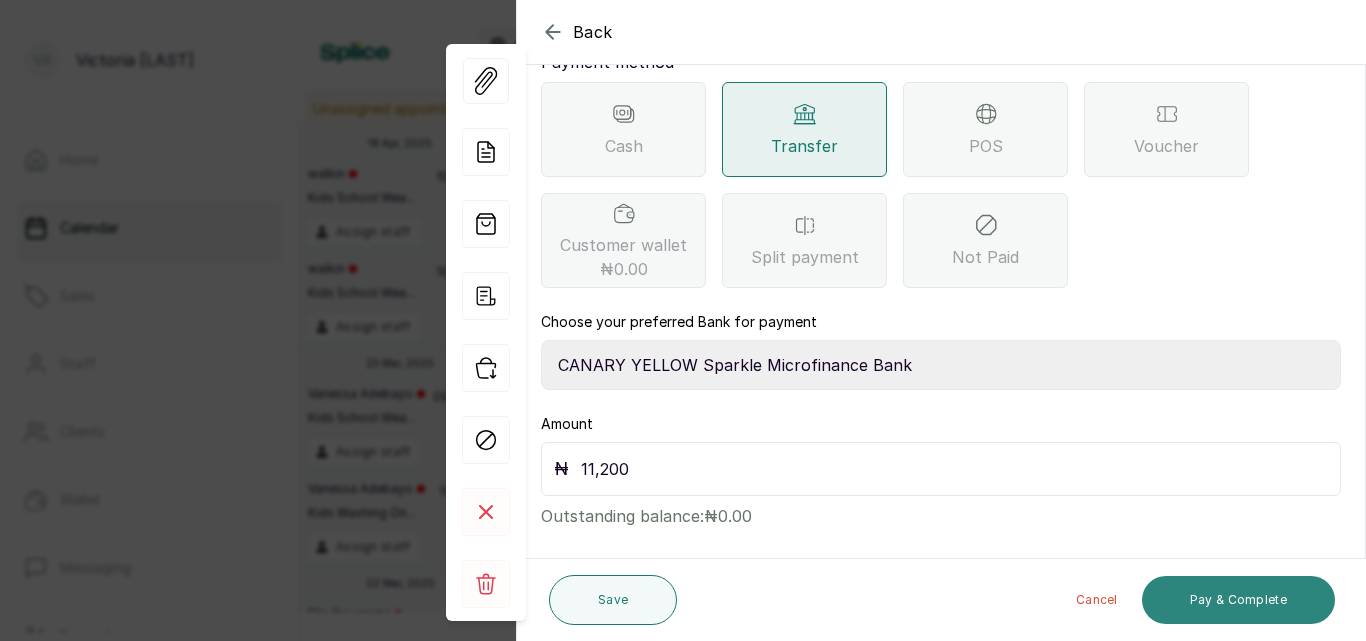type on "11,200" 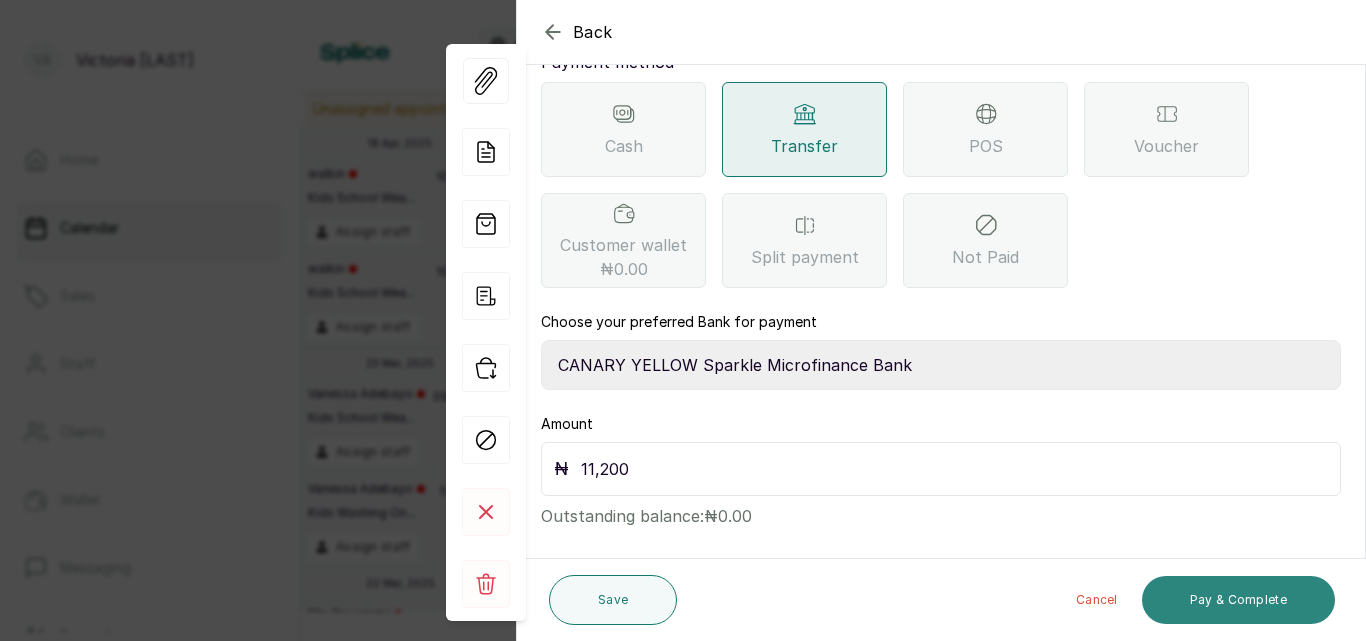 click on "Pay & Complete" at bounding box center (1238, 600) 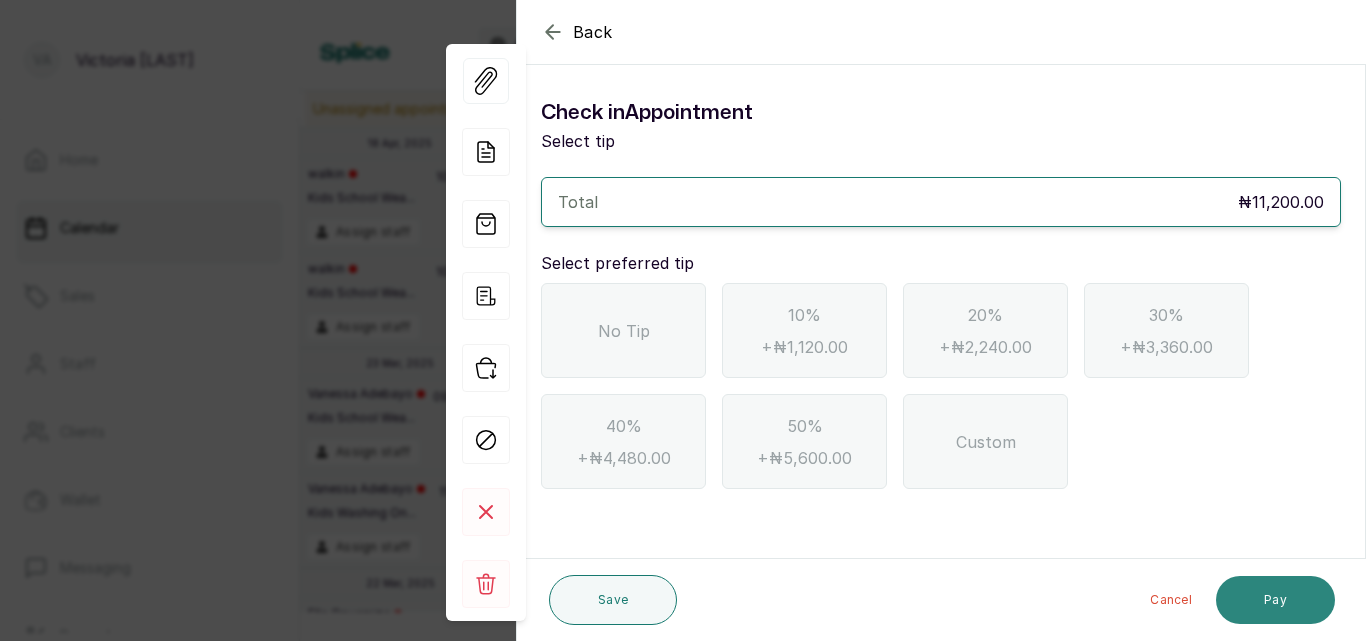 scroll, scrollTop: 0, scrollLeft: 0, axis: both 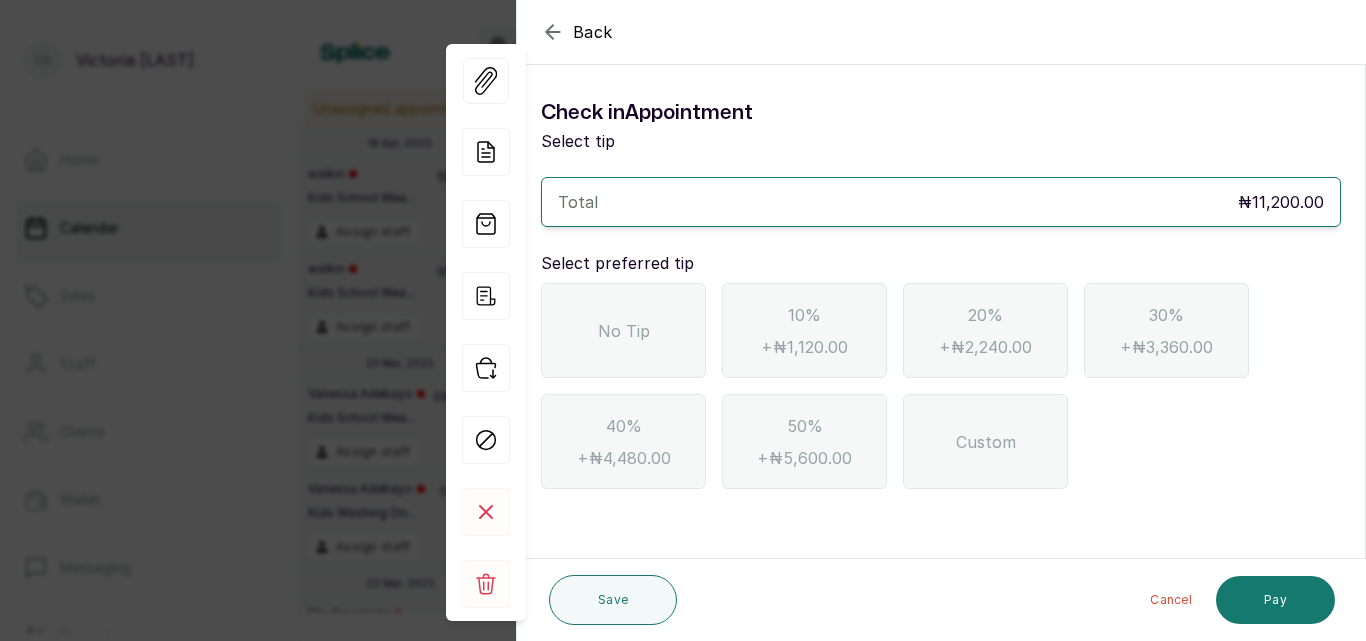 click on "No Tip" at bounding box center [623, 330] 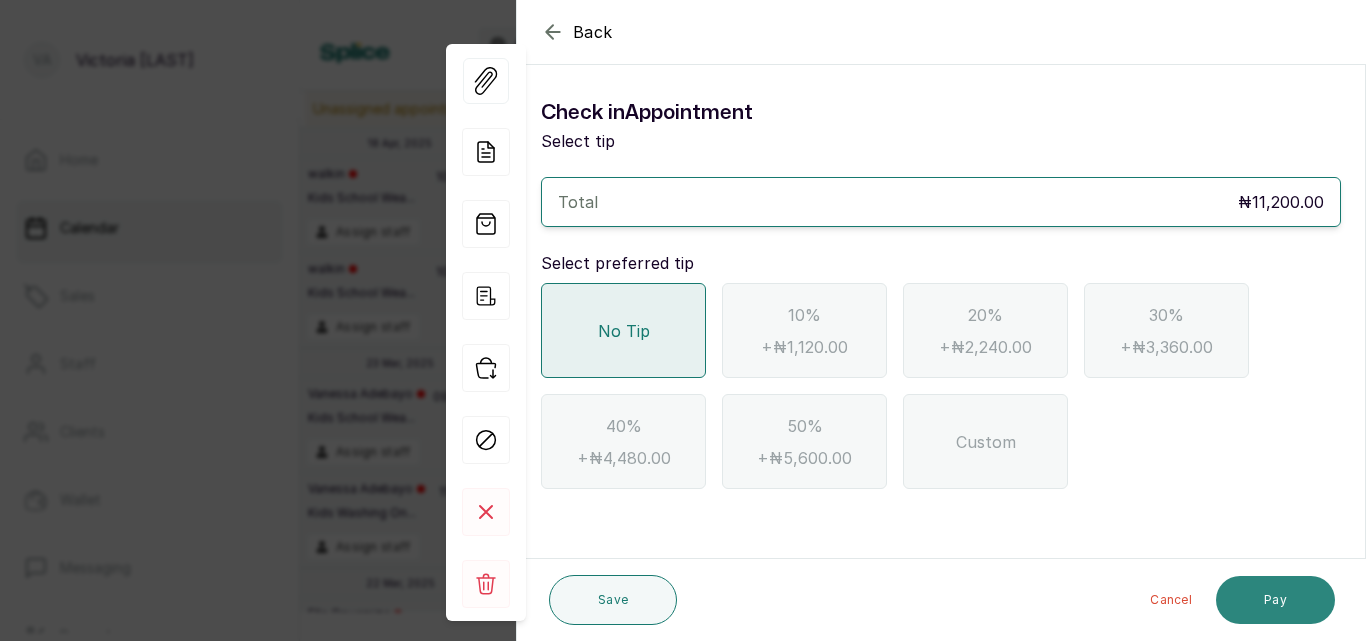 click on "Pay" at bounding box center (1275, 600) 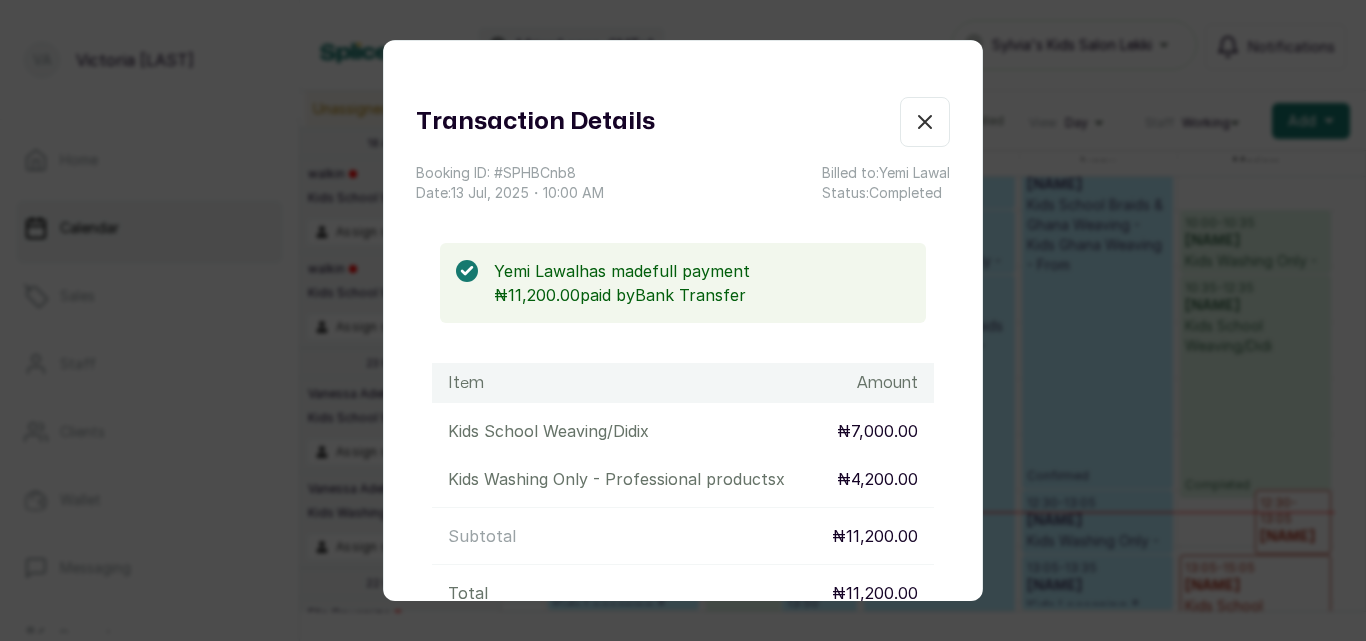 click 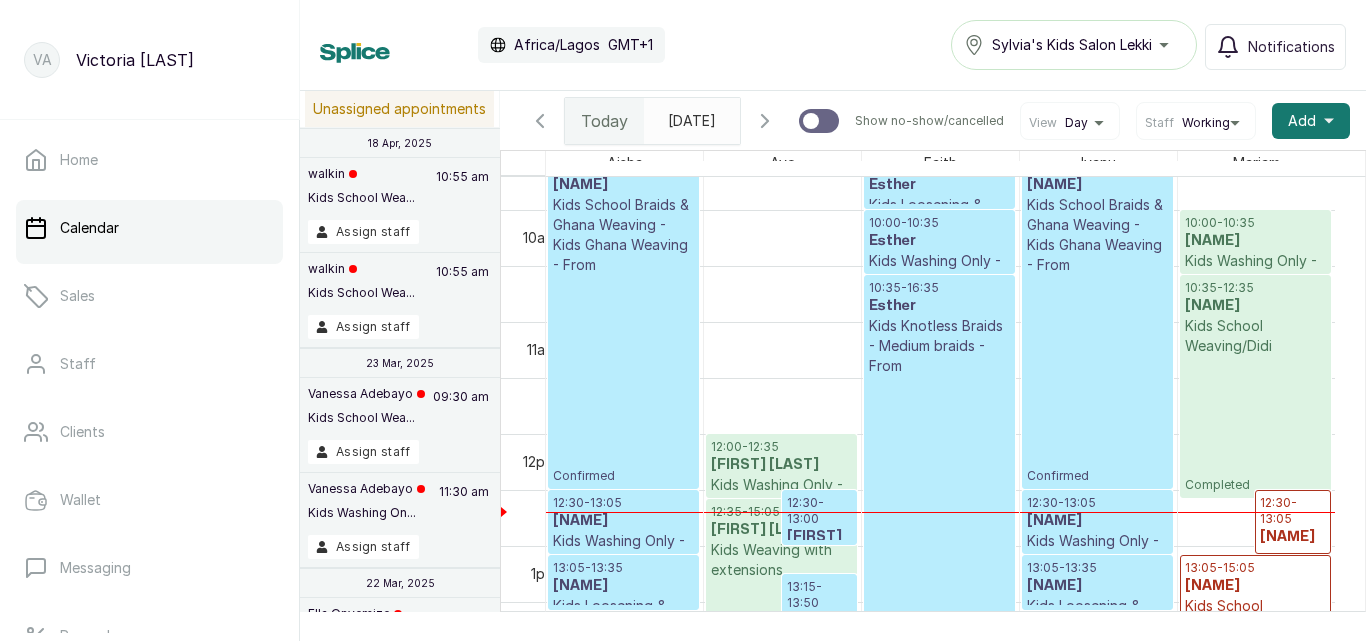 scroll, scrollTop: 1199, scrollLeft: 0, axis: vertical 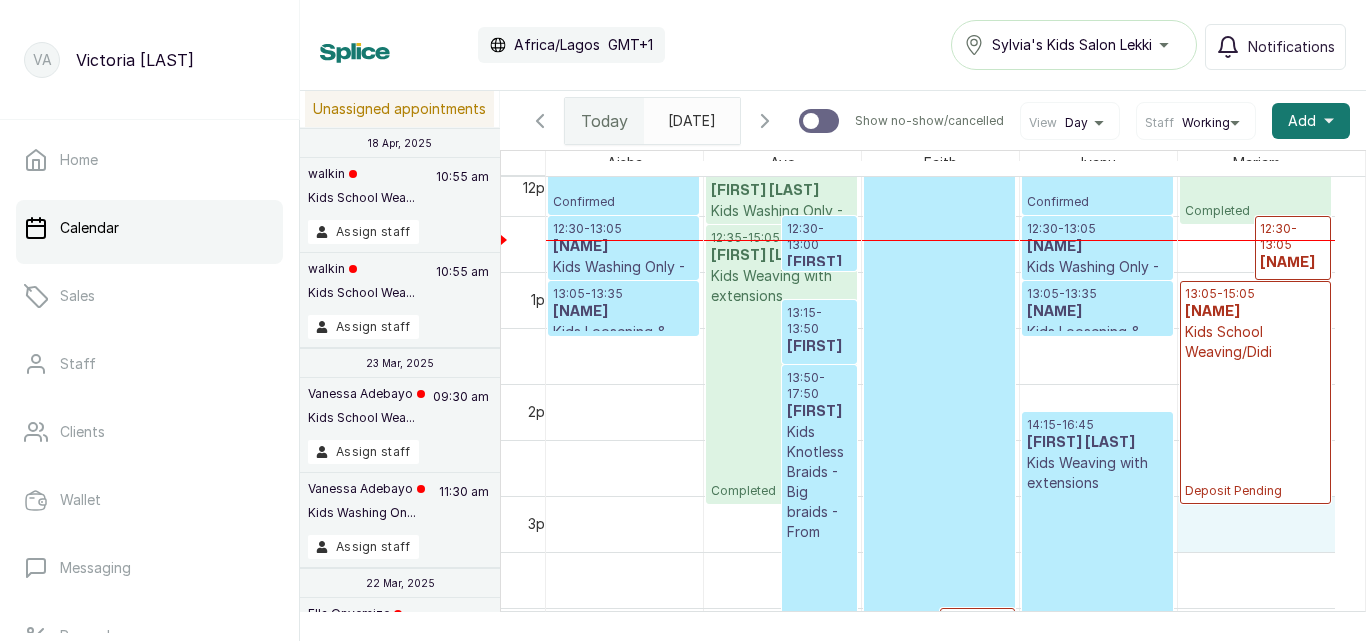 drag, startPoint x: 1258, startPoint y: 508, endPoint x: 1323, endPoint y: 497, distance: 65.9242 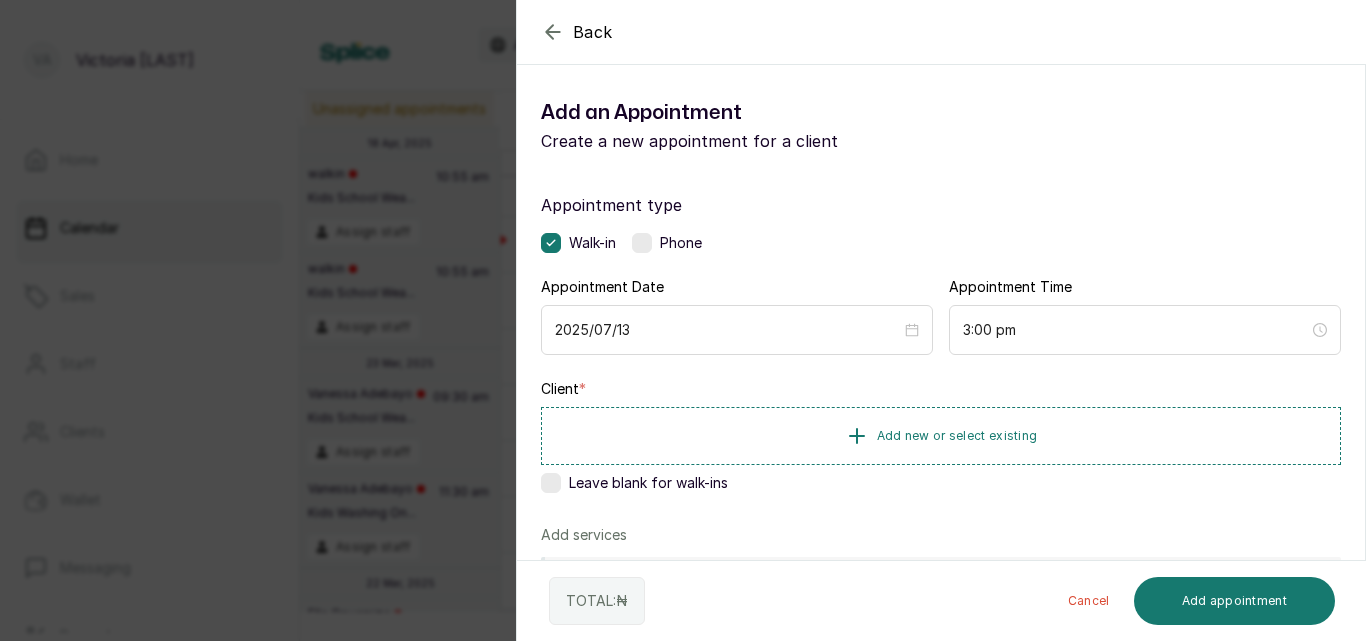 click 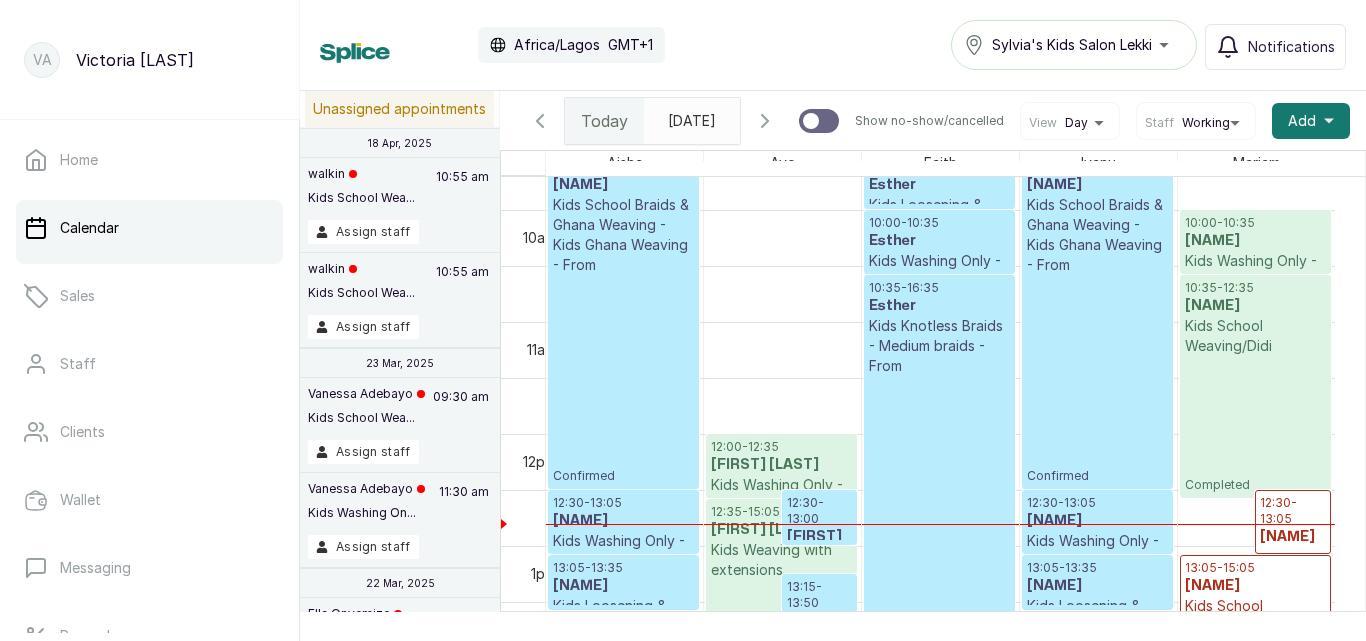 scroll, scrollTop: 717, scrollLeft: 0, axis: vertical 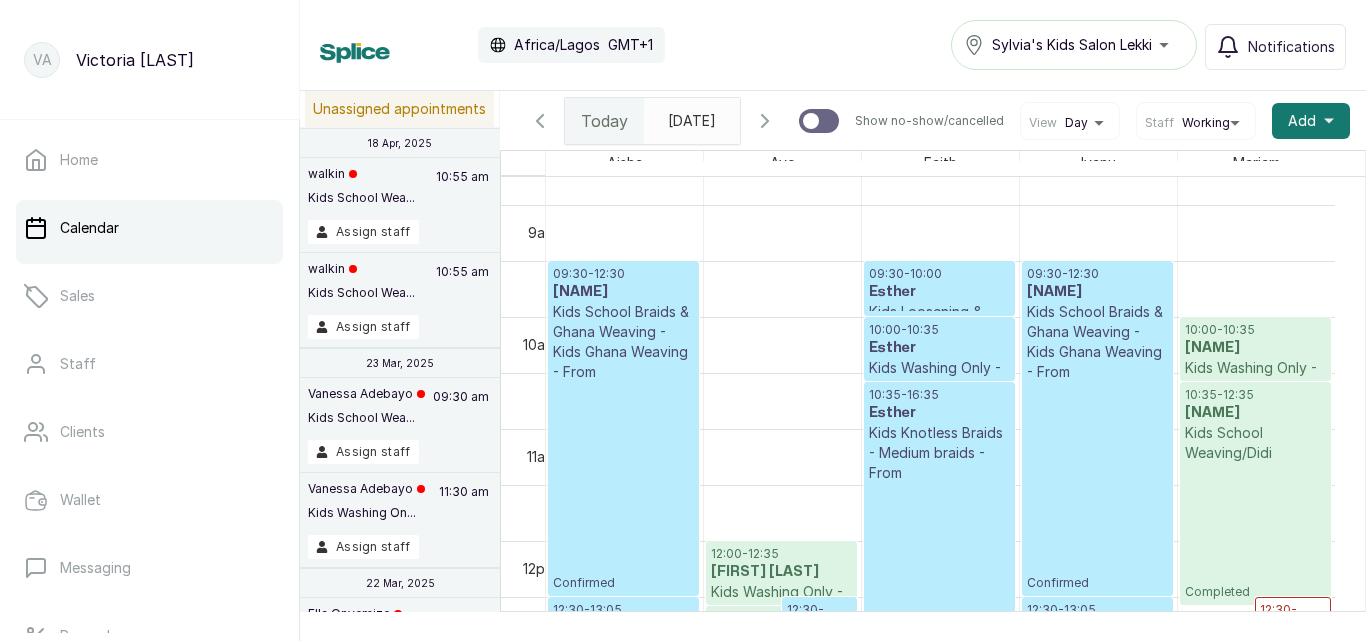 click on "09:30  -  12:30 [FIRST] [LAST] Kids School Braids & Ghana Weaving - Kids Ghana Weaving  - From Confirmed" at bounding box center (1097, 428) 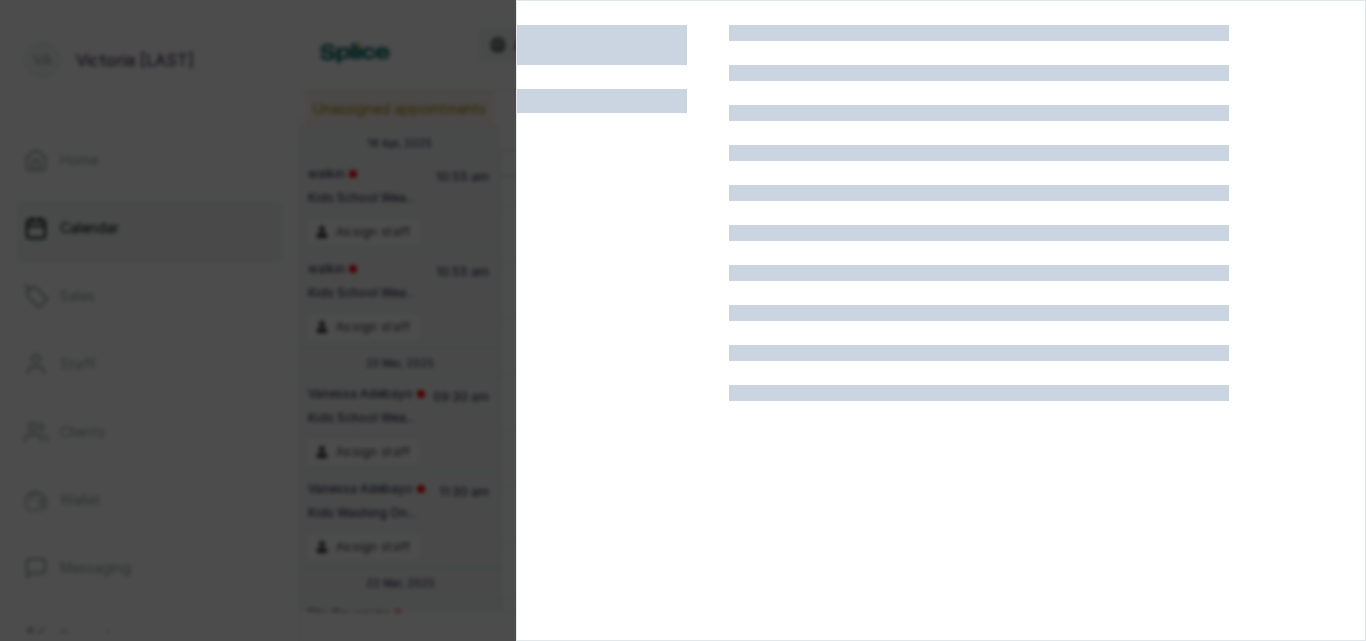 click at bounding box center (979, 393) 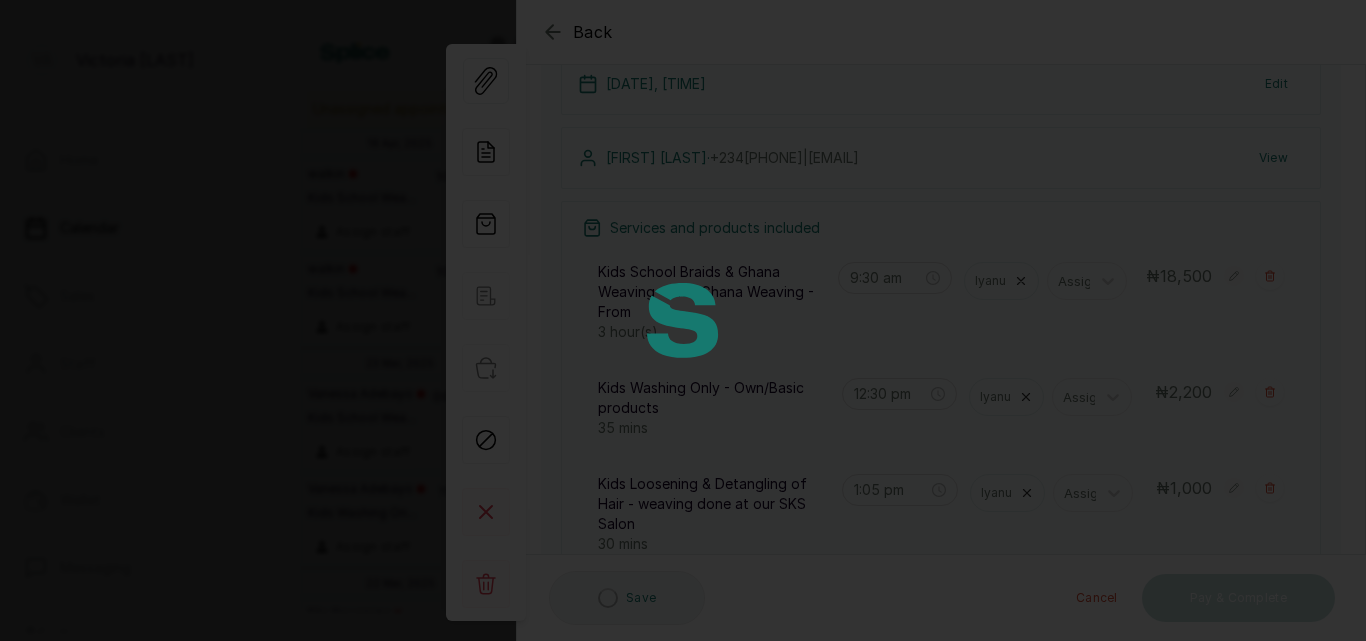 scroll, scrollTop: 324, scrollLeft: 0, axis: vertical 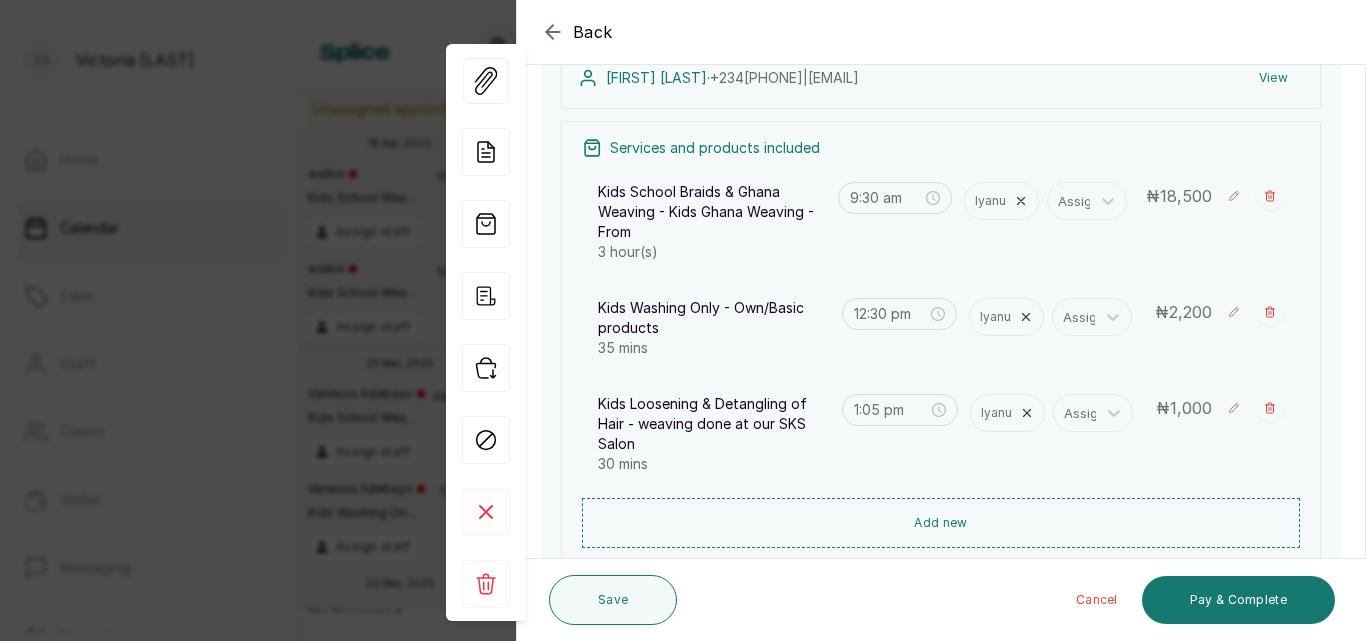 click 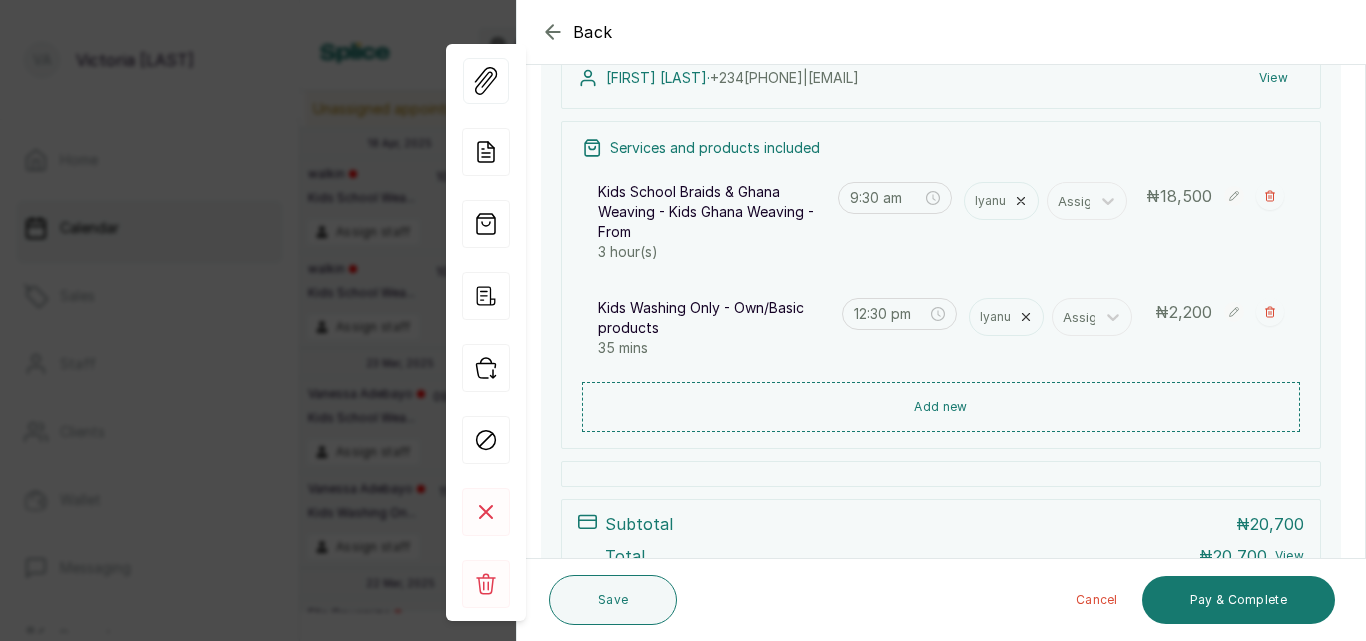 click 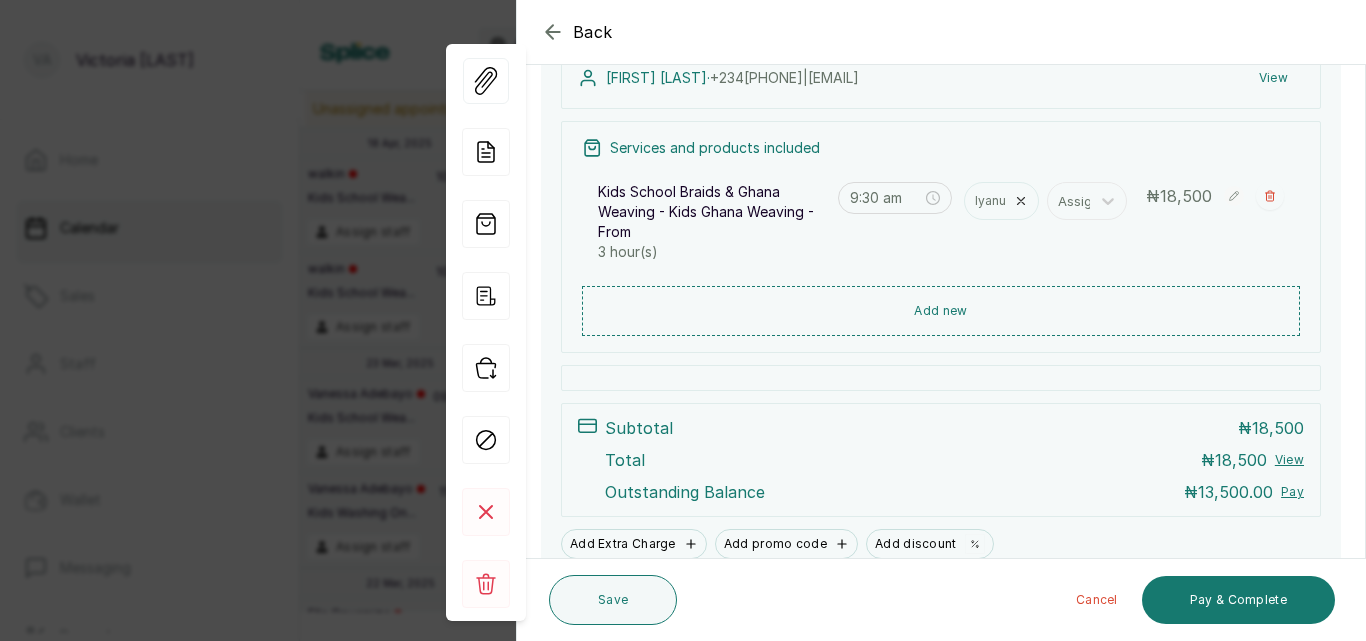 scroll, scrollTop: 411, scrollLeft: 0, axis: vertical 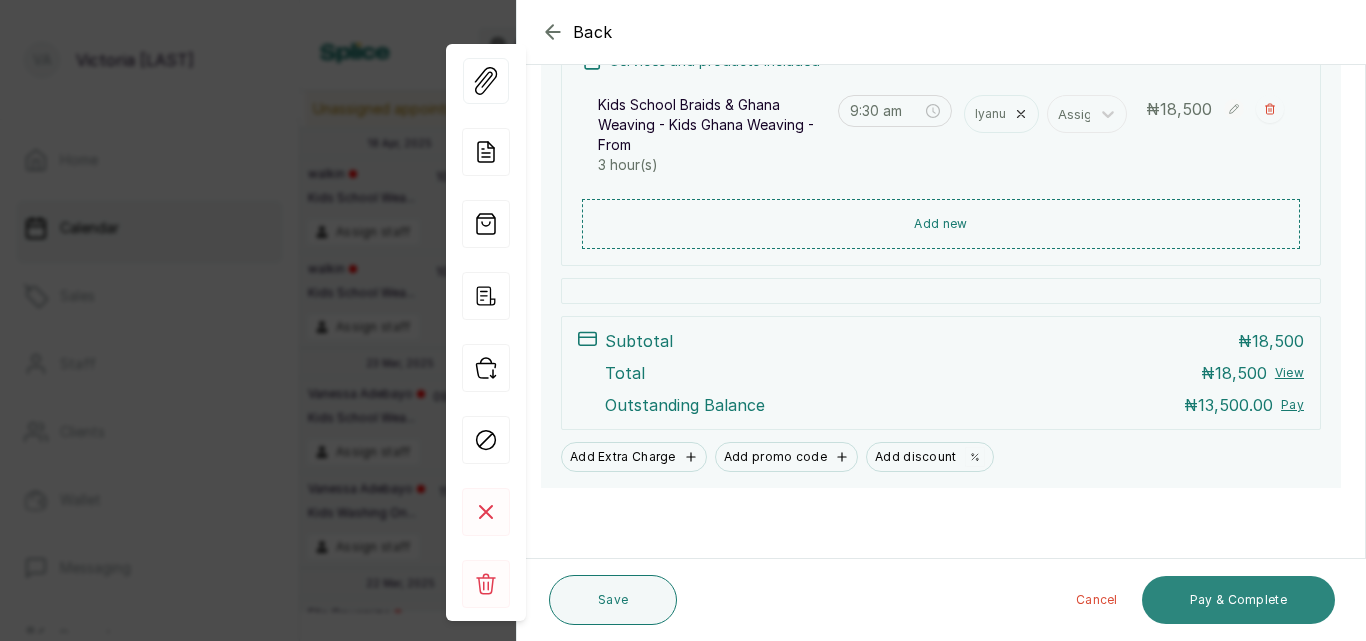 click on "Pay & Complete" at bounding box center (1238, 600) 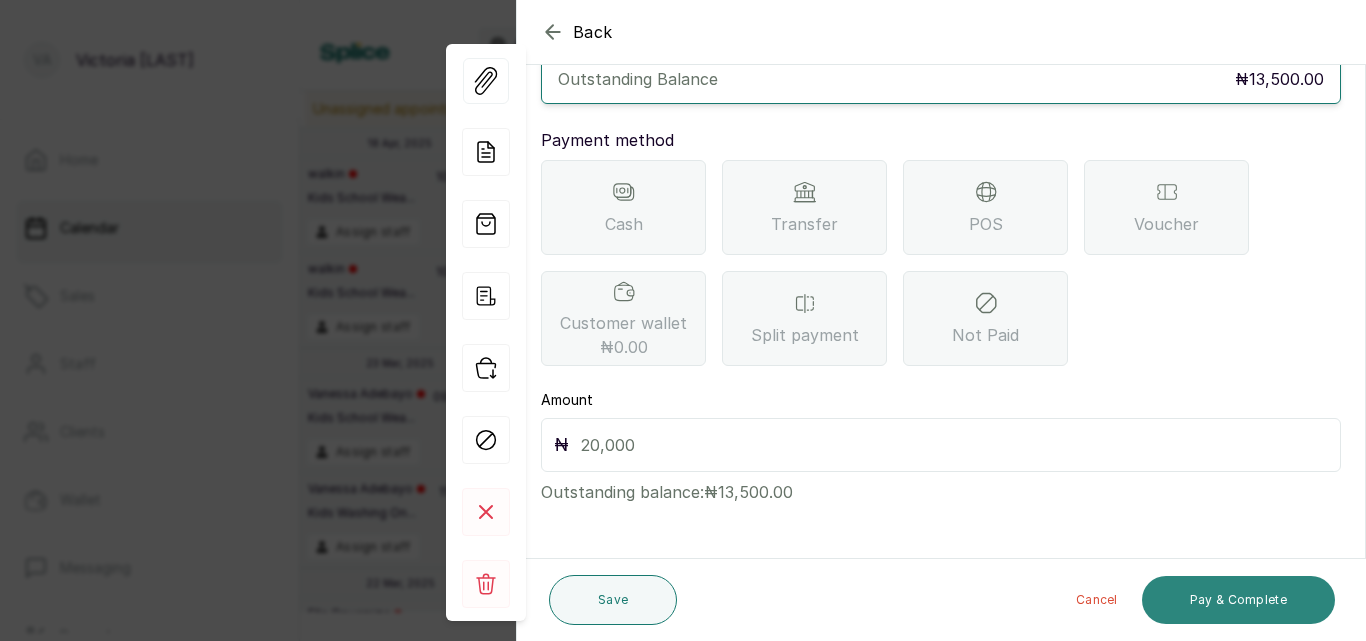 scroll, scrollTop: 159, scrollLeft: 0, axis: vertical 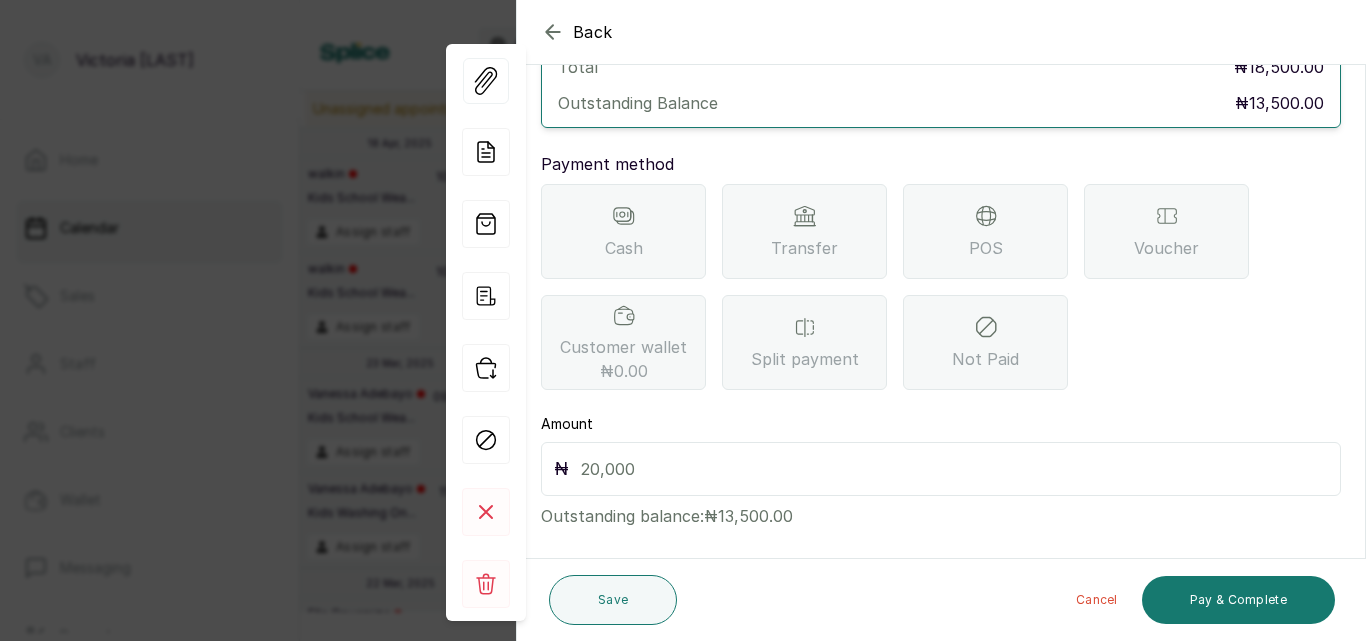 click on "Transfer" at bounding box center [804, 248] 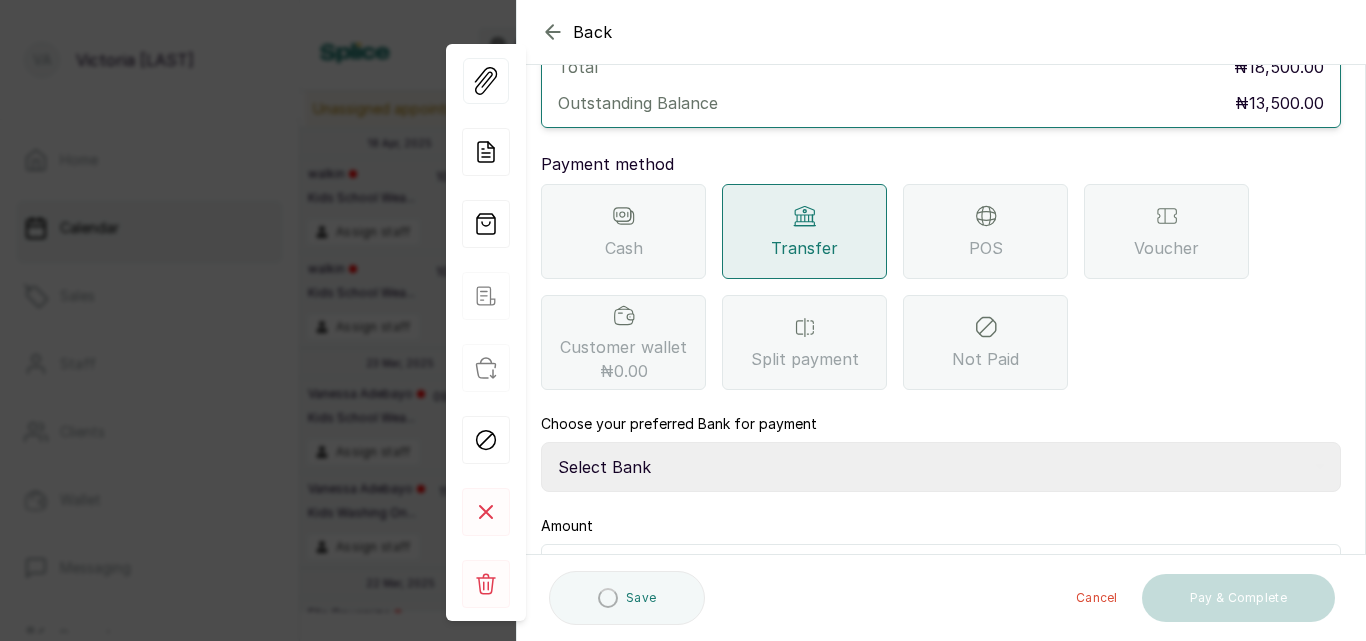 click on "Select Bank CANARY YELLOW Moniepoint MFB CANARY YELLOW Sparkle Microfinance Bank" at bounding box center [941, 467] 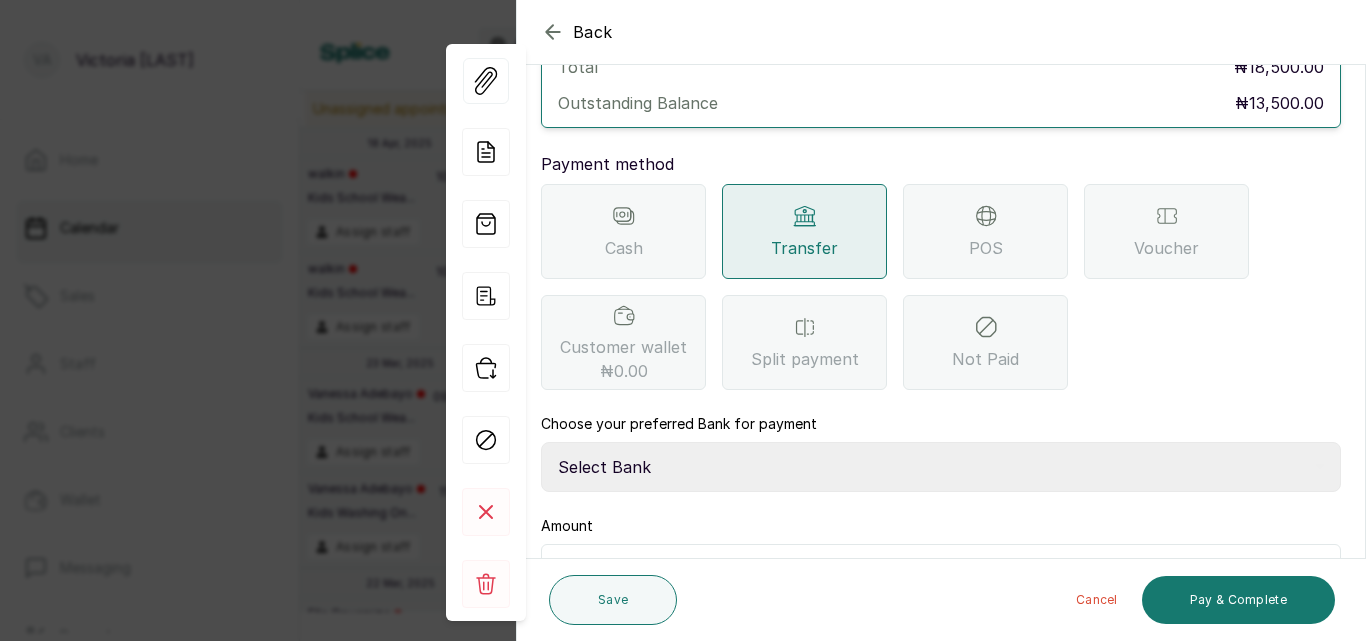 select on "a0df1ee2-db04-4e2a-8640-932656be21d6" 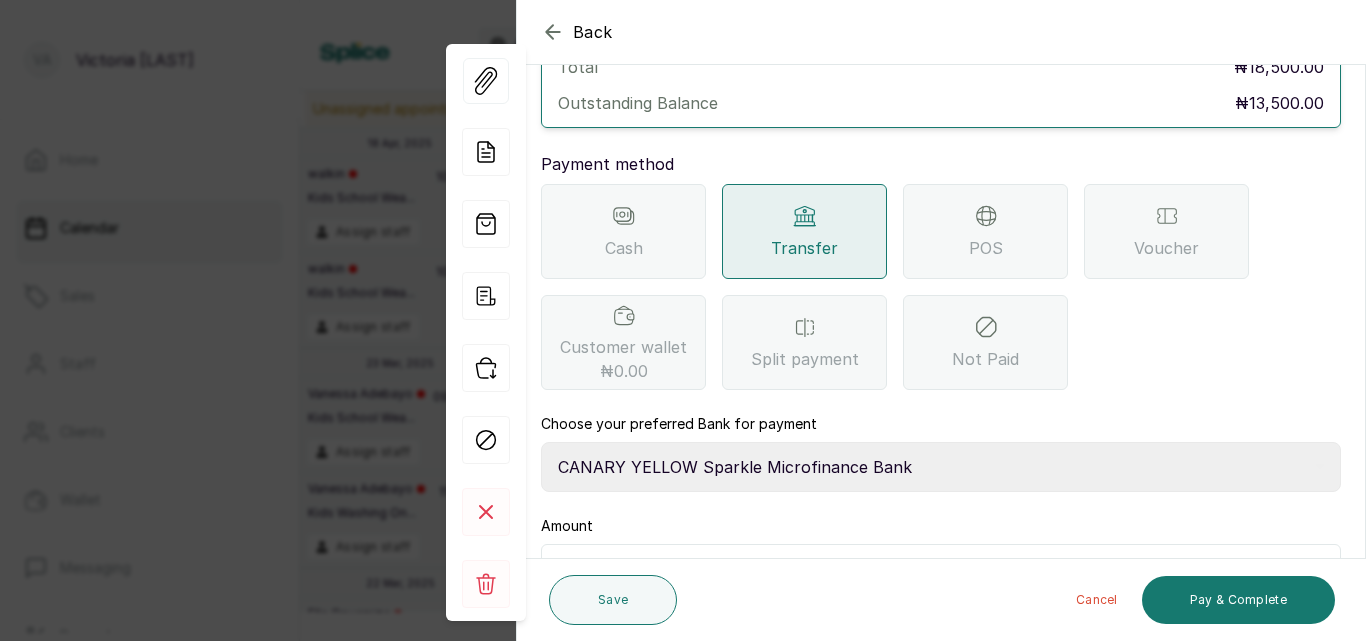 click on "Select Bank CANARY YELLOW Moniepoint MFB CANARY YELLOW Sparkle Microfinance Bank" at bounding box center (941, 467) 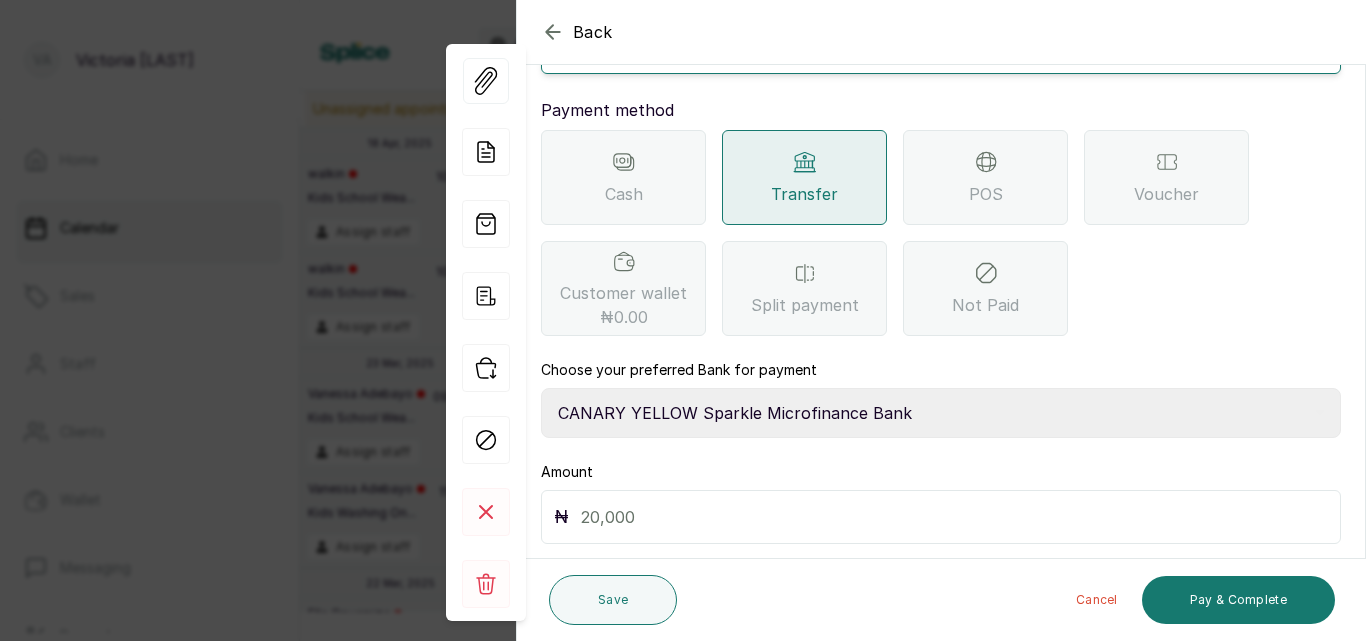 scroll, scrollTop: 261, scrollLeft: 0, axis: vertical 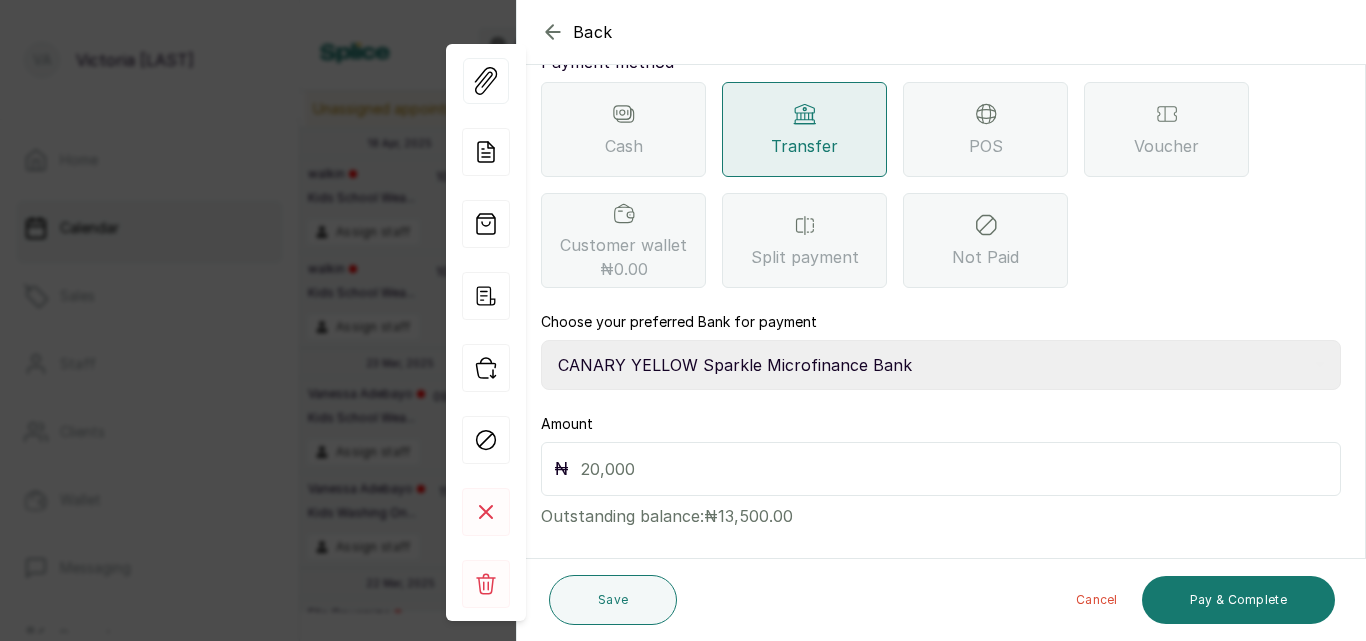 click at bounding box center [954, 469] 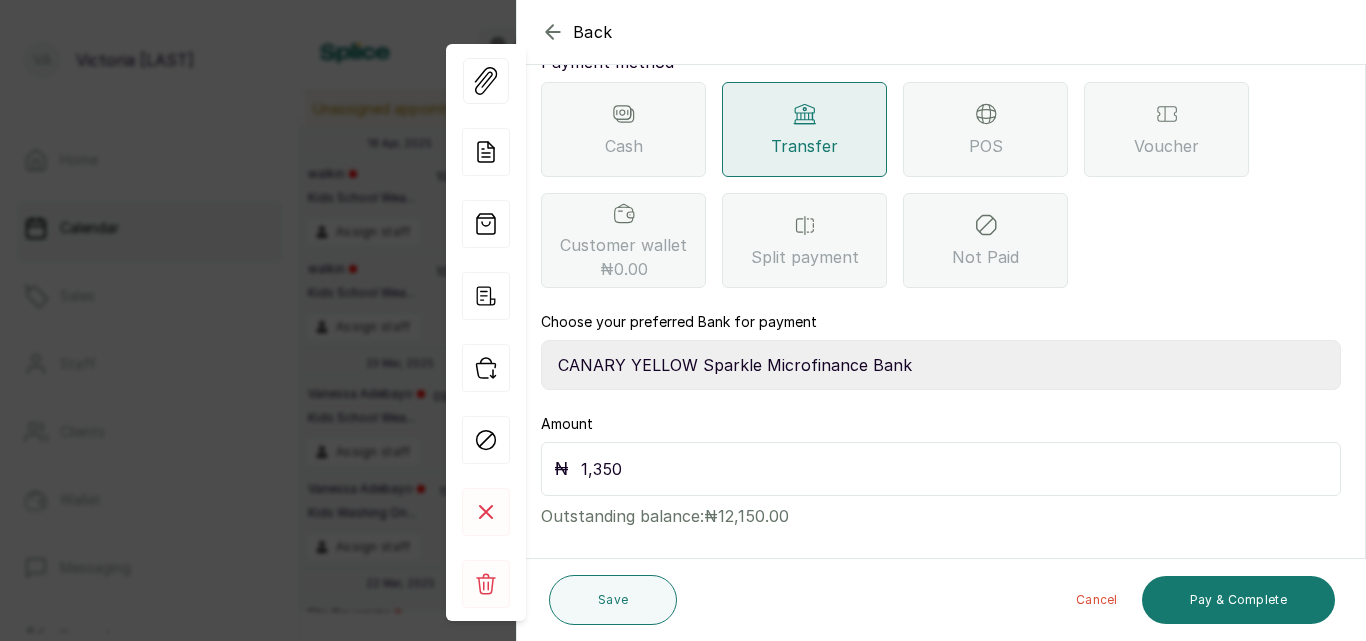 type on "13,500" 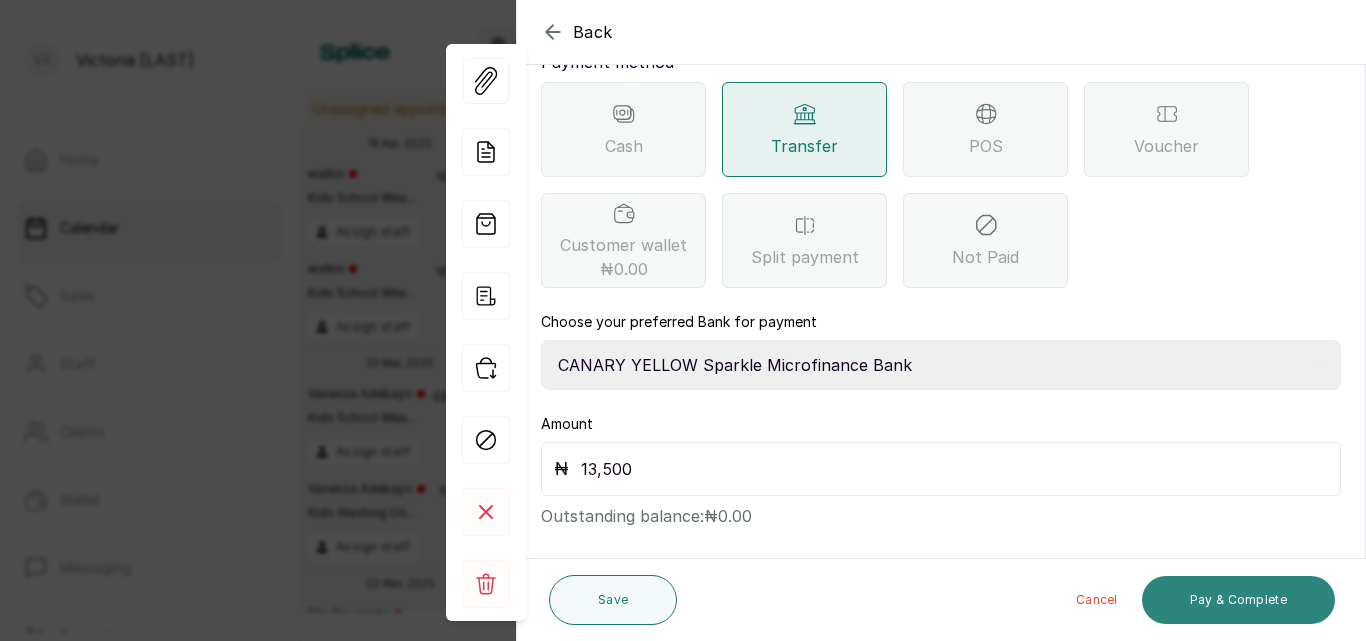click on "Pay & Complete" at bounding box center [1238, 600] 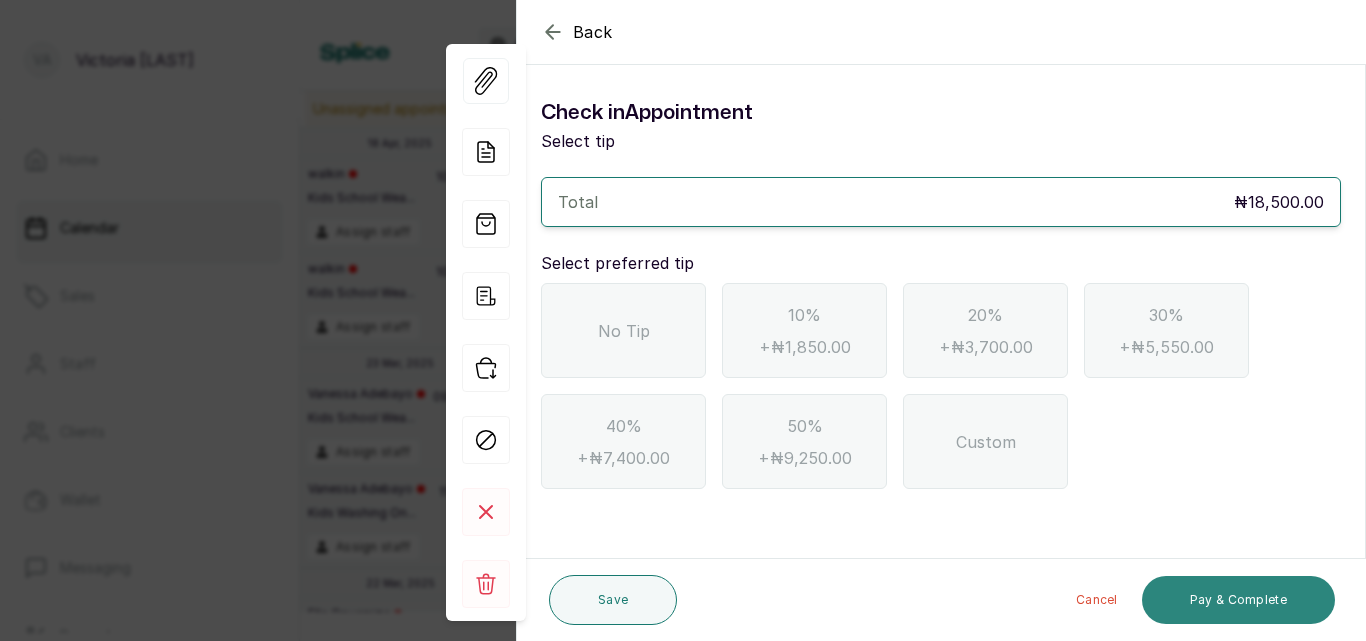 scroll, scrollTop: 0, scrollLeft: 0, axis: both 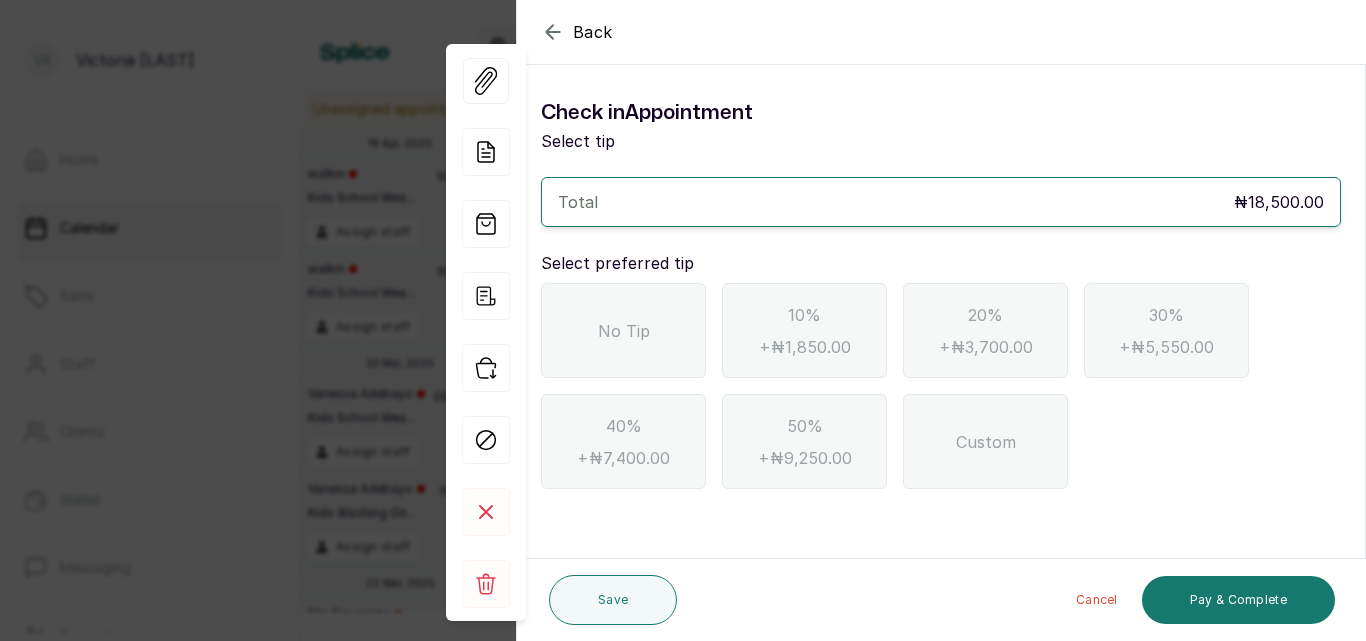 click on "No Tip" at bounding box center (623, 330) 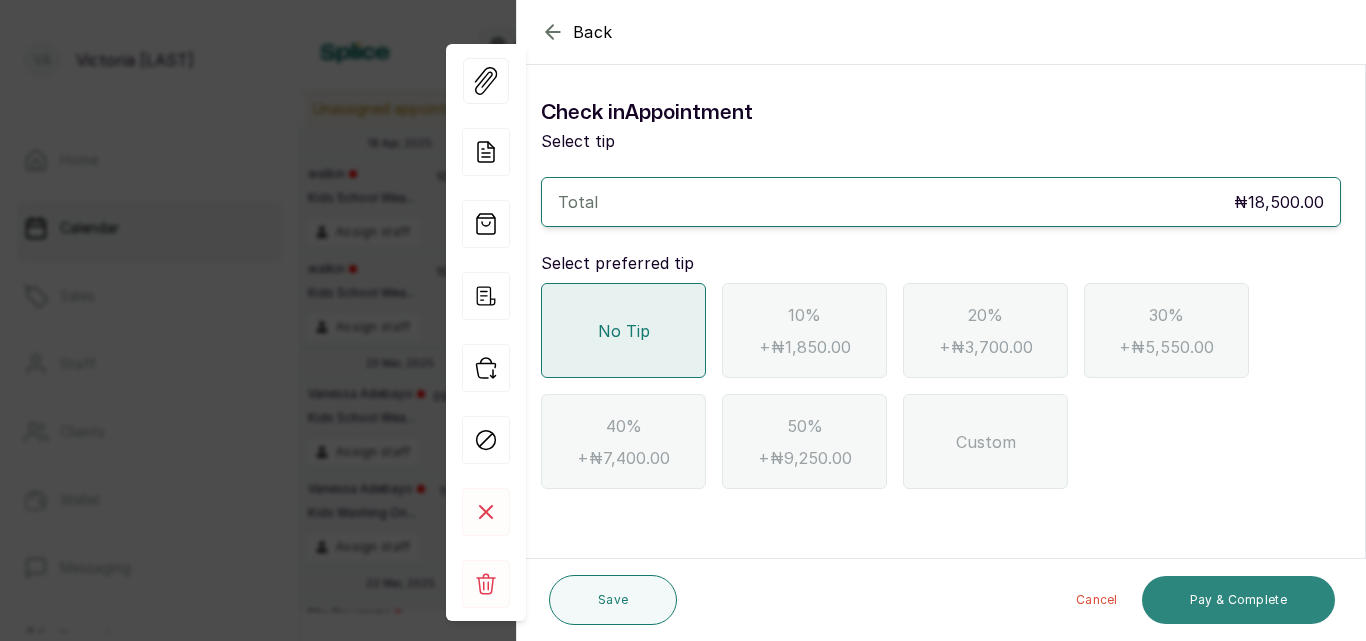 click on "Pay & Complete" at bounding box center (1238, 600) 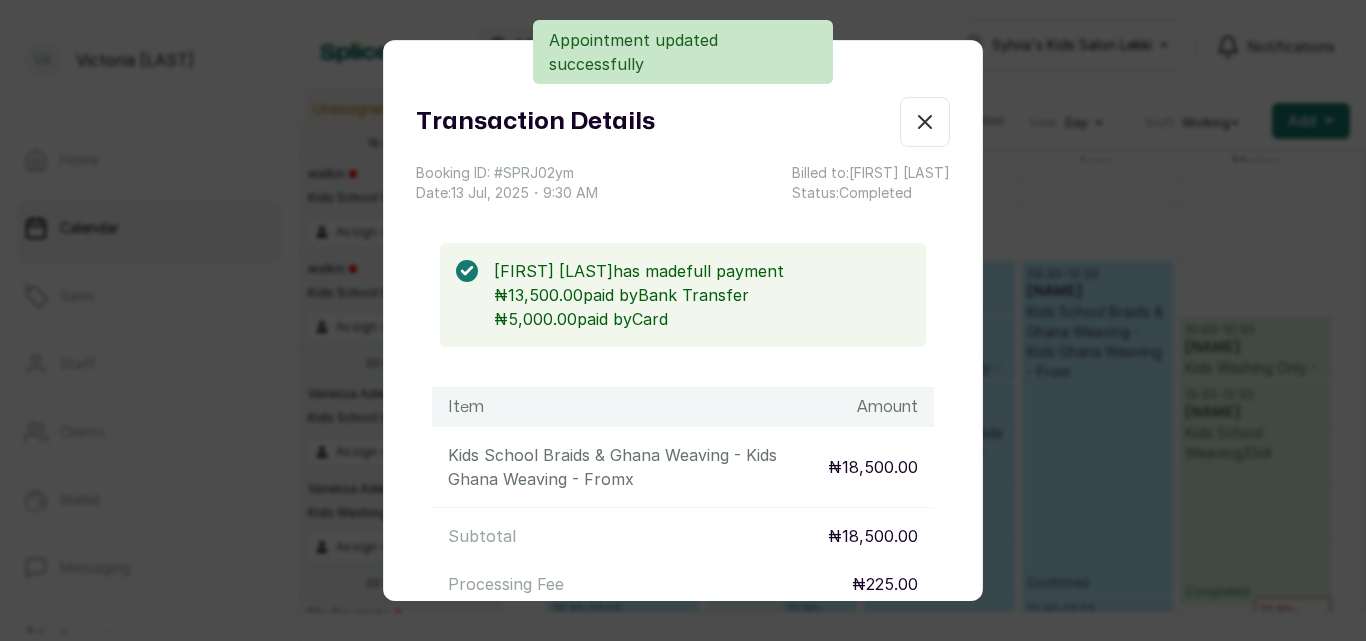 click on "Show no-show/cancelled" at bounding box center (925, 122) 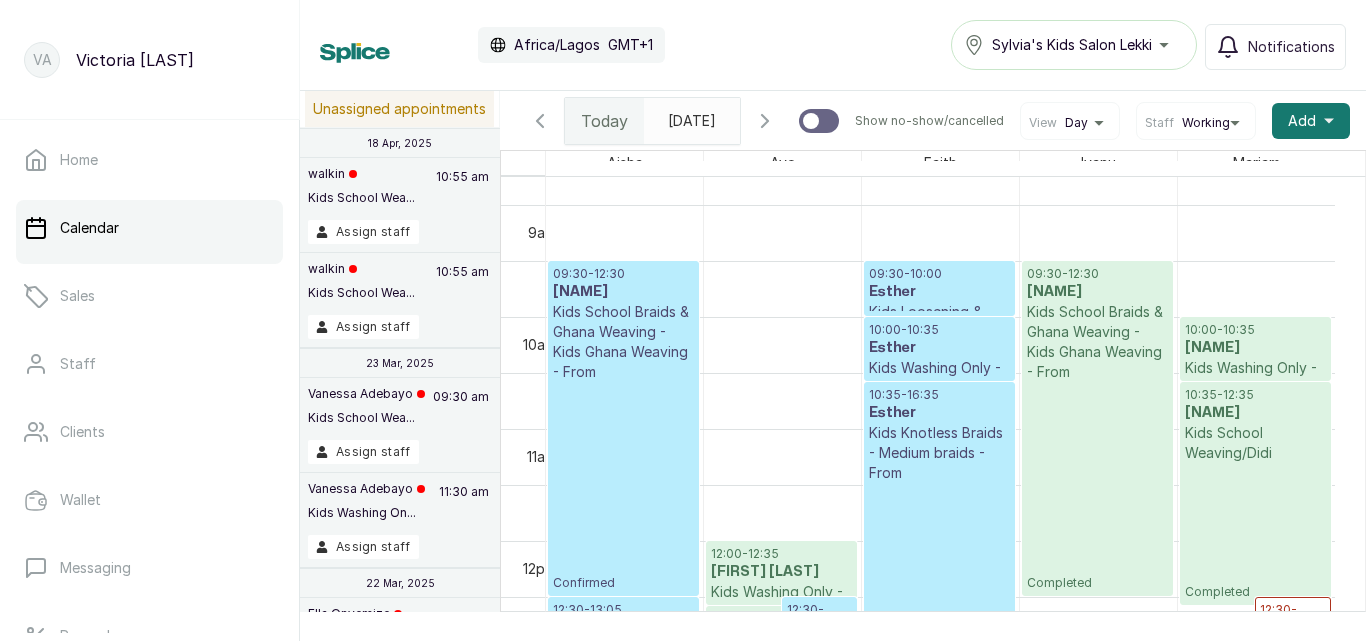 click on "09:30  -  12:30 [FIRST] [LAST] Kids School Braids & Ghana Weaving - Kids Ghana Weaving  - From Confirmed" at bounding box center [623, 428] 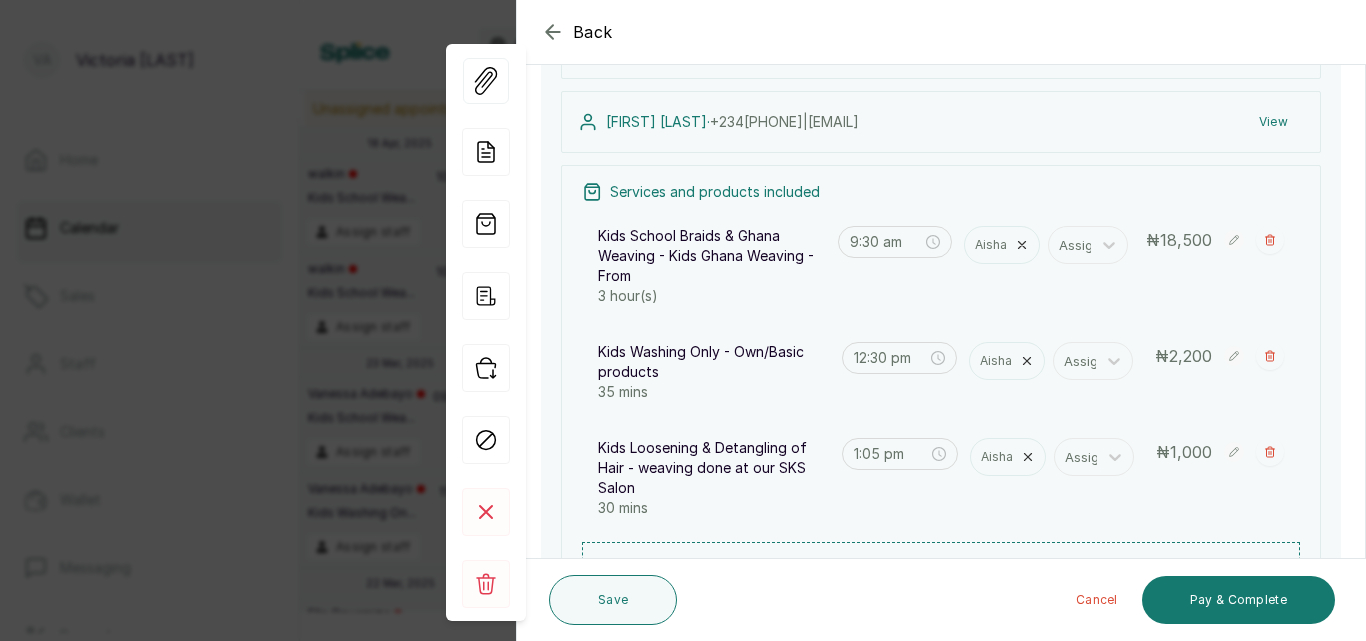 scroll, scrollTop: 282, scrollLeft: 0, axis: vertical 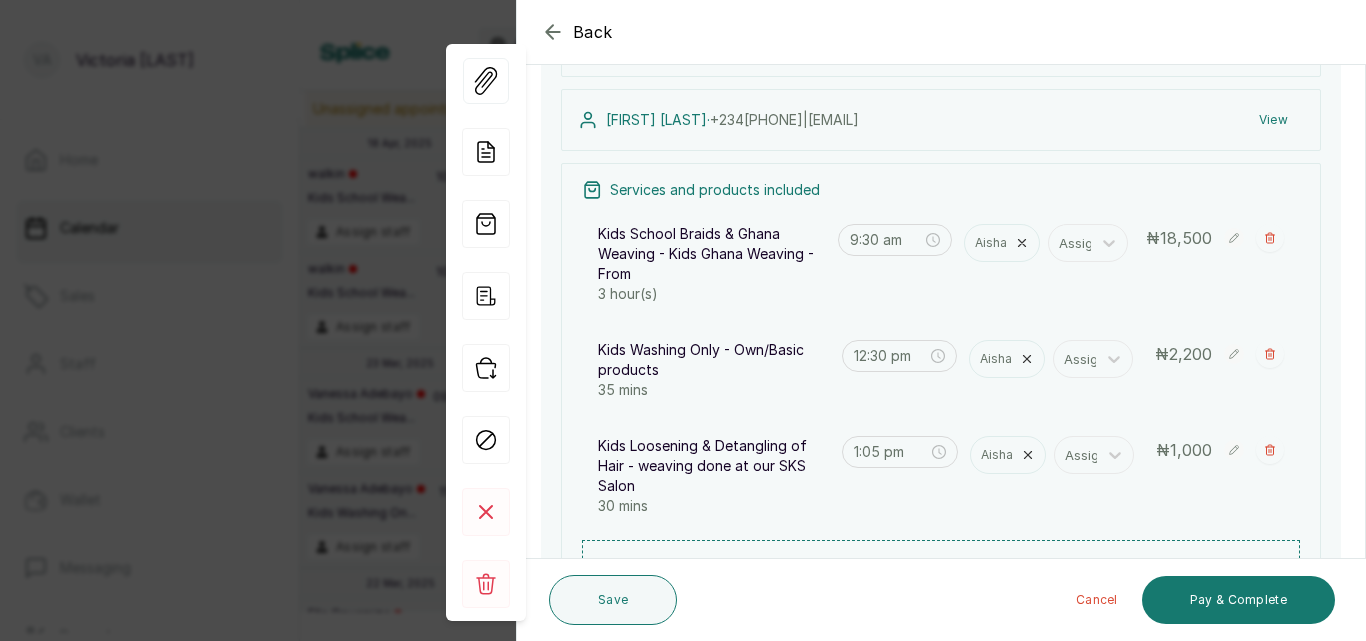 click 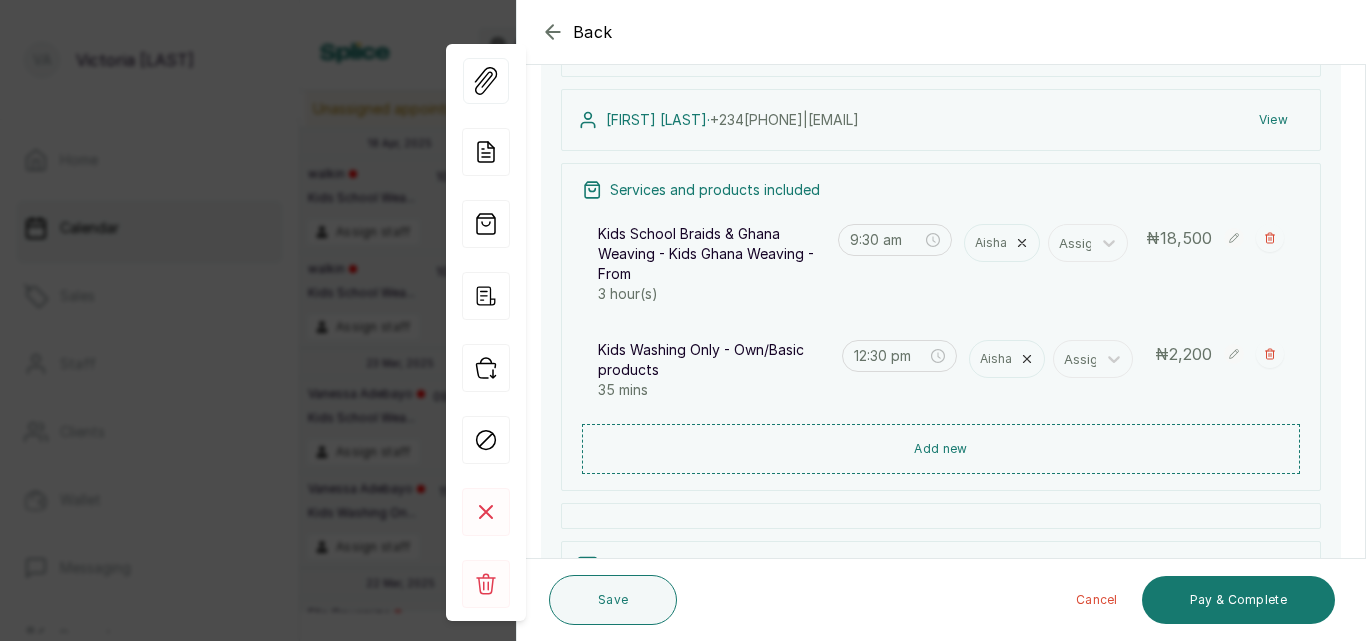 click 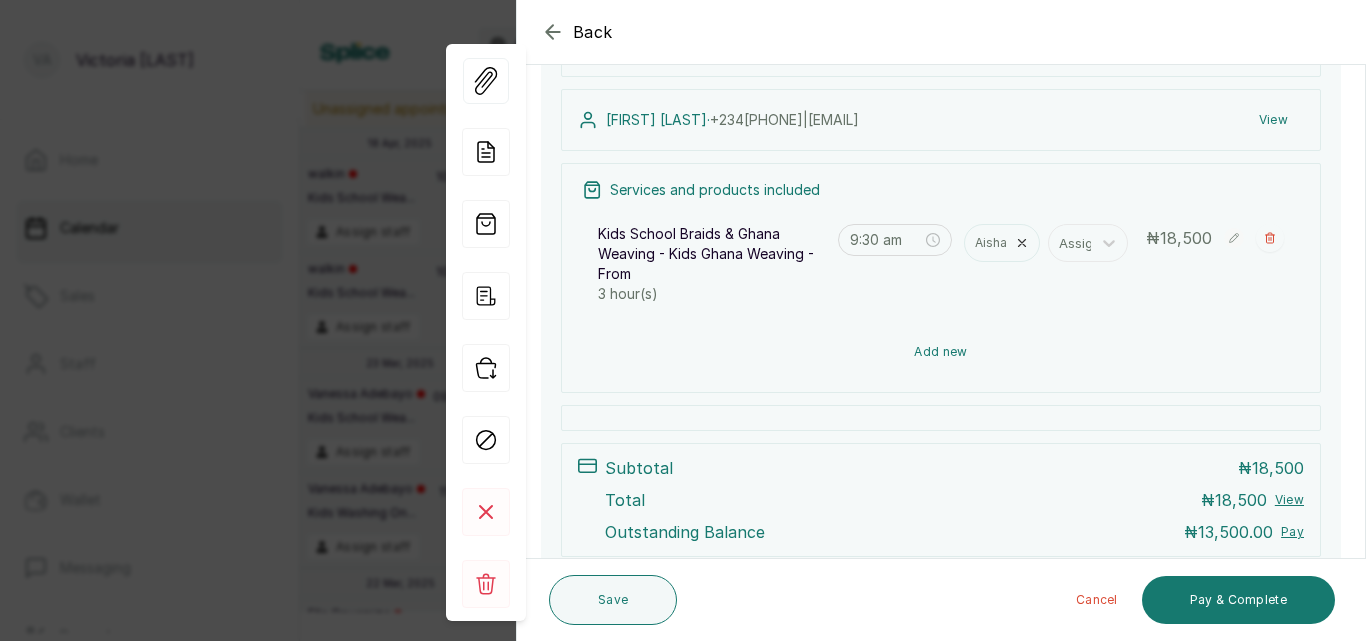 click on "Add new" at bounding box center (941, 352) 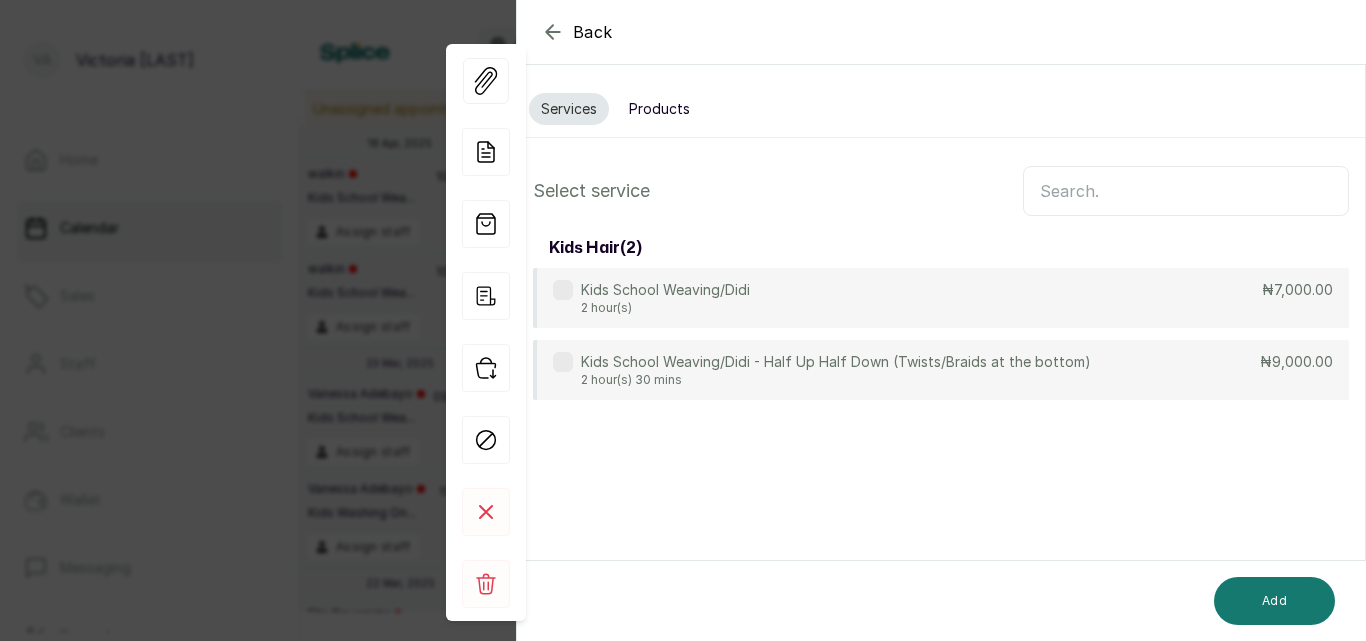 click on "Kids School Weaving/Didi - Half Up Half Down (Twists/Braids at the bottom)" at bounding box center [836, 362] 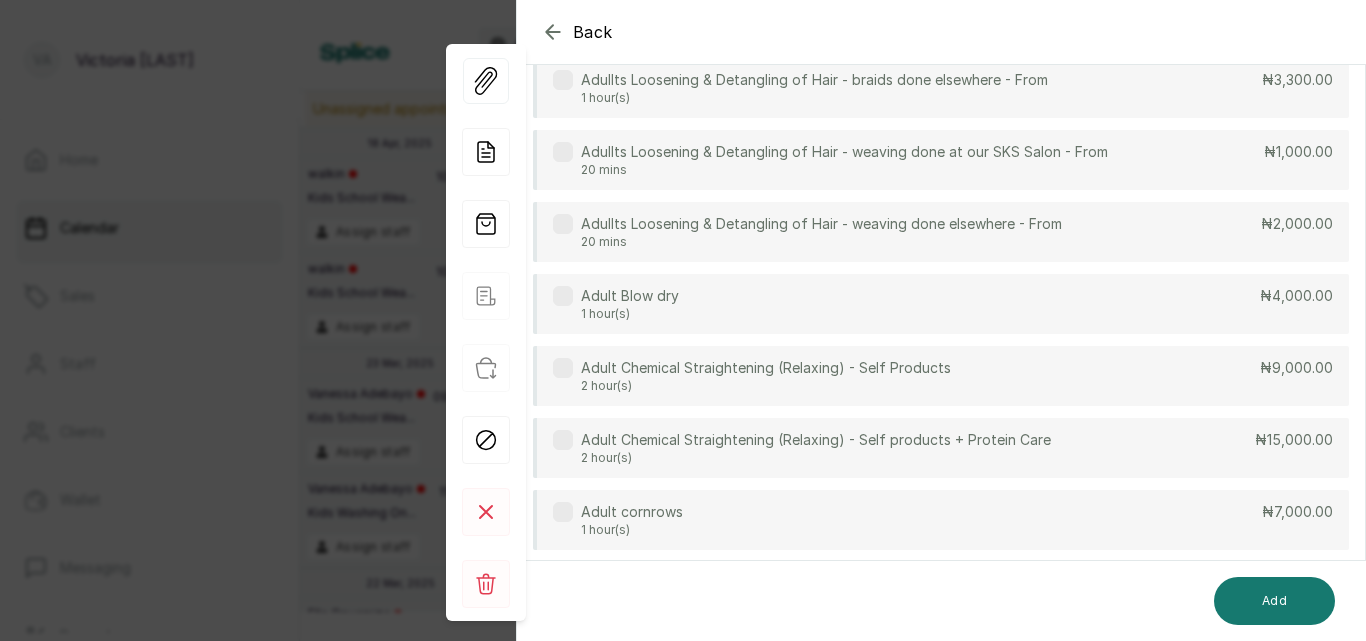 scroll, scrollTop: 0, scrollLeft: 0, axis: both 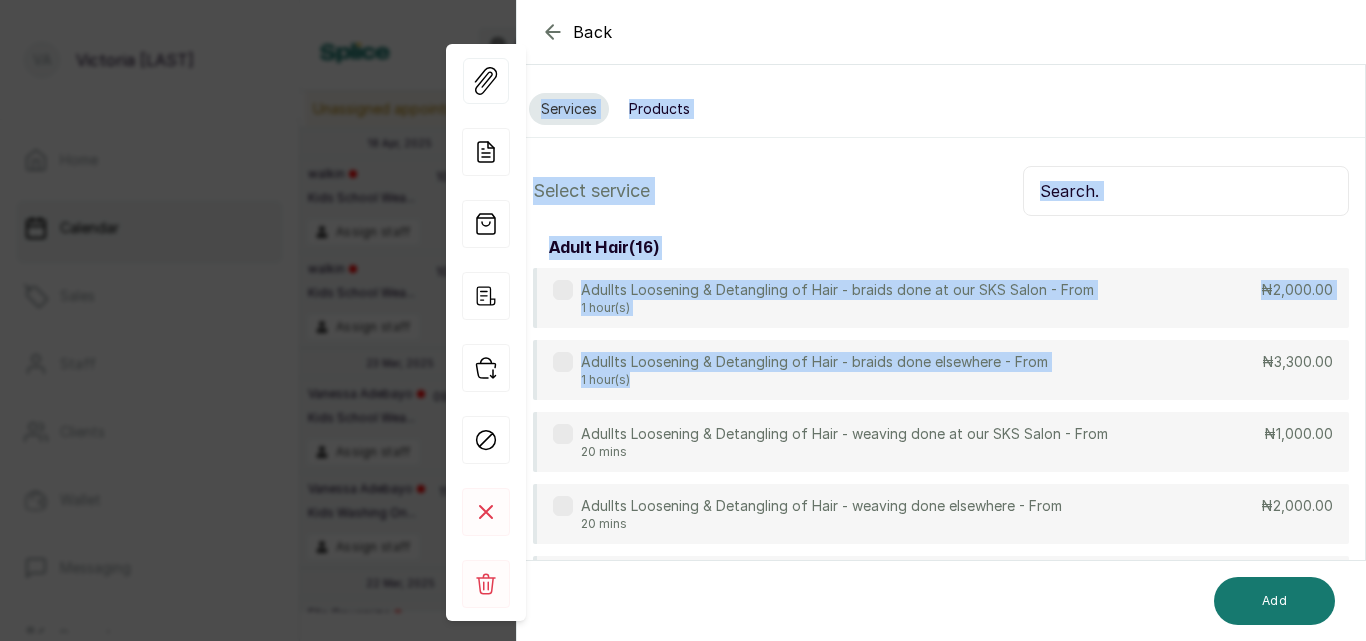drag, startPoint x: 923, startPoint y: 378, endPoint x: 992, endPoint y: 56, distance: 329.30988 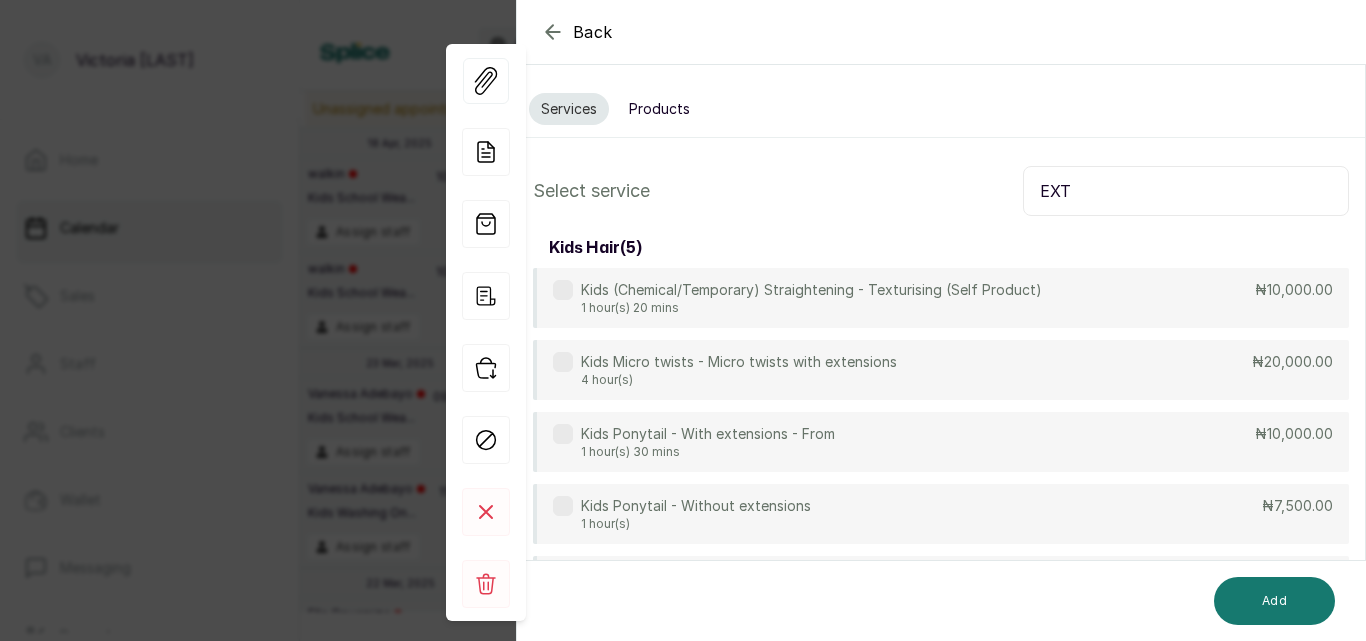 type on "EXT" 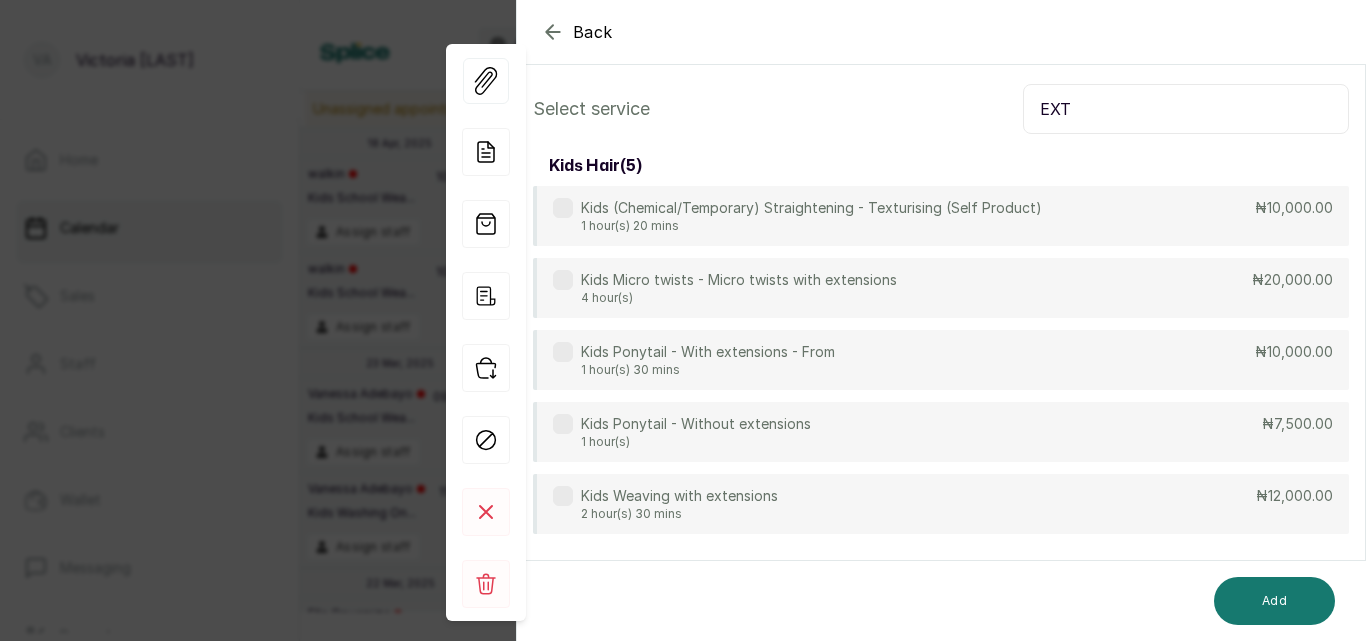 scroll, scrollTop: 112, scrollLeft: 0, axis: vertical 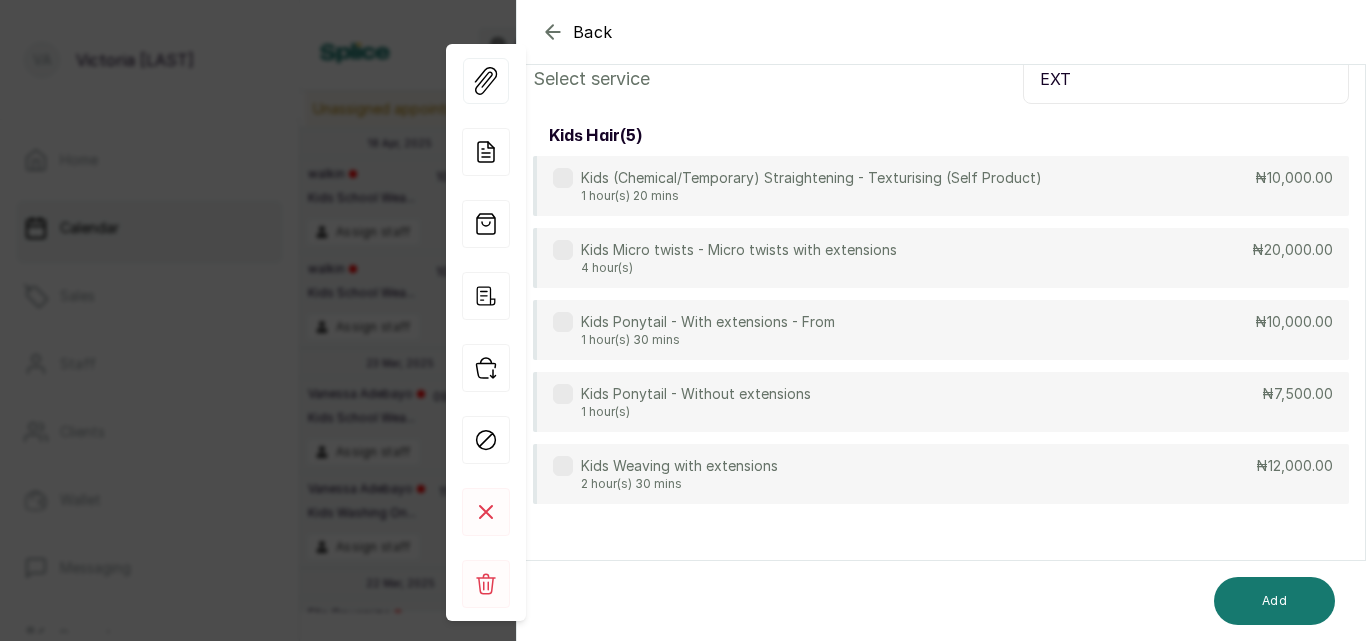 click at bounding box center [563, 466] 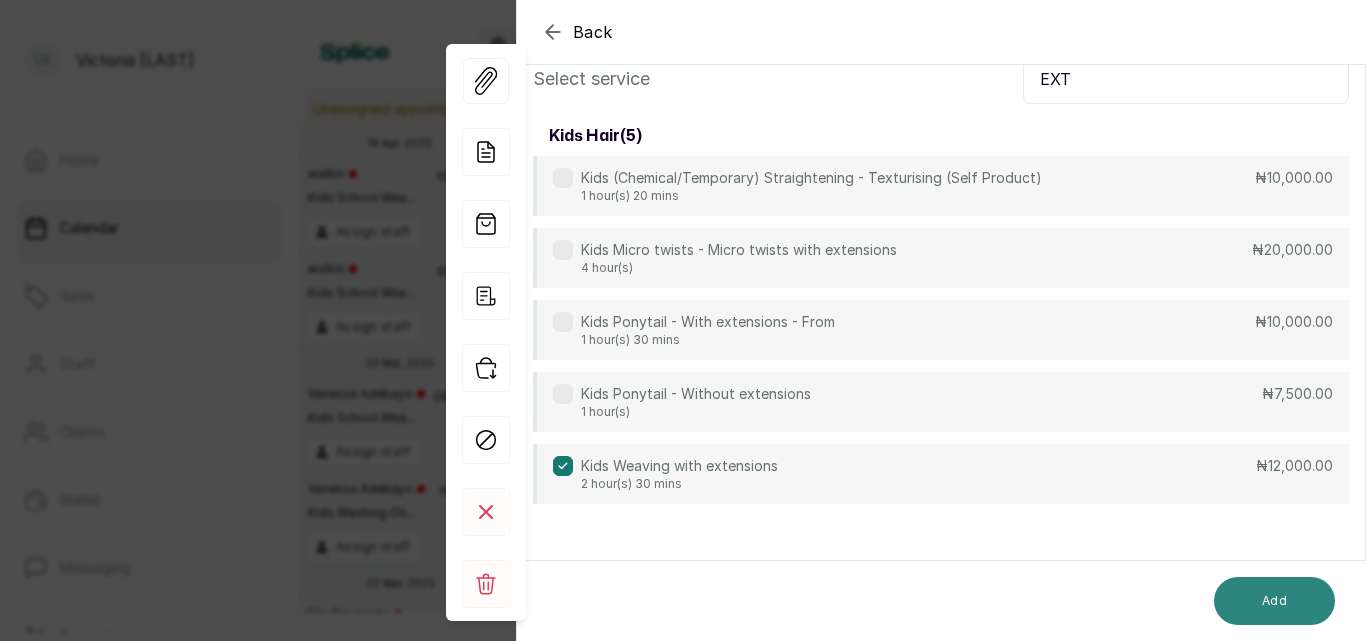 click on "Add" at bounding box center [1274, 601] 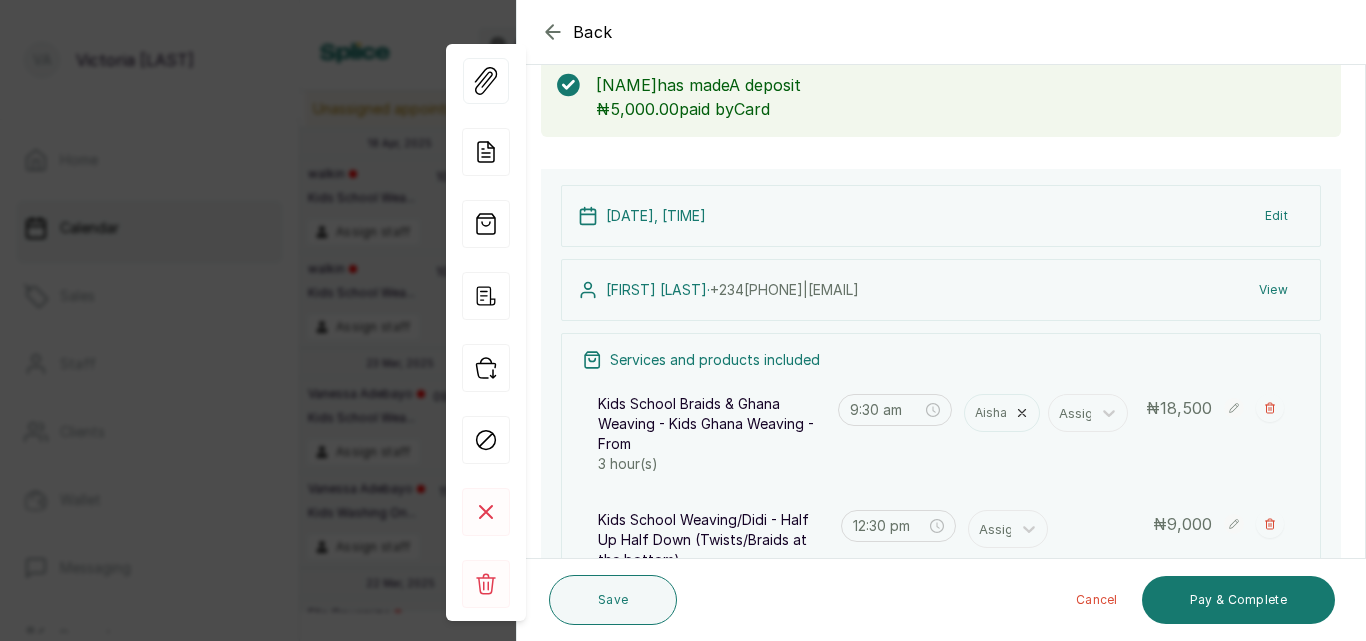 scroll, scrollTop: 297, scrollLeft: 0, axis: vertical 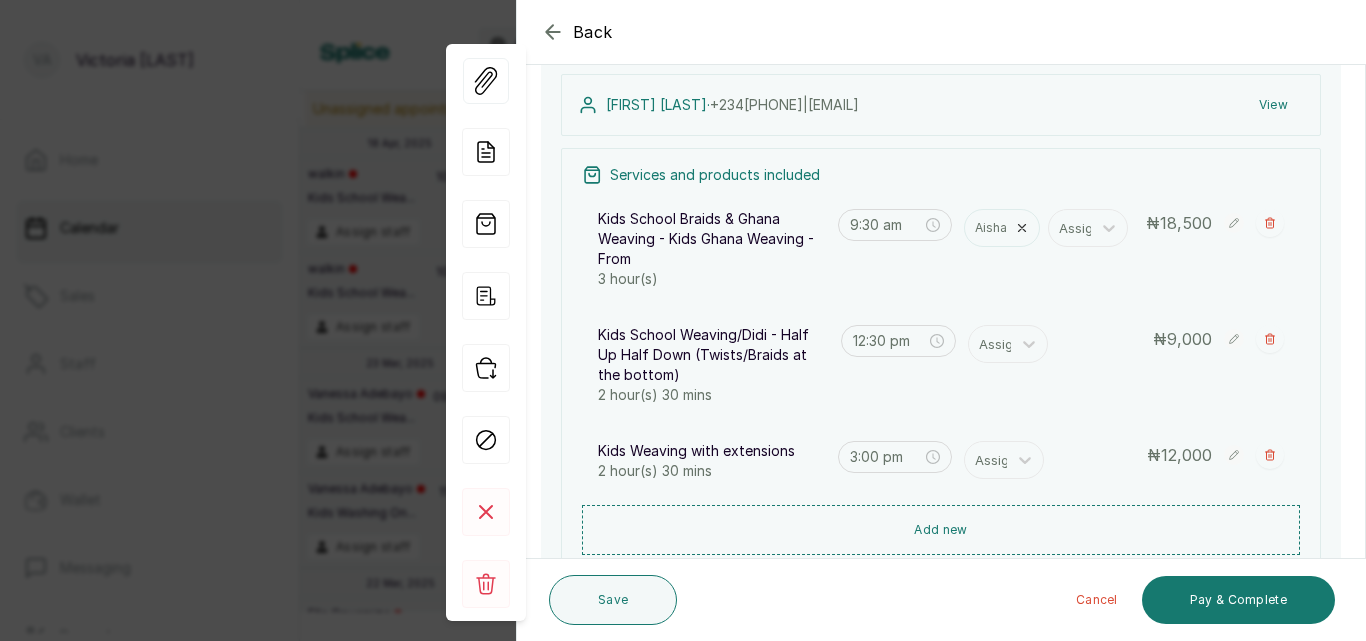 click on "Show no-show/cancelled" at bounding box center (1270, 339) 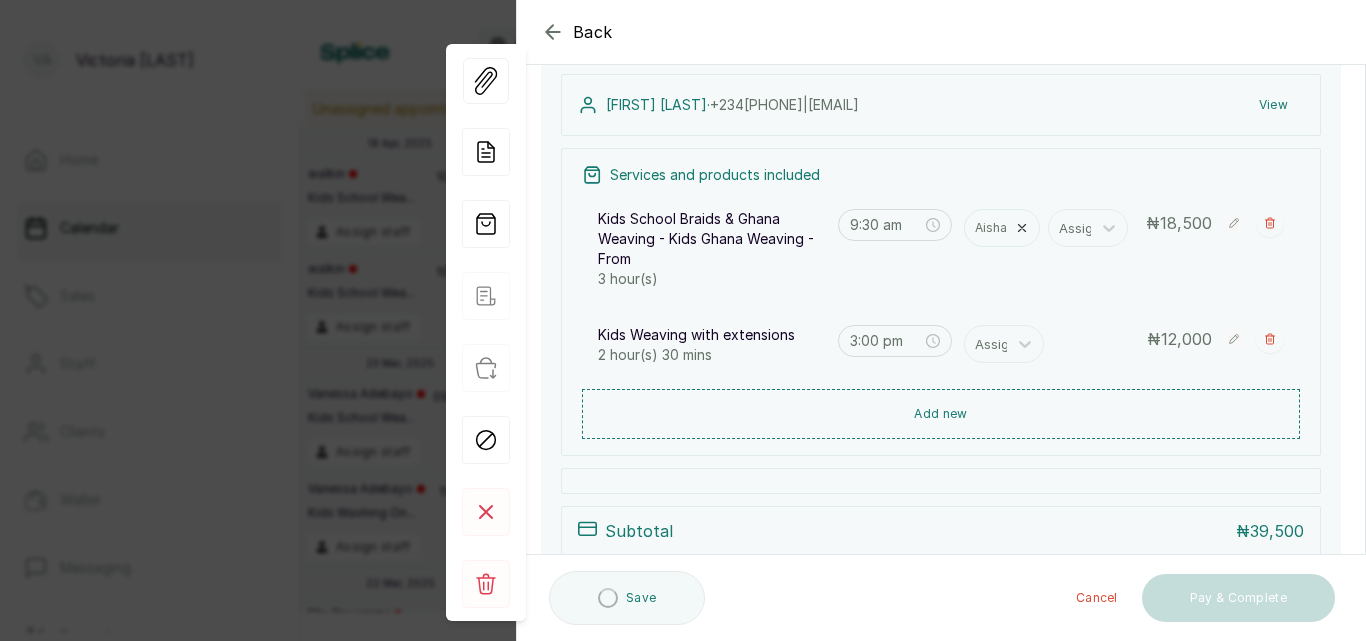 type on "3:00 pm" 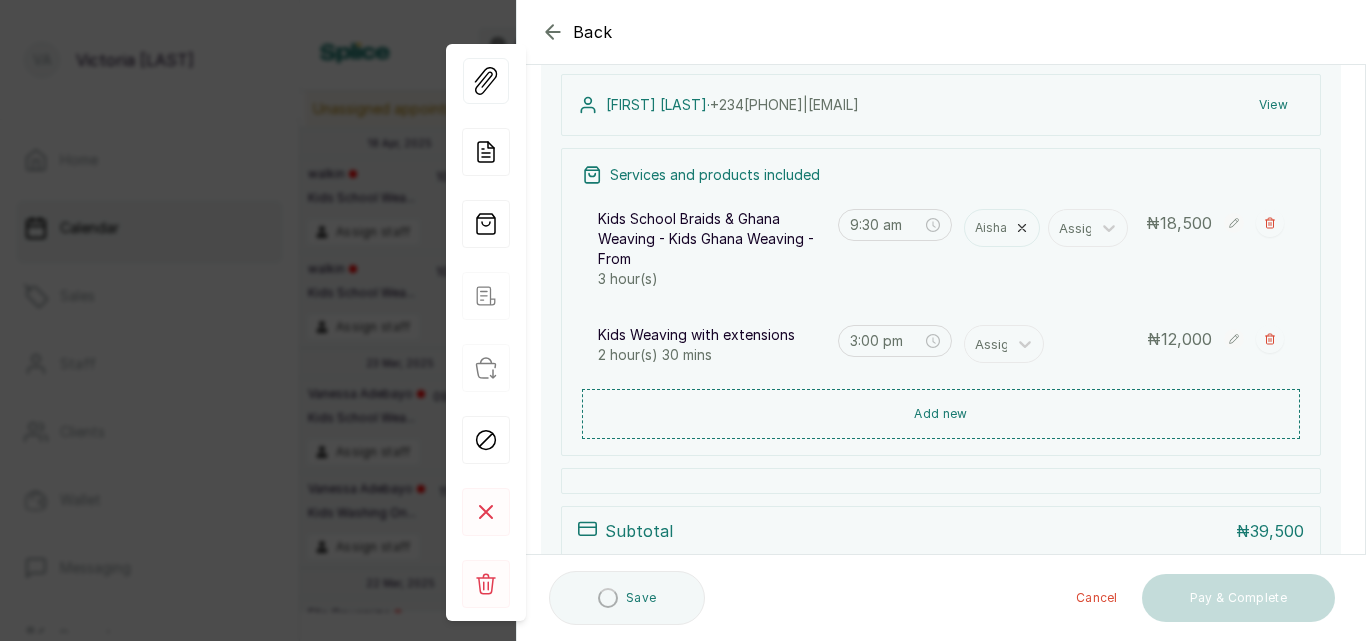 click 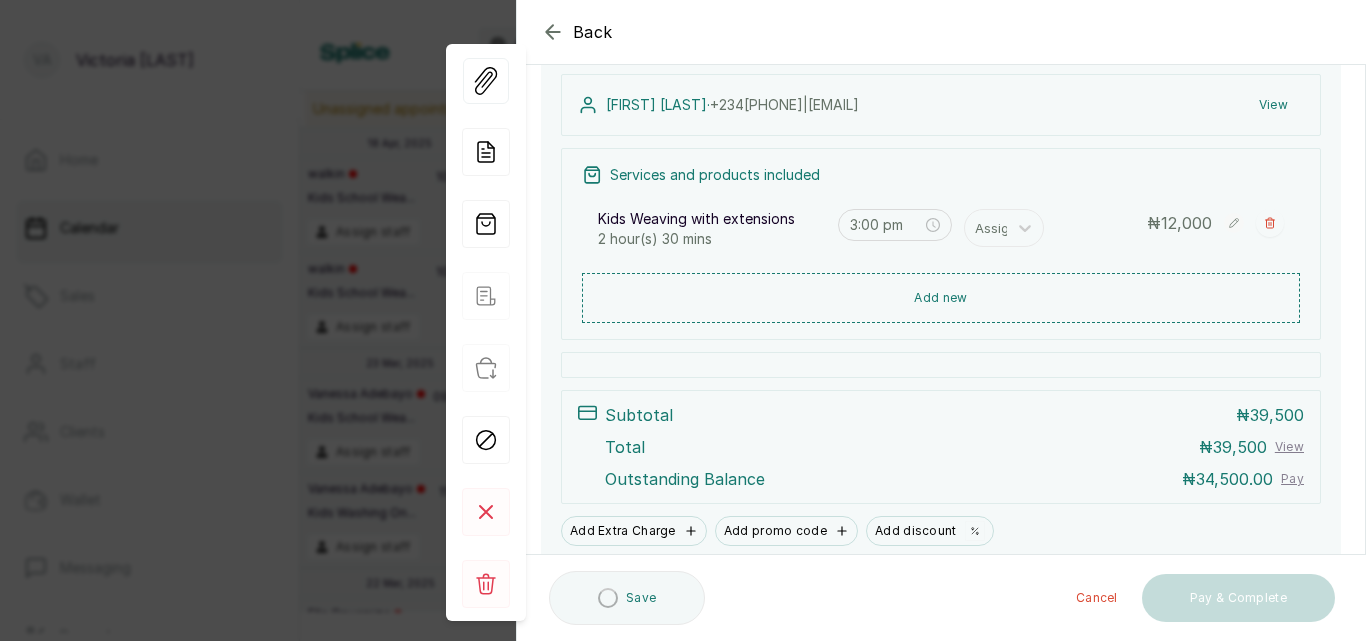 type on "3:00 pm" 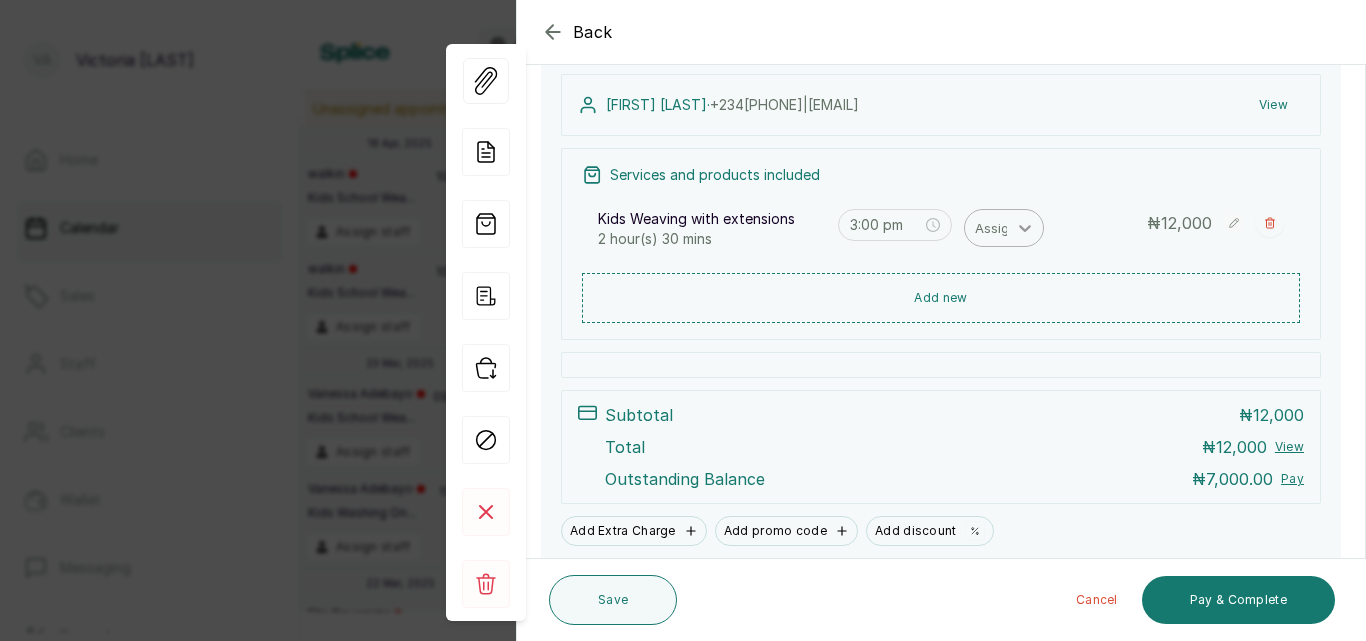 click at bounding box center (1025, 228) 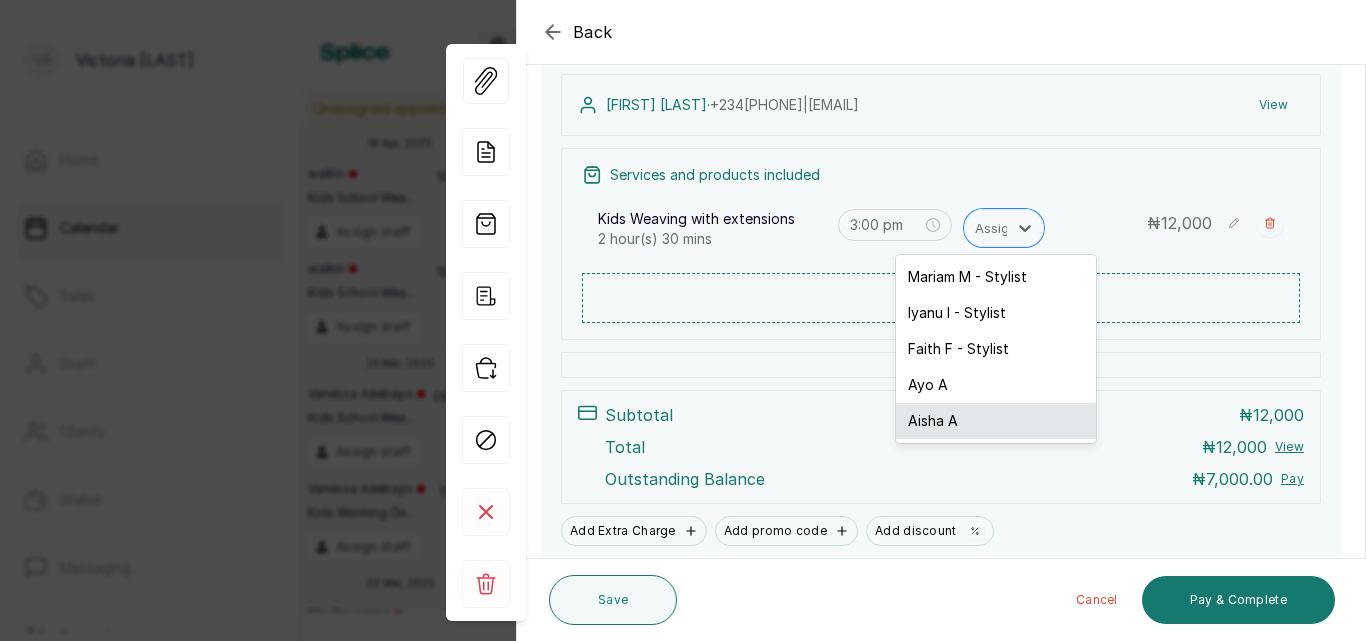click on "Aisha A" at bounding box center (996, 421) 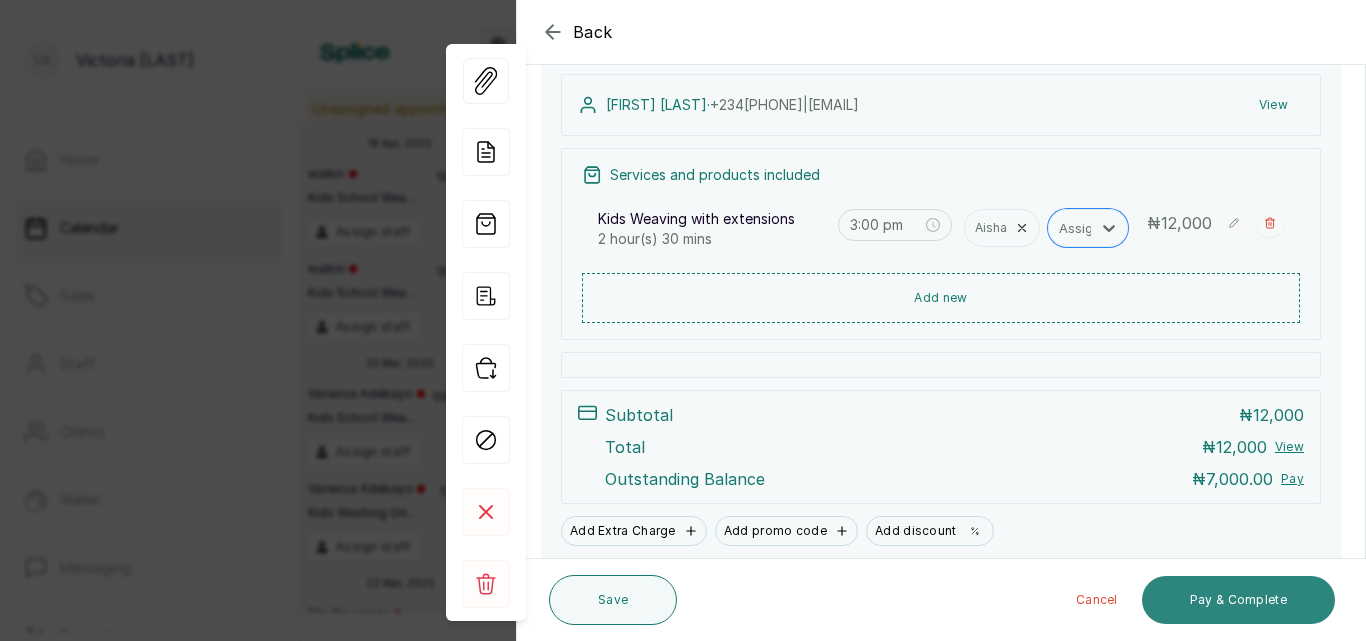 click on "Pay & Complete" at bounding box center [1238, 600] 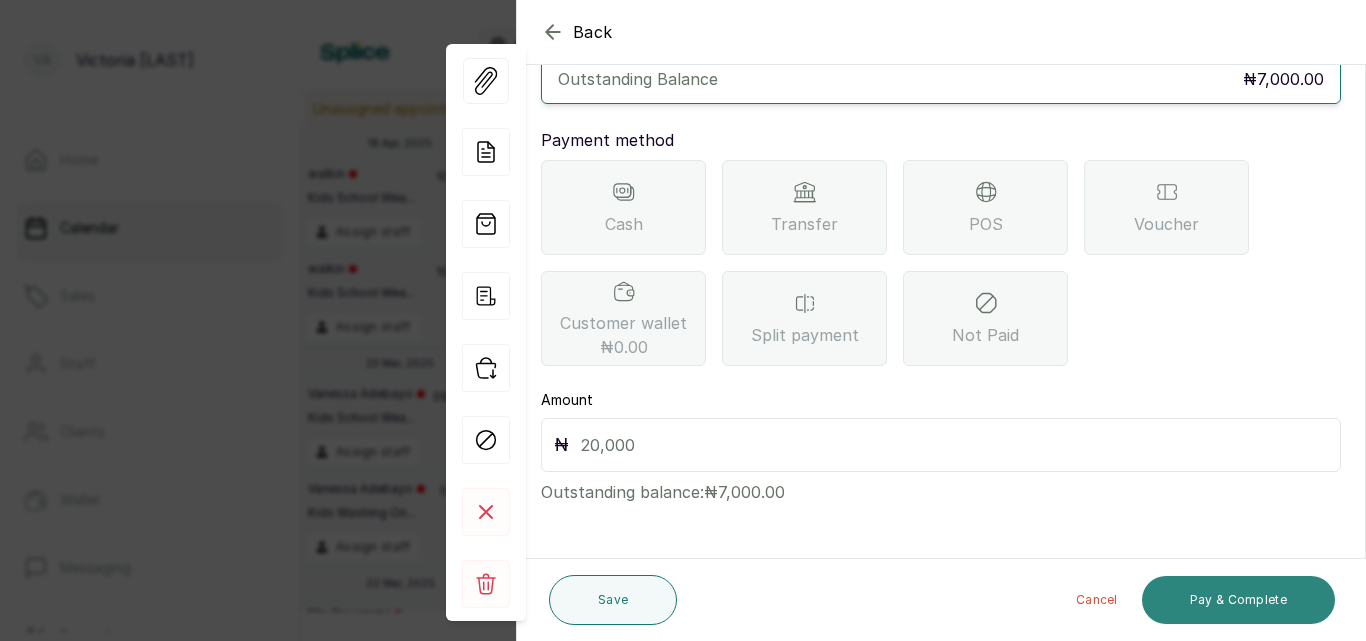 scroll, scrollTop: 159, scrollLeft: 0, axis: vertical 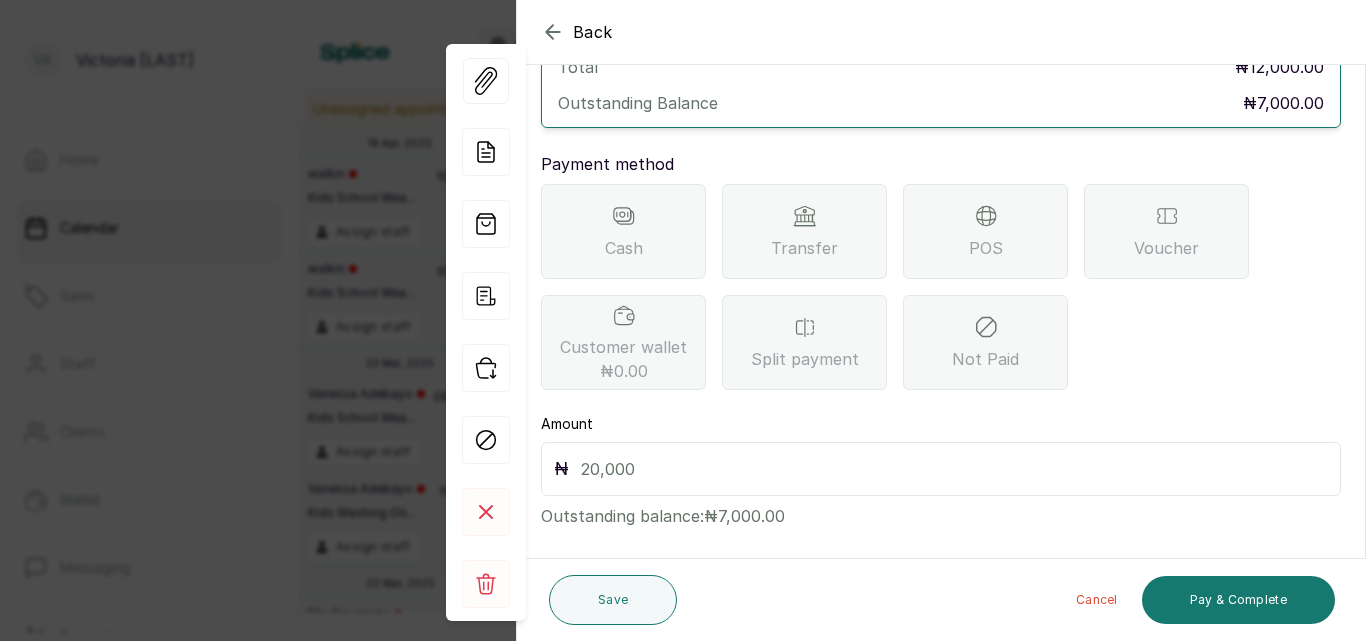 click at bounding box center [954, 469] 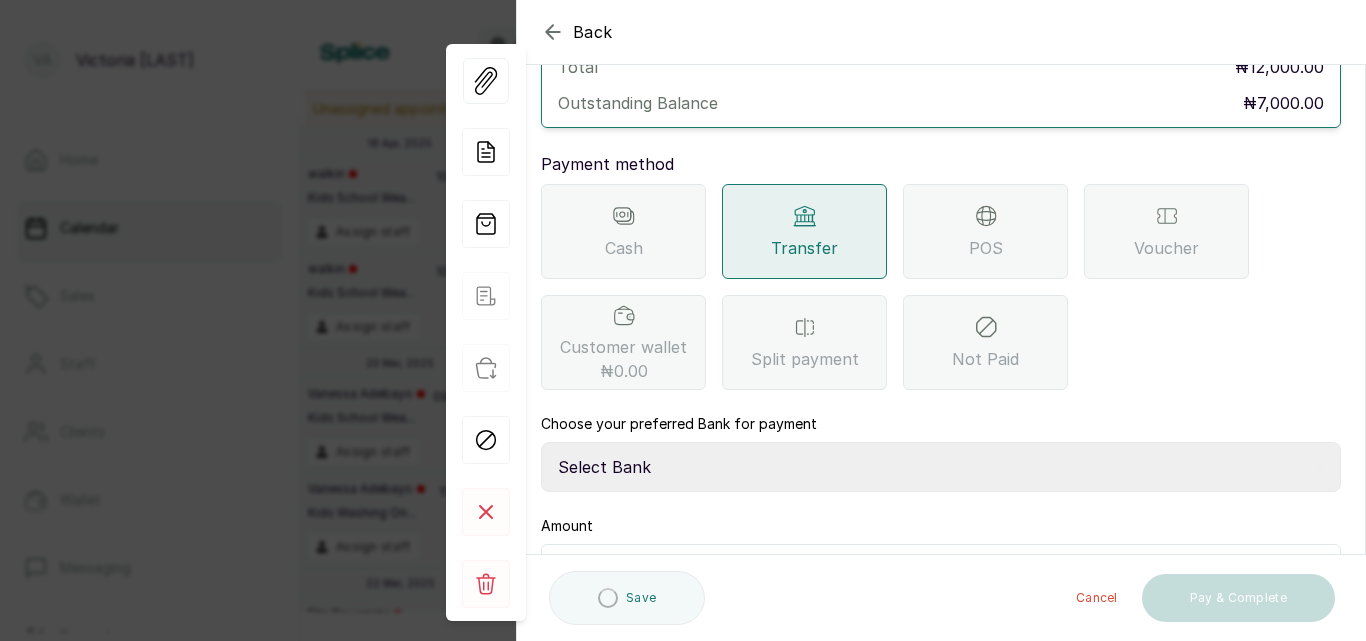 click on "Select Bank CANARY YELLOW Moniepoint MFB CANARY YELLOW Sparkle Microfinance Bank" at bounding box center (941, 467) 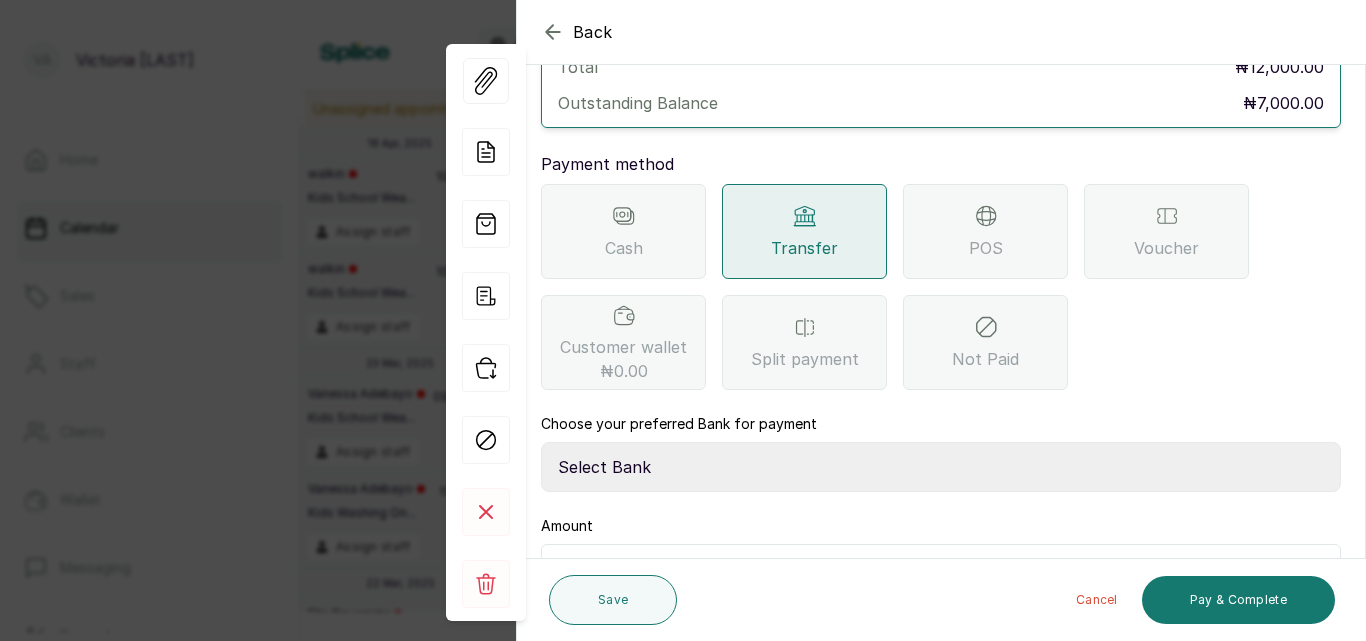 select on "a0df1ee2-db04-4e2a-8640-932656be21d6" 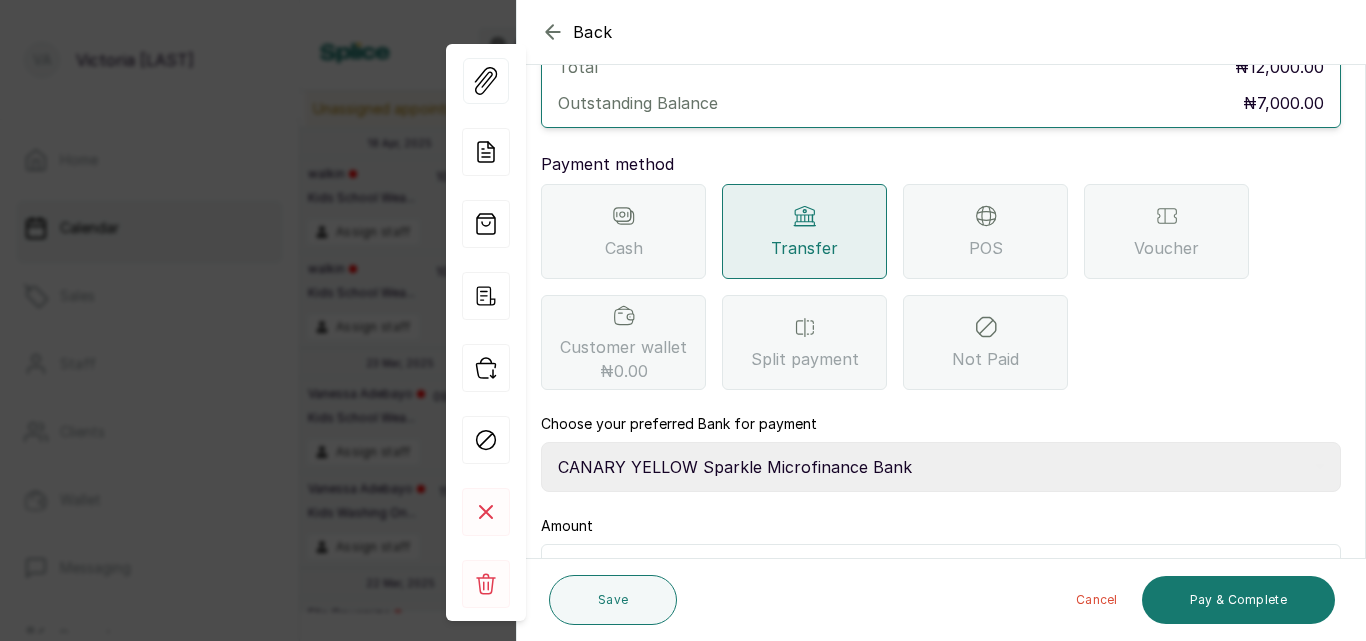 click on "Select Bank CANARY YELLOW Moniepoint MFB CANARY YELLOW Sparkle Microfinance Bank" at bounding box center [941, 467] 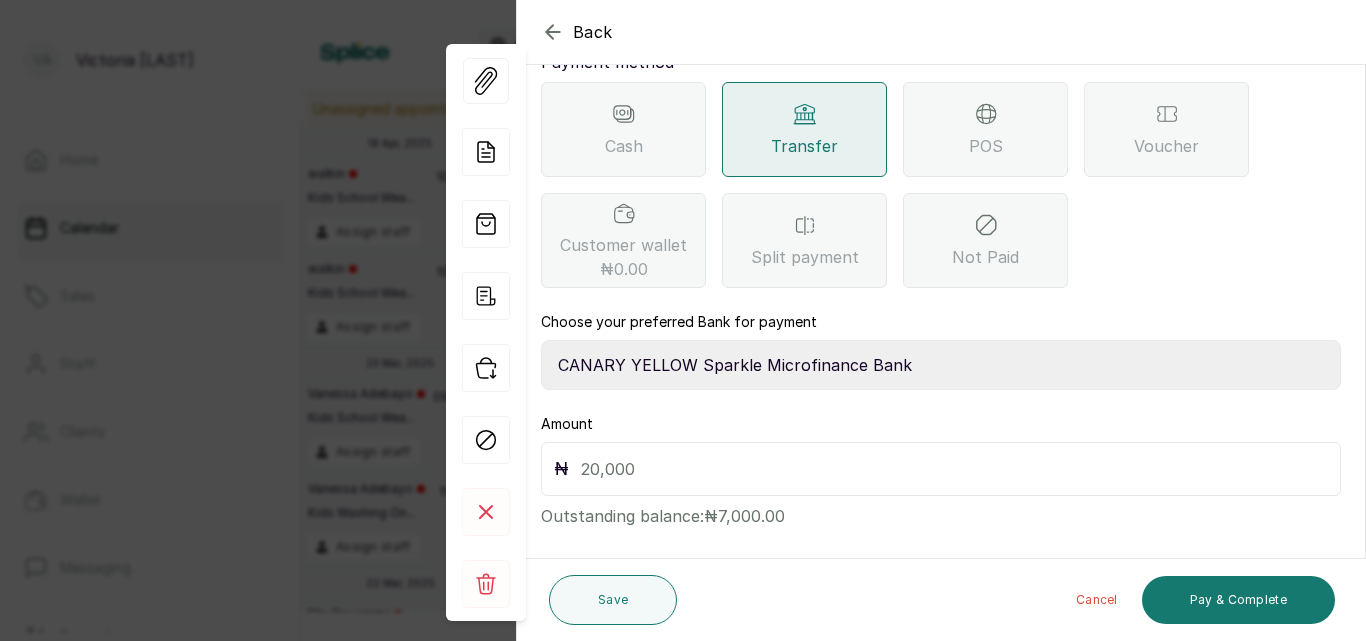 click at bounding box center [954, 469] 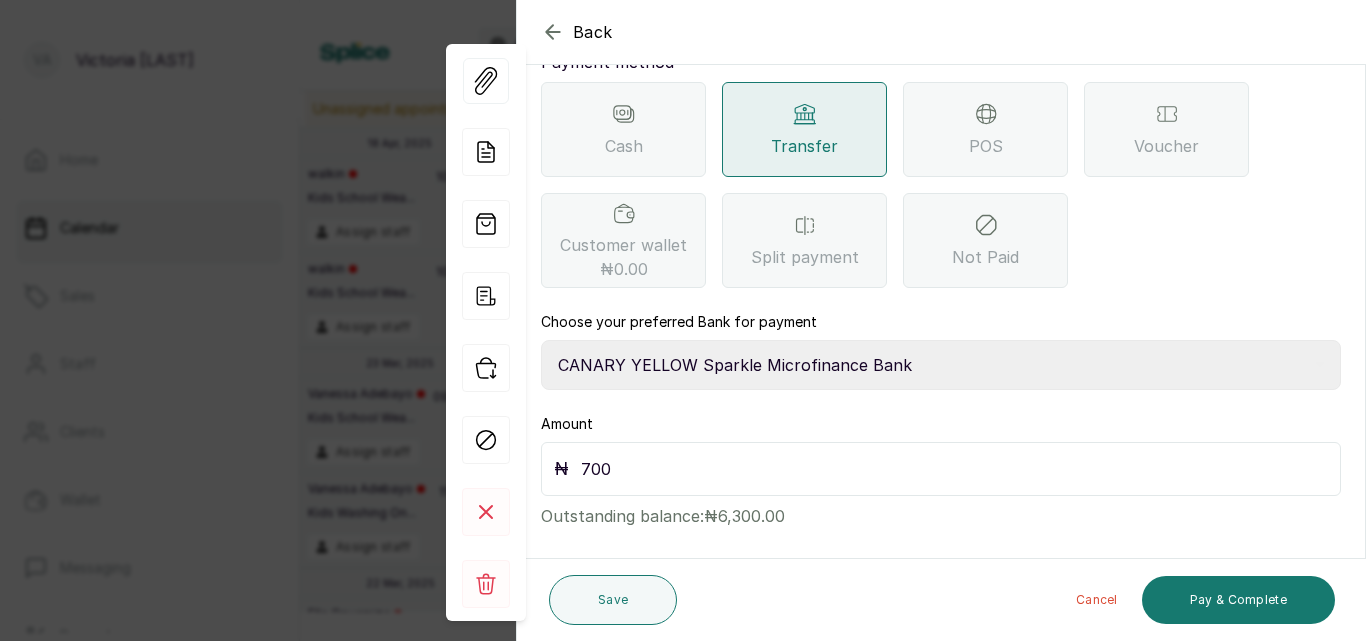 type on "7,000" 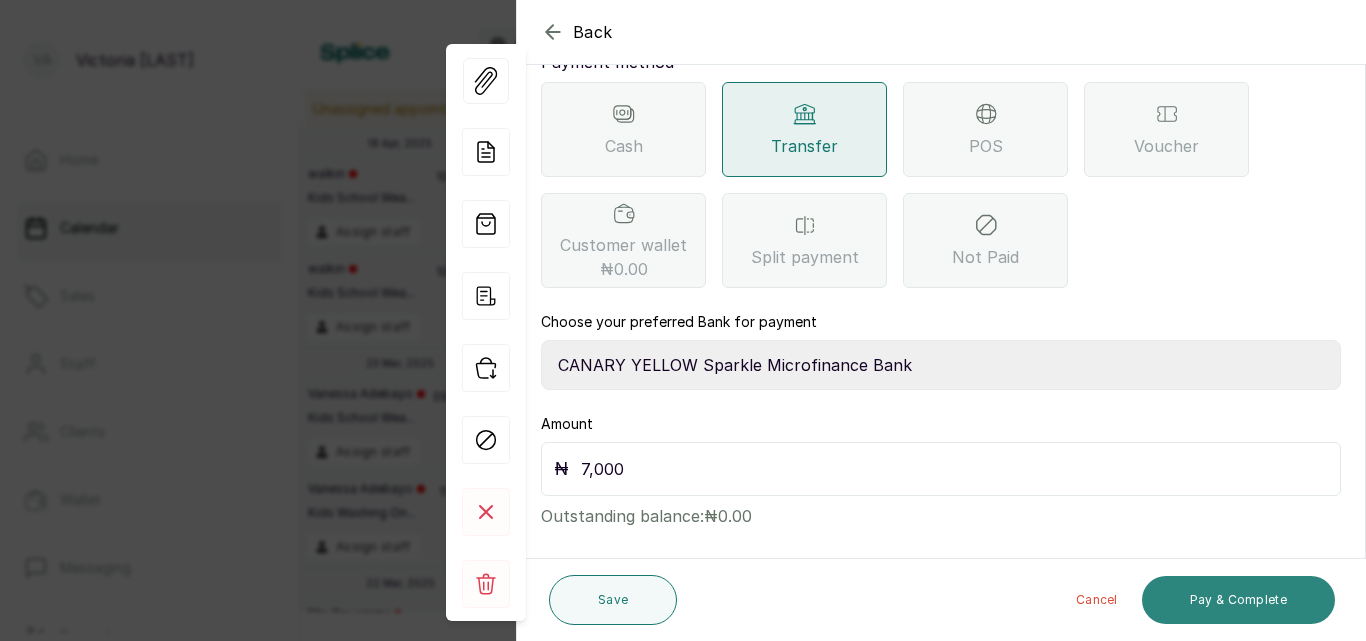 click on "Pay & Complete" at bounding box center (1238, 600) 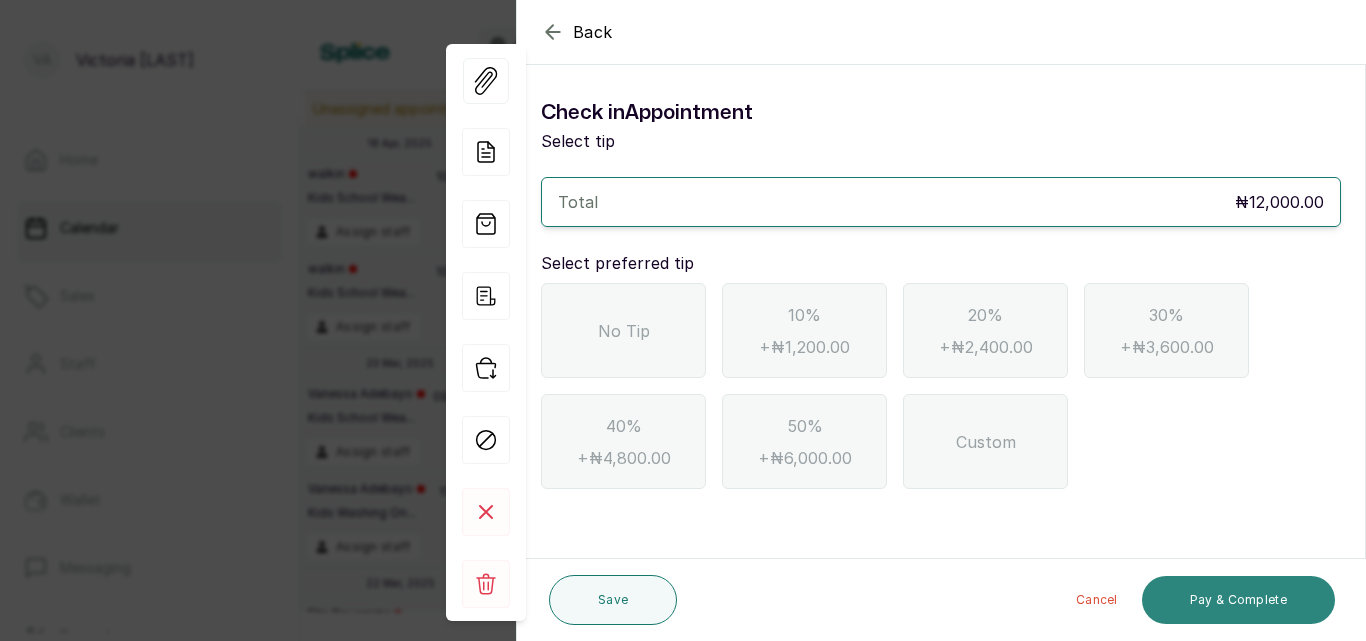 scroll, scrollTop: 0, scrollLeft: 0, axis: both 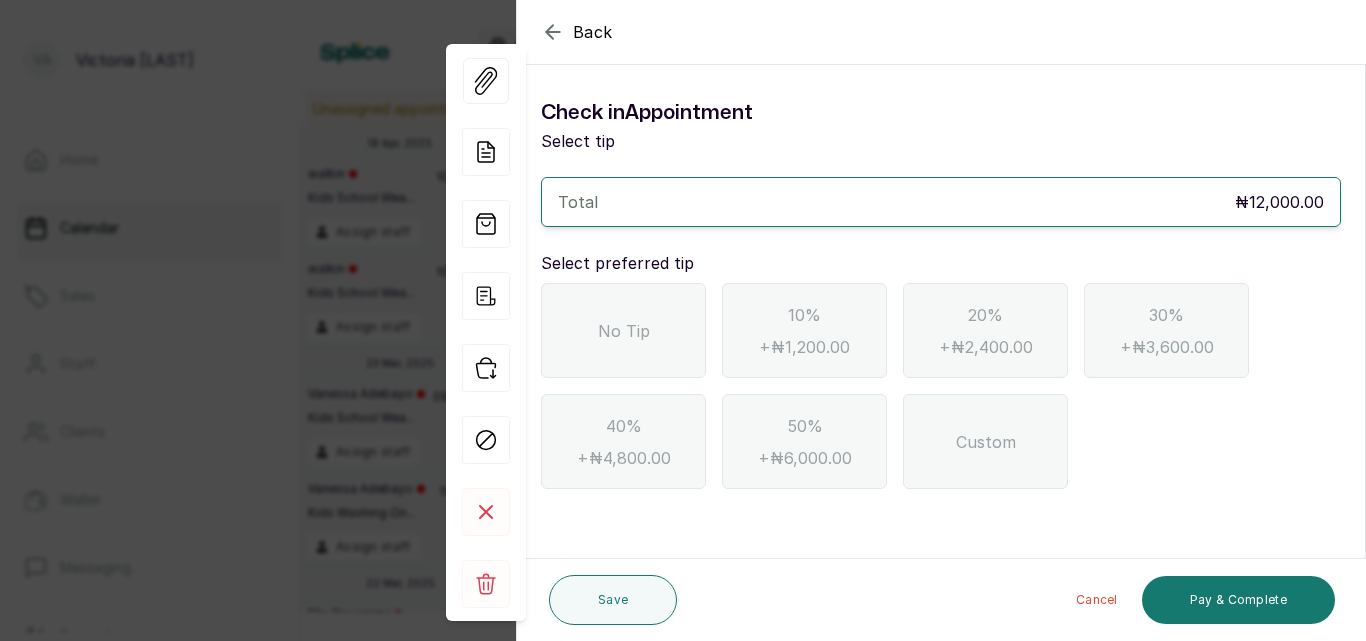 click on "Back Appointment Details Check in  Appointment Select tip Total ₦12,000.00 Select preferred tip No Tip 10% + ₦1,200.00 20% + ₦2,400.00 30% + ₦3,600.00 40% + ₦4,800.00 50% + ₦6,000.00 Custom Save Cancel Pay & Complete" at bounding box center [941, 313] 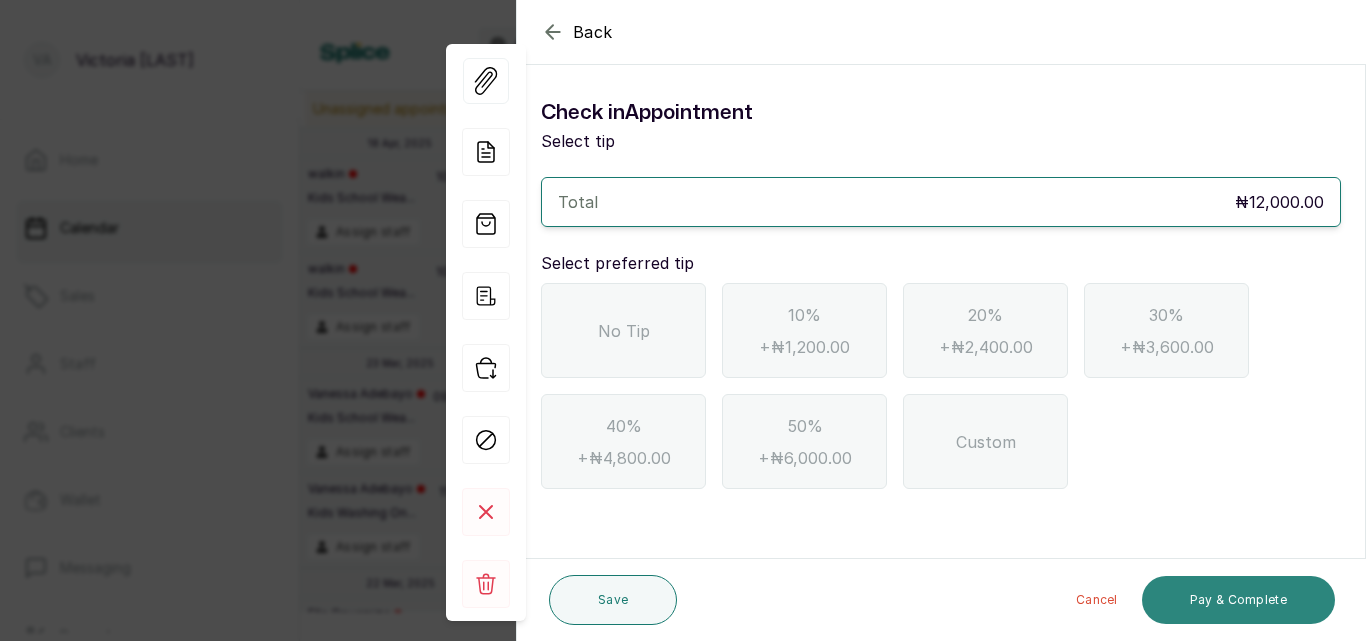 click on "Pay & Complete" at bounding box center [1238, 600] 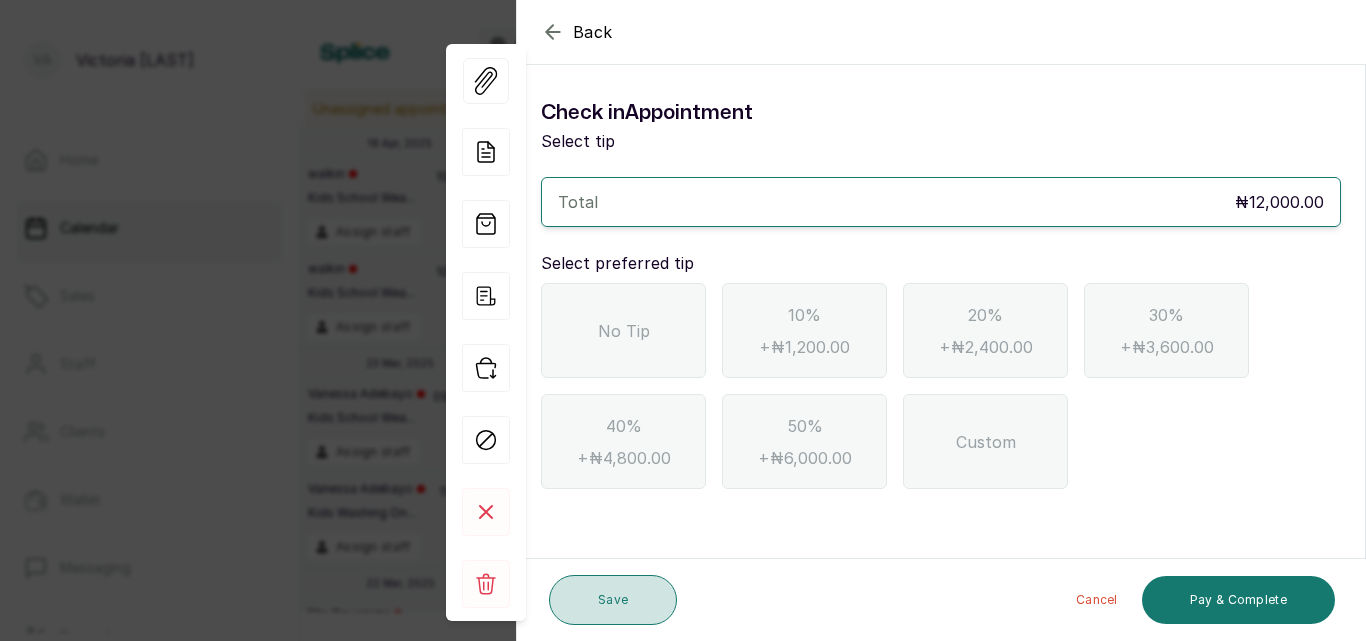 click on "Save" at bounding box center [613, 600] 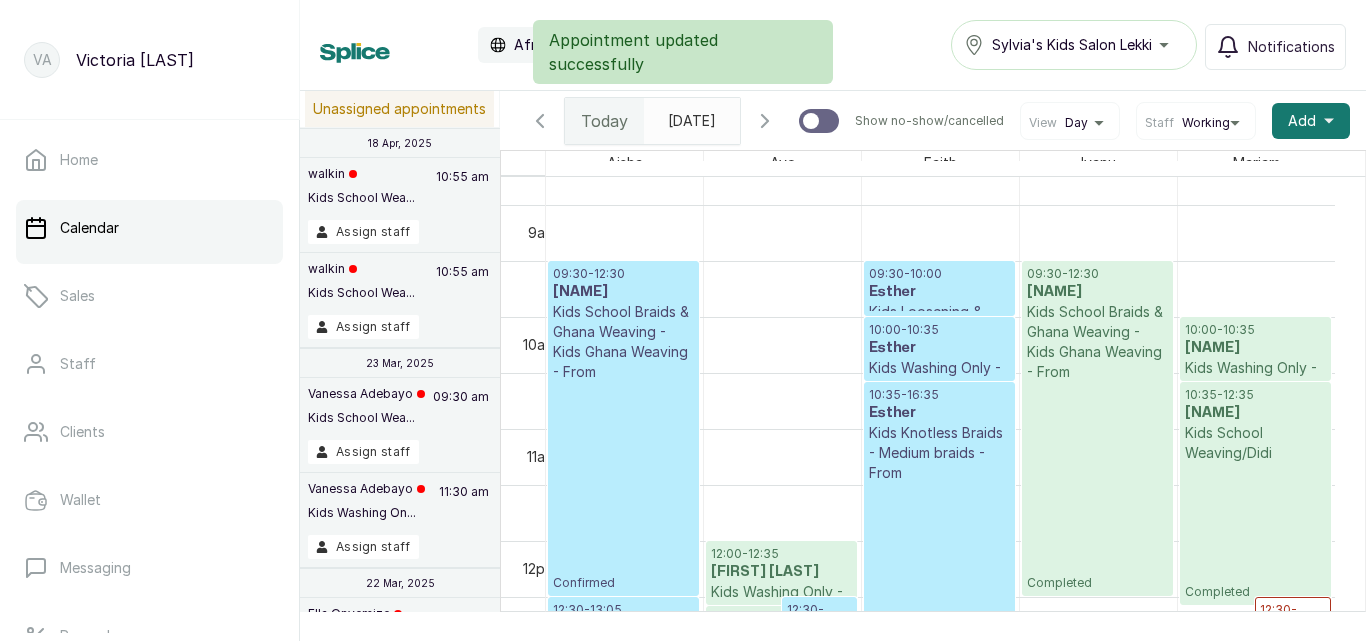 click on "09:30  -  12:30 [FIRST] [LAST] Kids School Braids & Ghana Weaving - Kids Ghana Weaving  - From Confirmed" at bounding box center [623, 428] 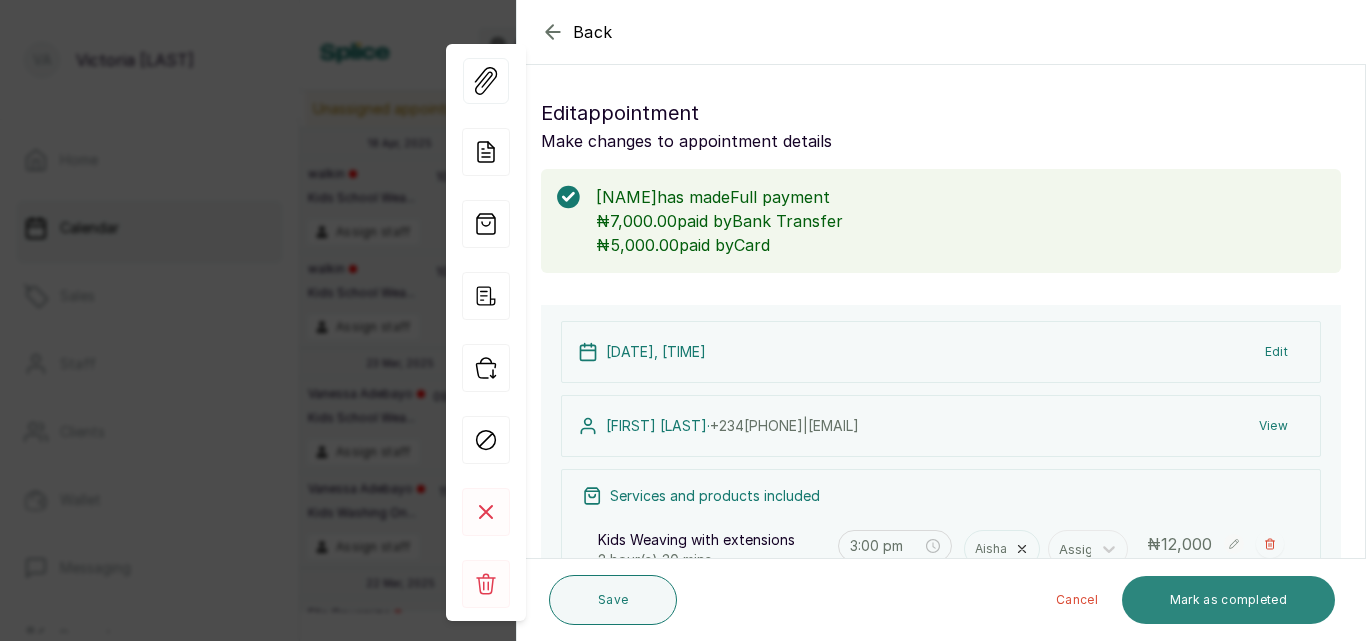 click on "Mark as completed" at bounding box center [1228, 600] 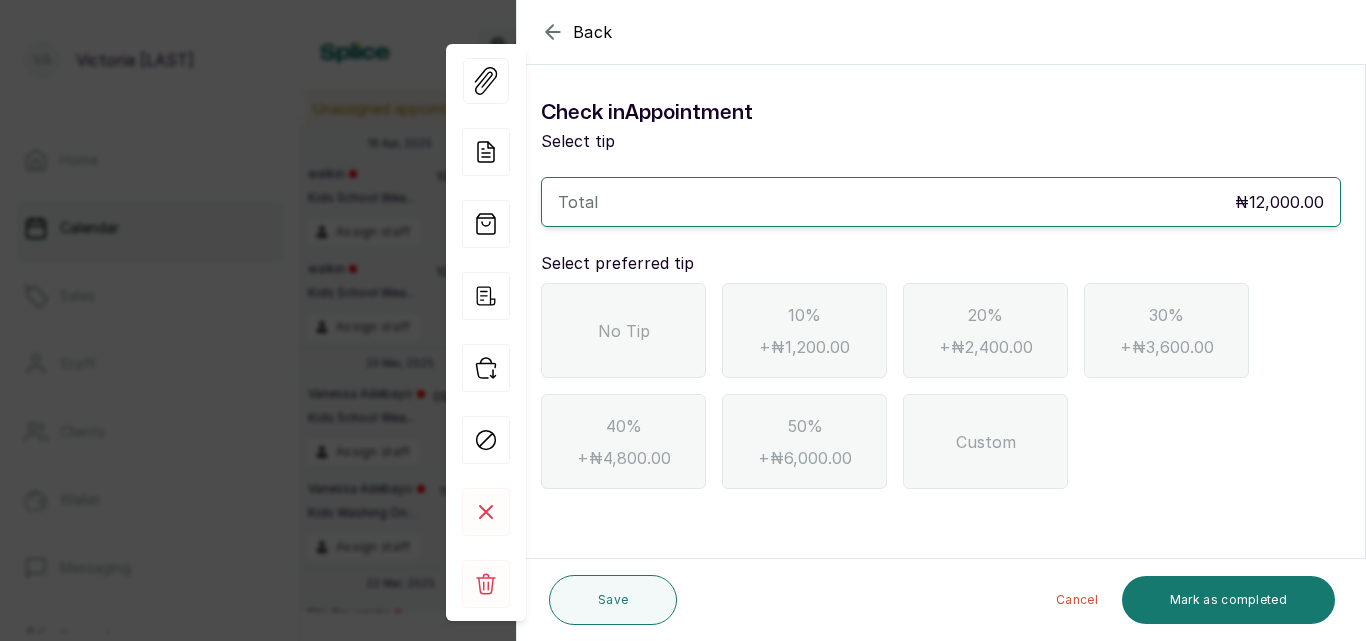 click 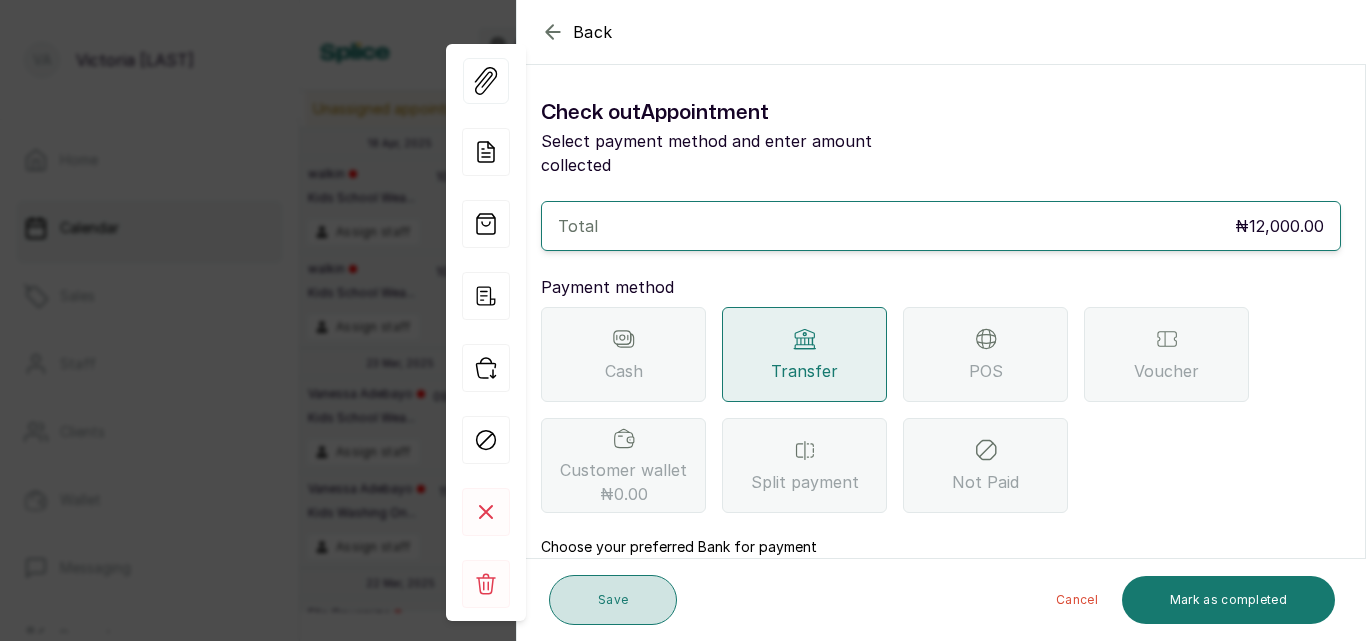 click on "Save" at bounding box center [613, 600] 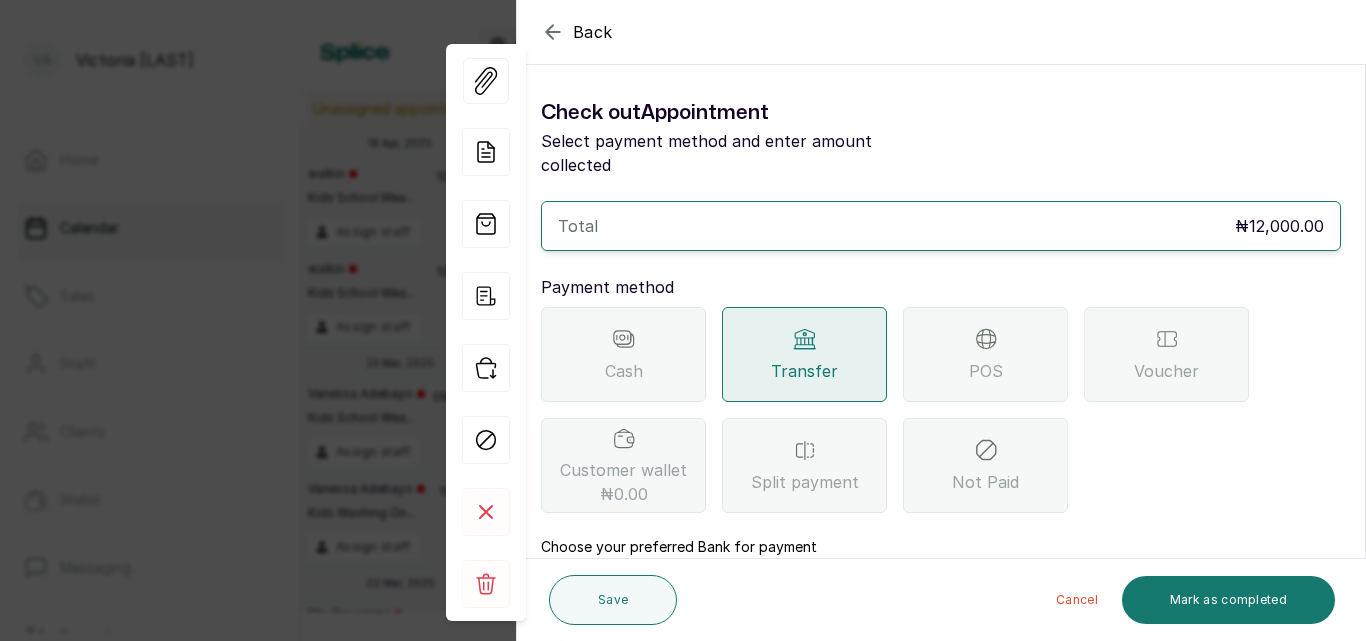 click 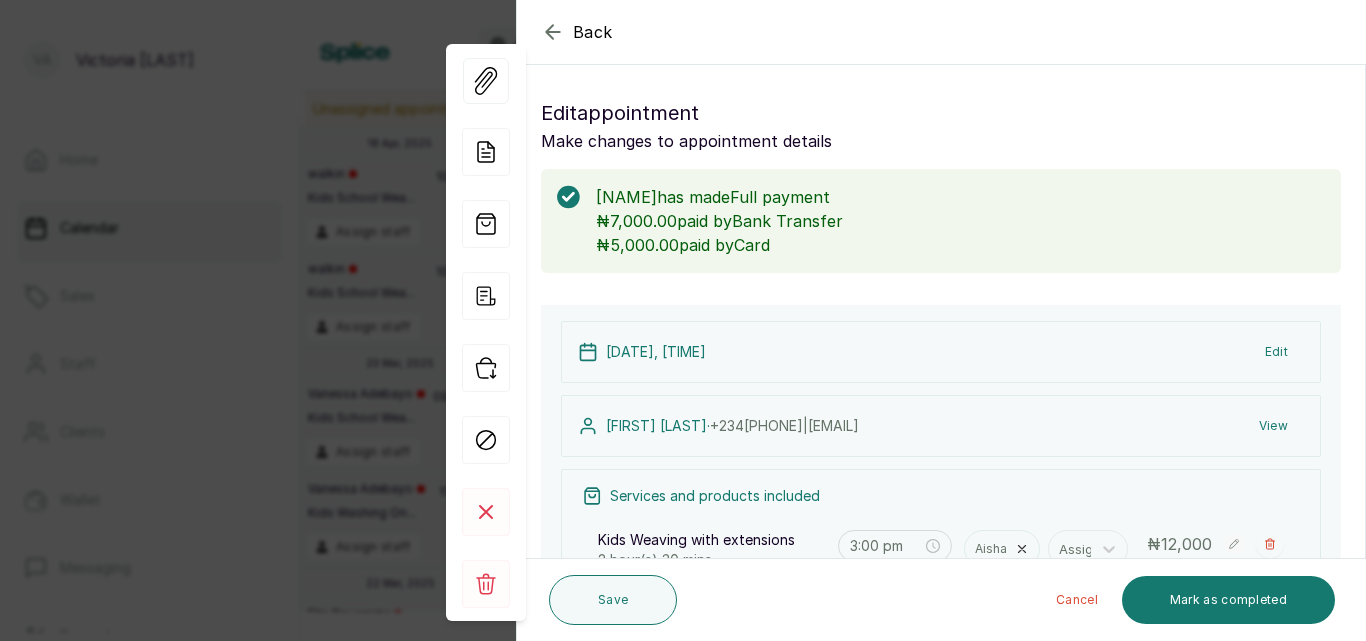 click 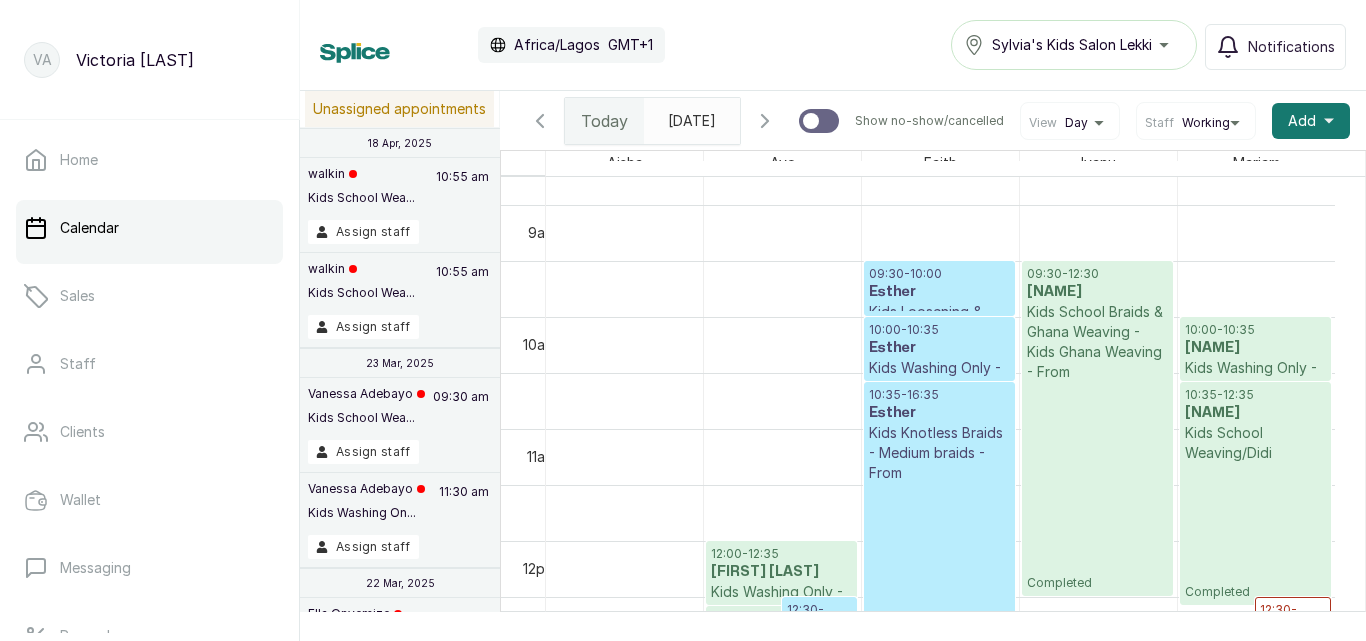 scroll, scrollTop: 1607, scrollLeft: 0, axis: vertical 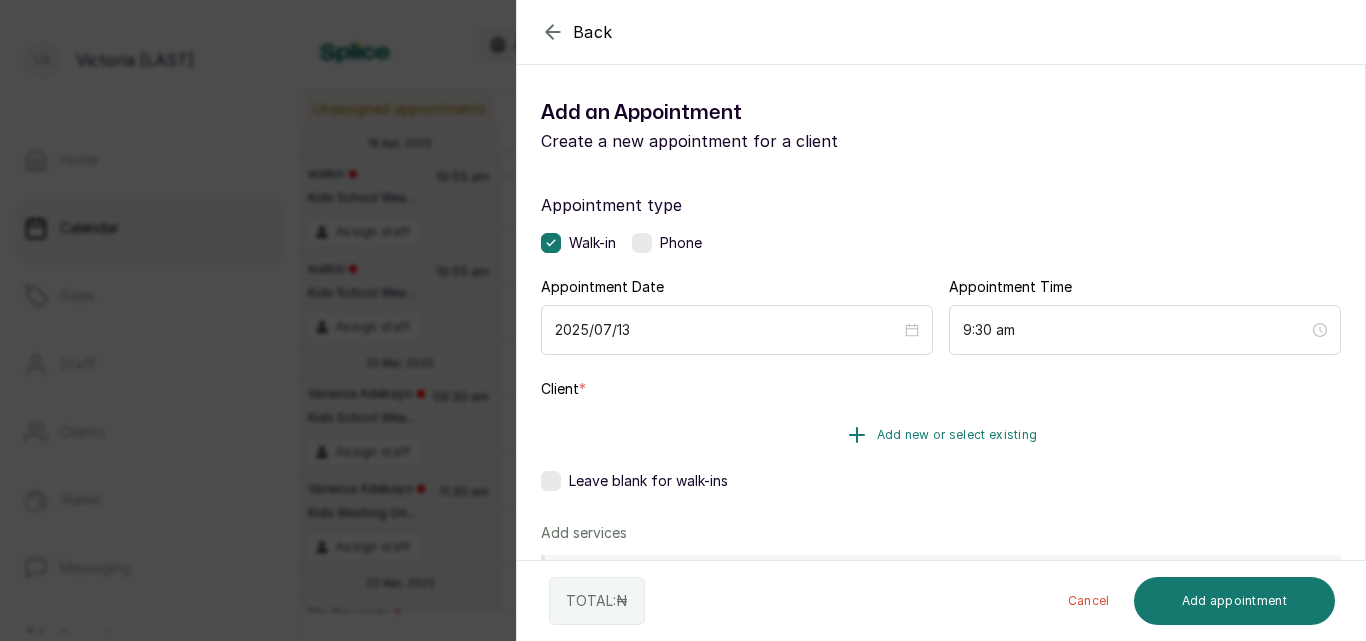 click on "Add new or select existing" at bounding box center (941, 435) 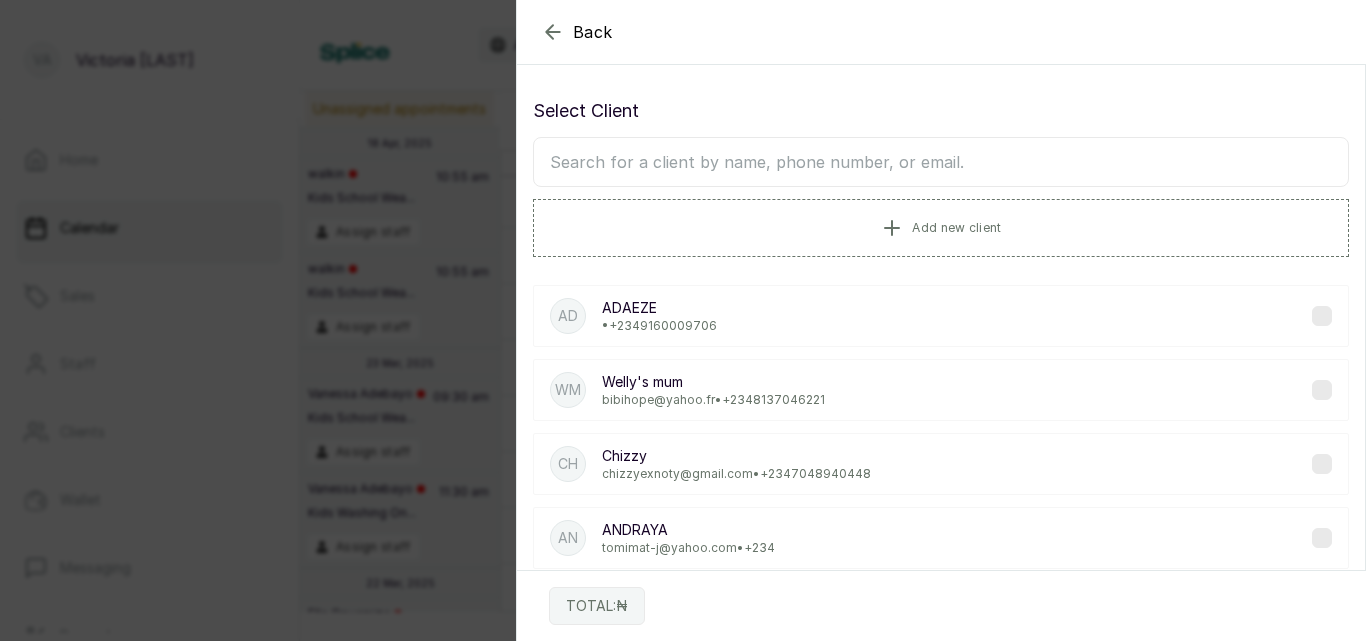 click at bounding box center [941, 162] 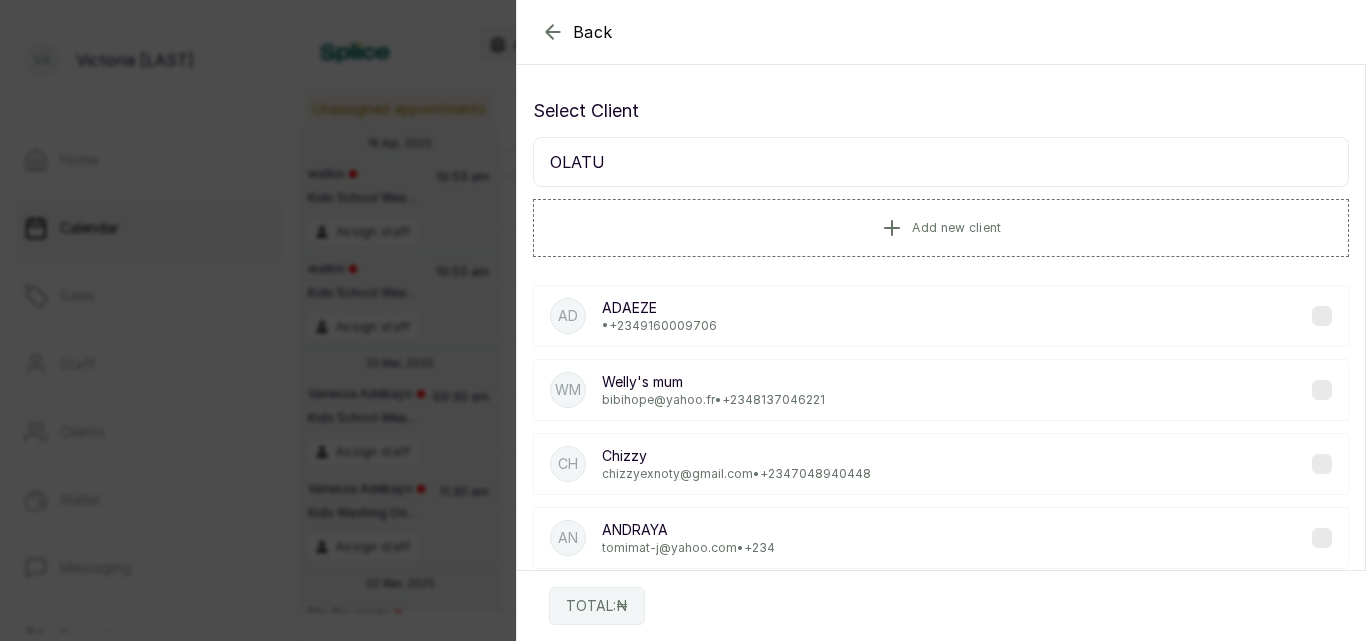 type on "[LAST]" 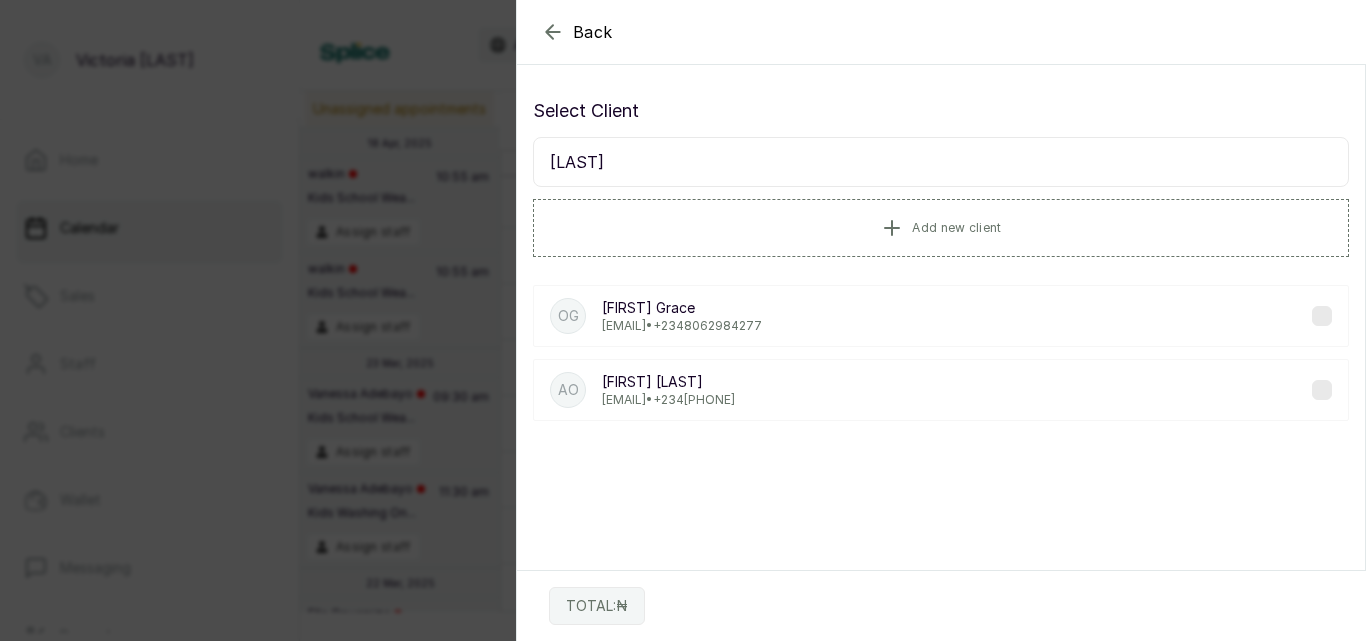 click on "[EMAIL]  •  +234 [PHONE]" at bounding box center [668, 400] 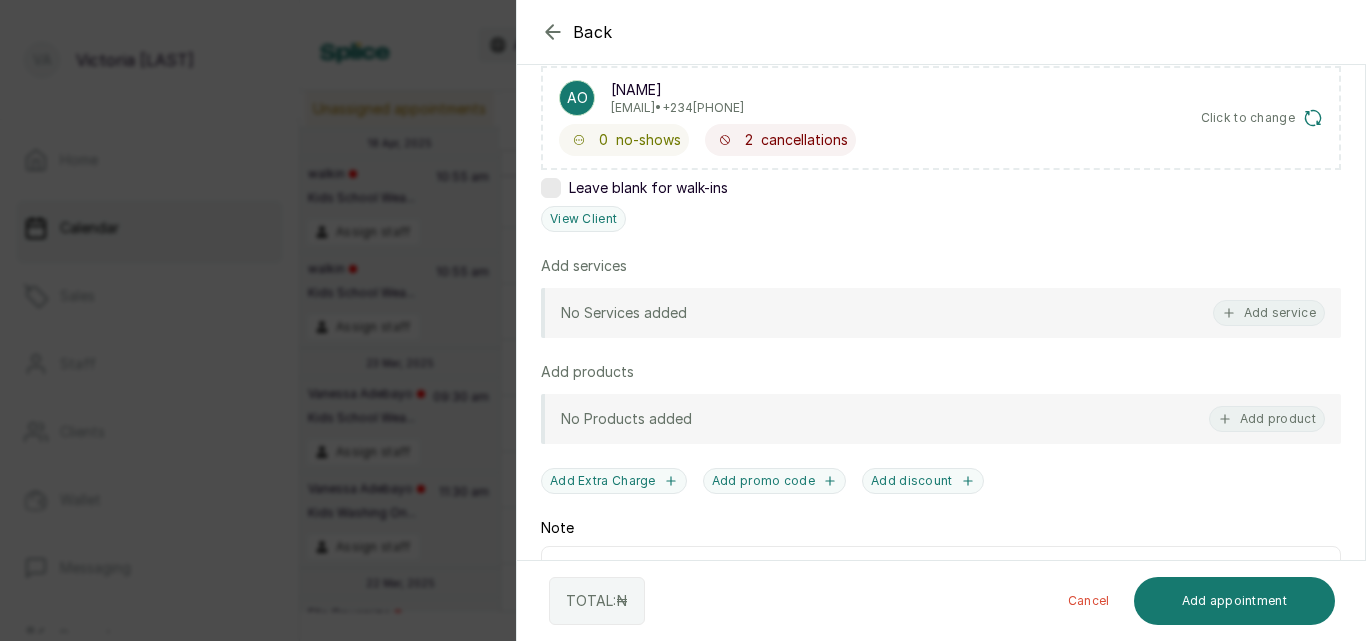 scroll, scrollTop: 347, scrollLeft: 0, axis: vertical 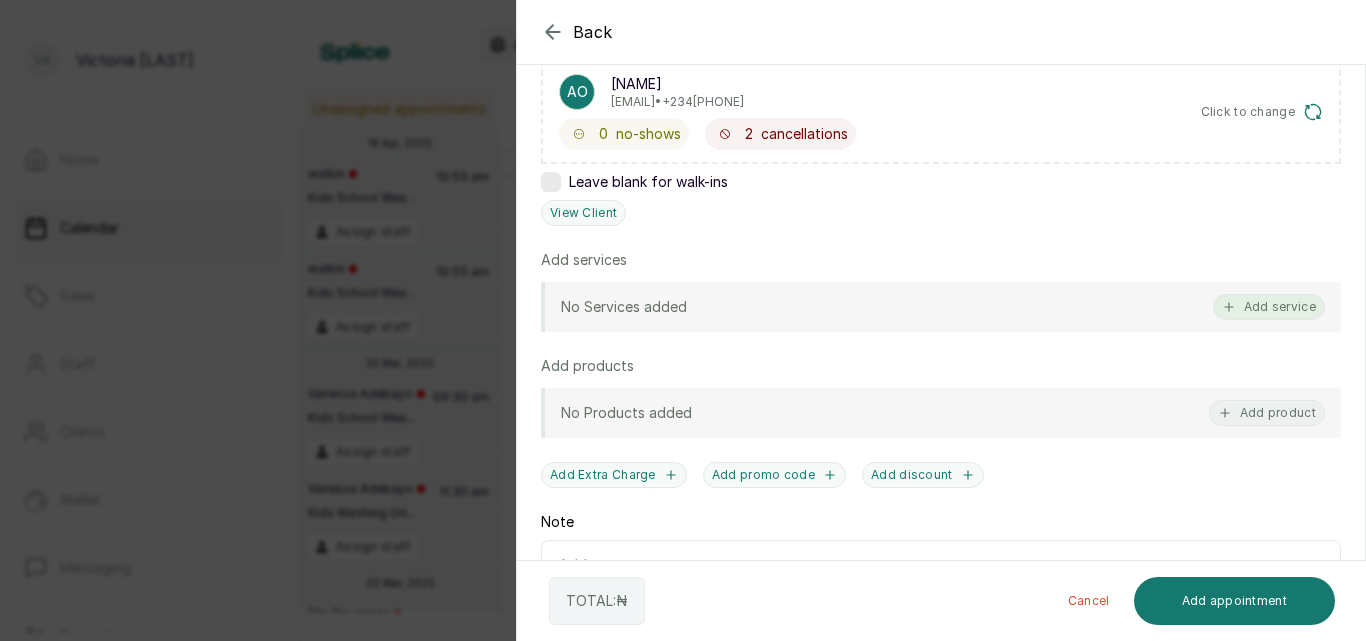 click 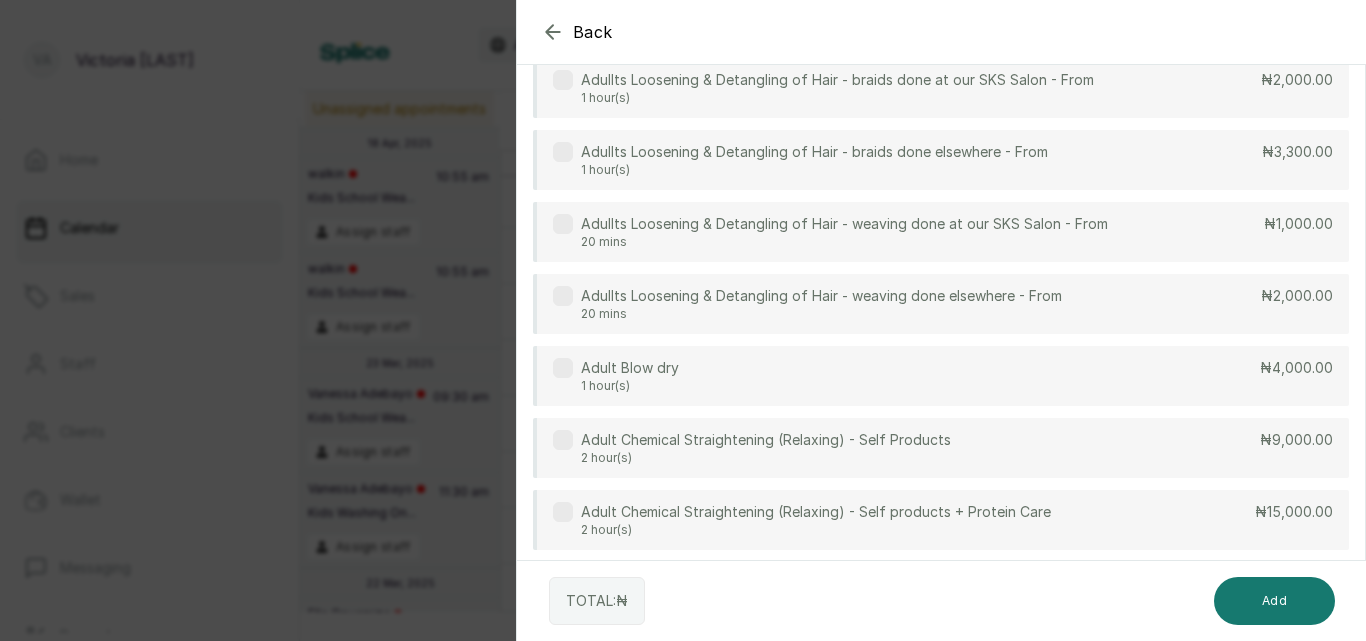 scroll, scrollTop: 80, scrollLeft: 0, axis: vertical 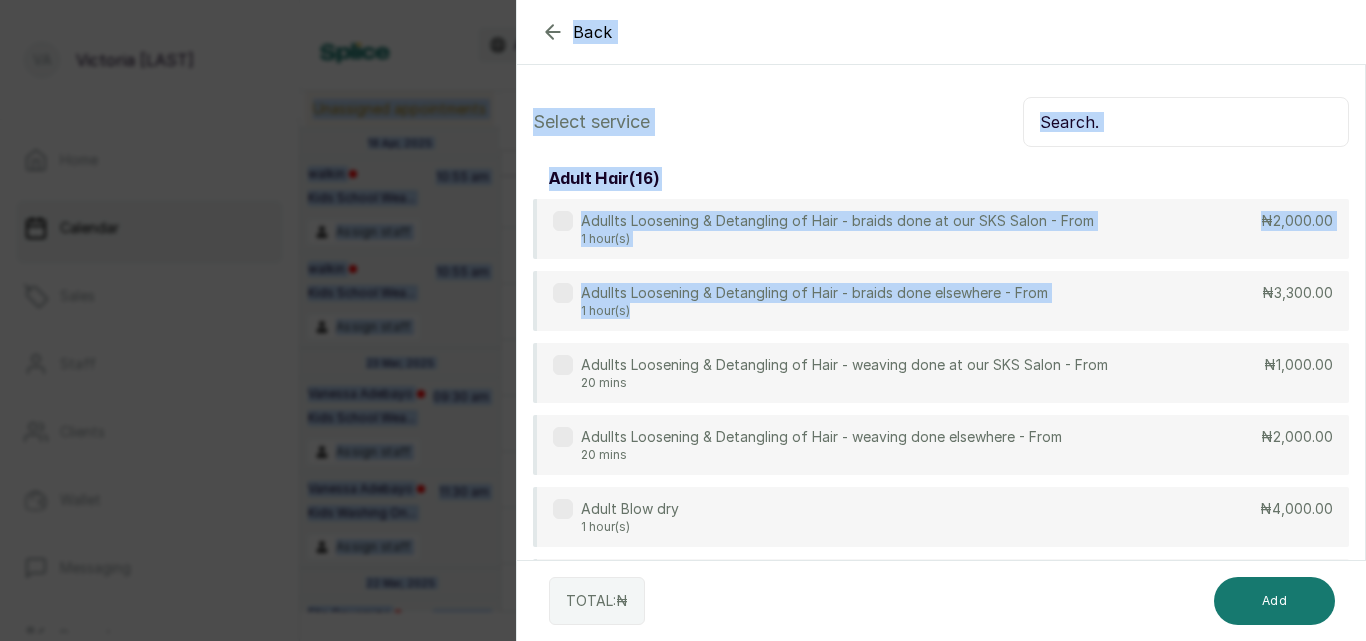 drag, startPoint x: 1129, startPoint y: 243, endPoint x: 1155, endPoint y: -80, distance: 324.04474 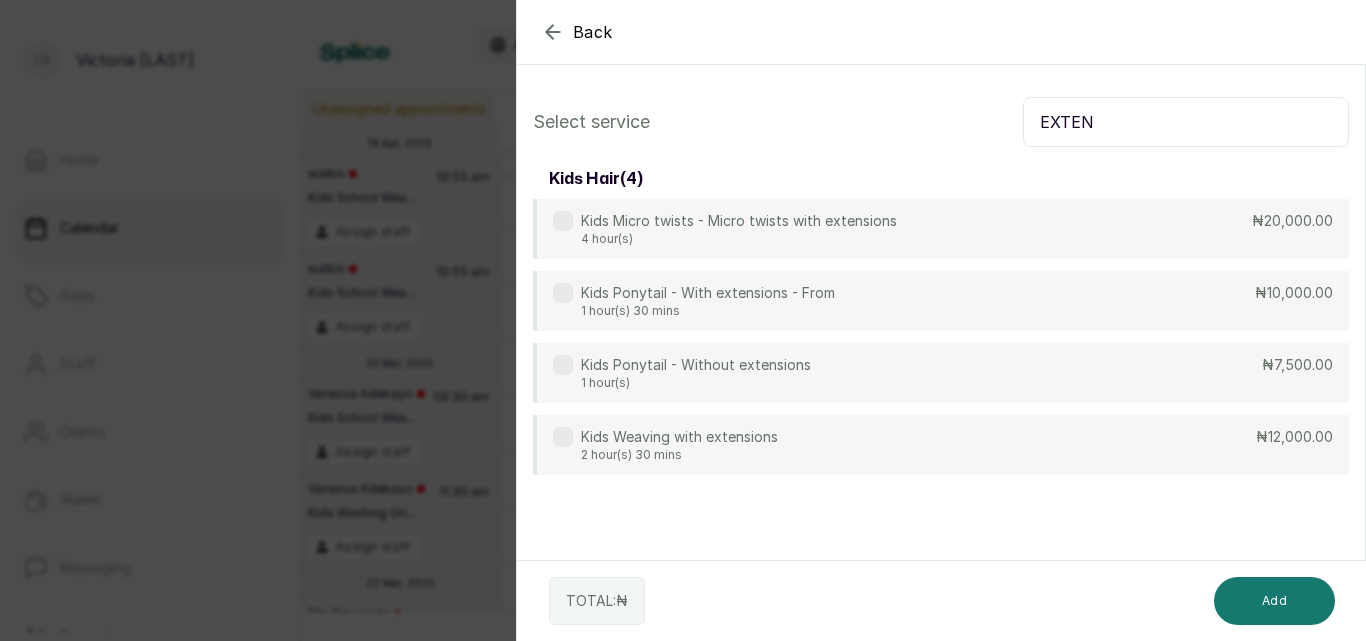 type on "EXTEN" 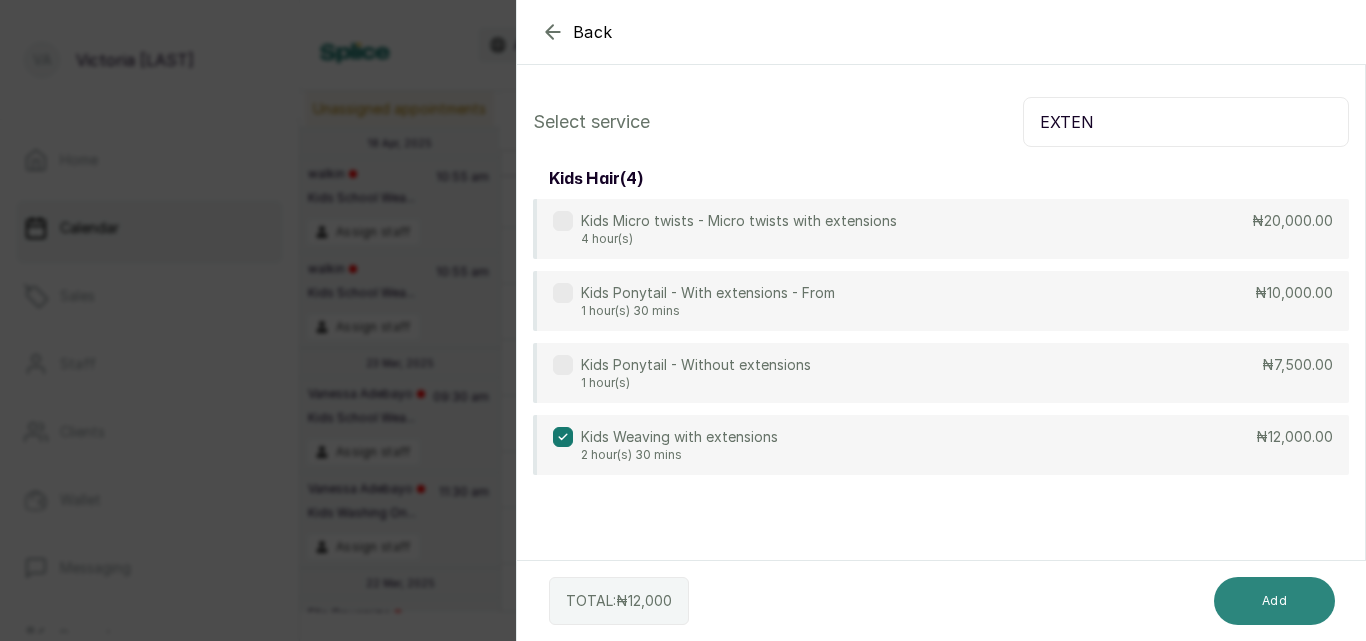 click on "Add" at bounding box center (1274, 601) 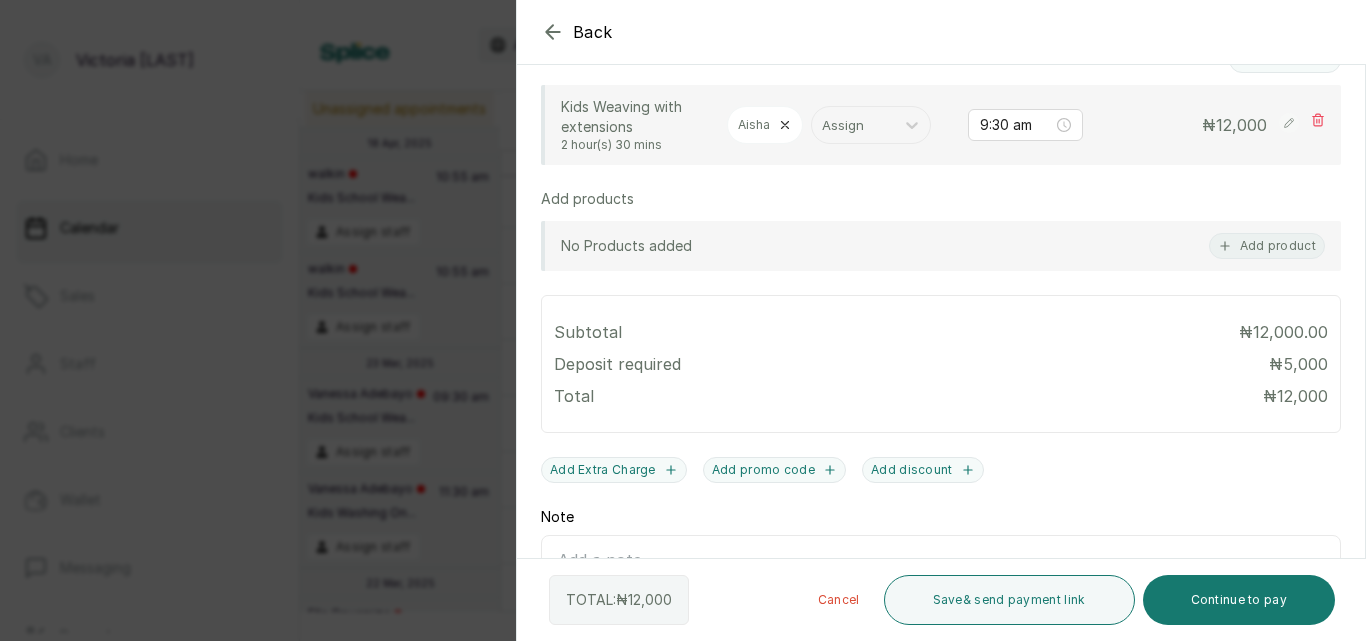 scroll, scrollTop: 581, scrollLeft: 0, axis: vertical 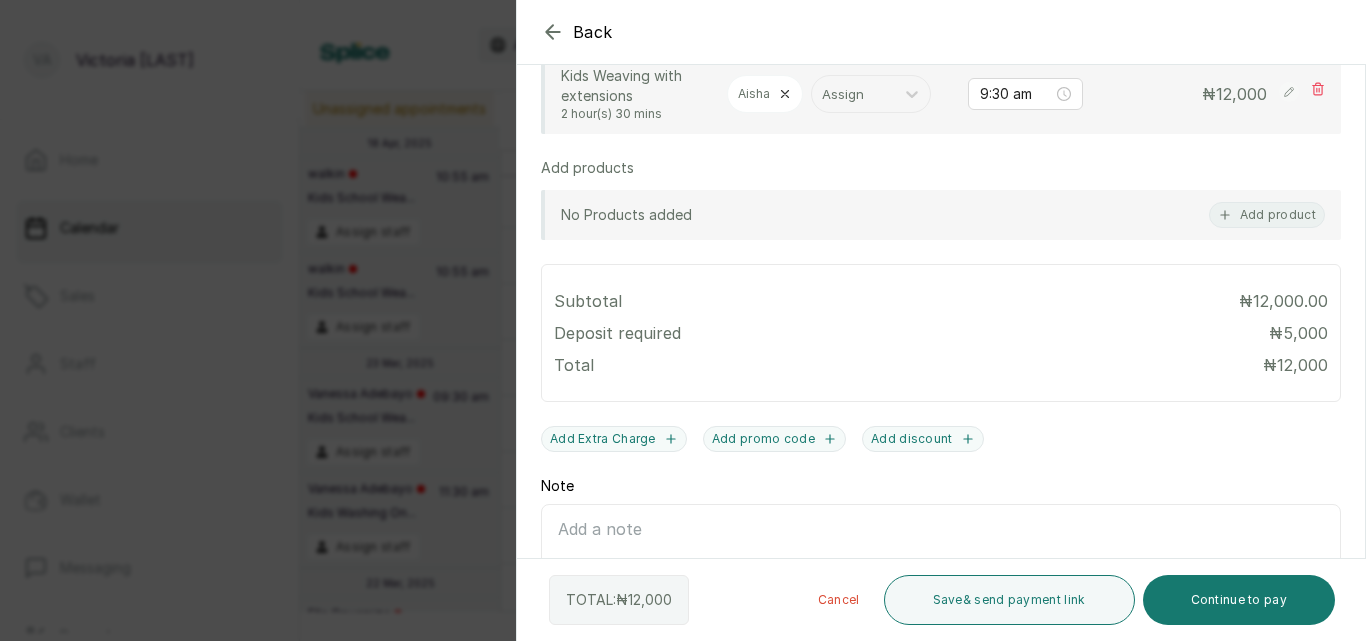 click 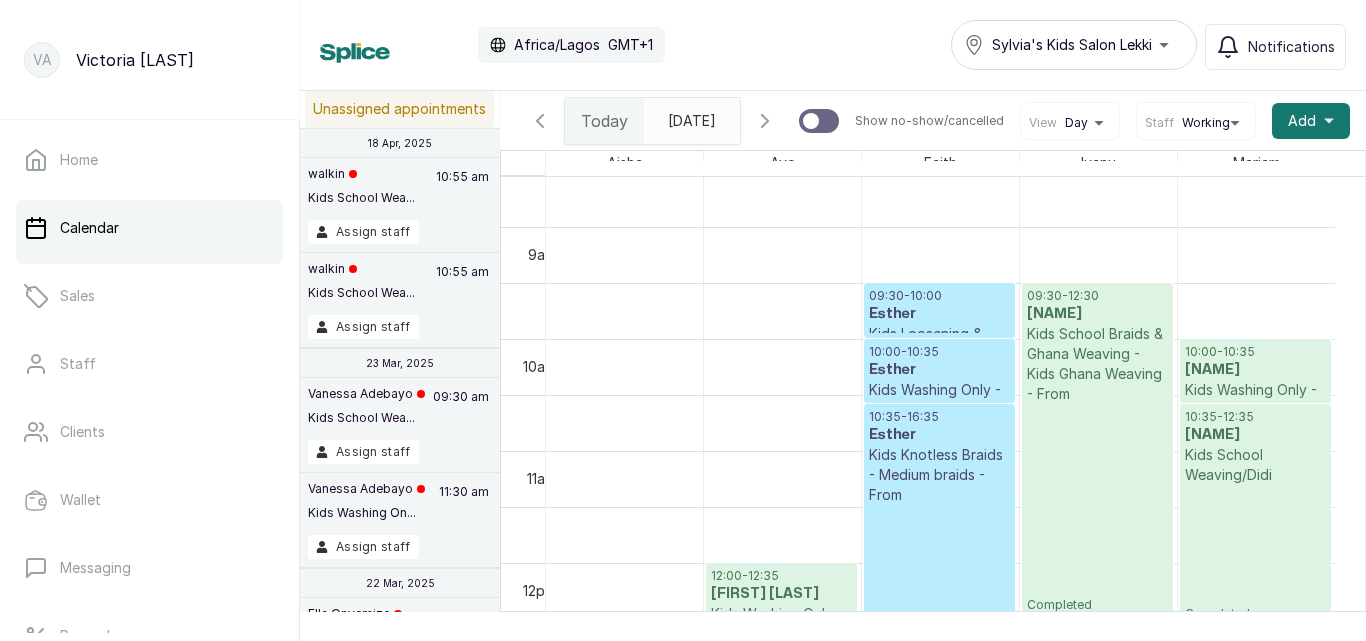 scroll, scrollTop: 1445, scrollLeft: 0, axis: vertical 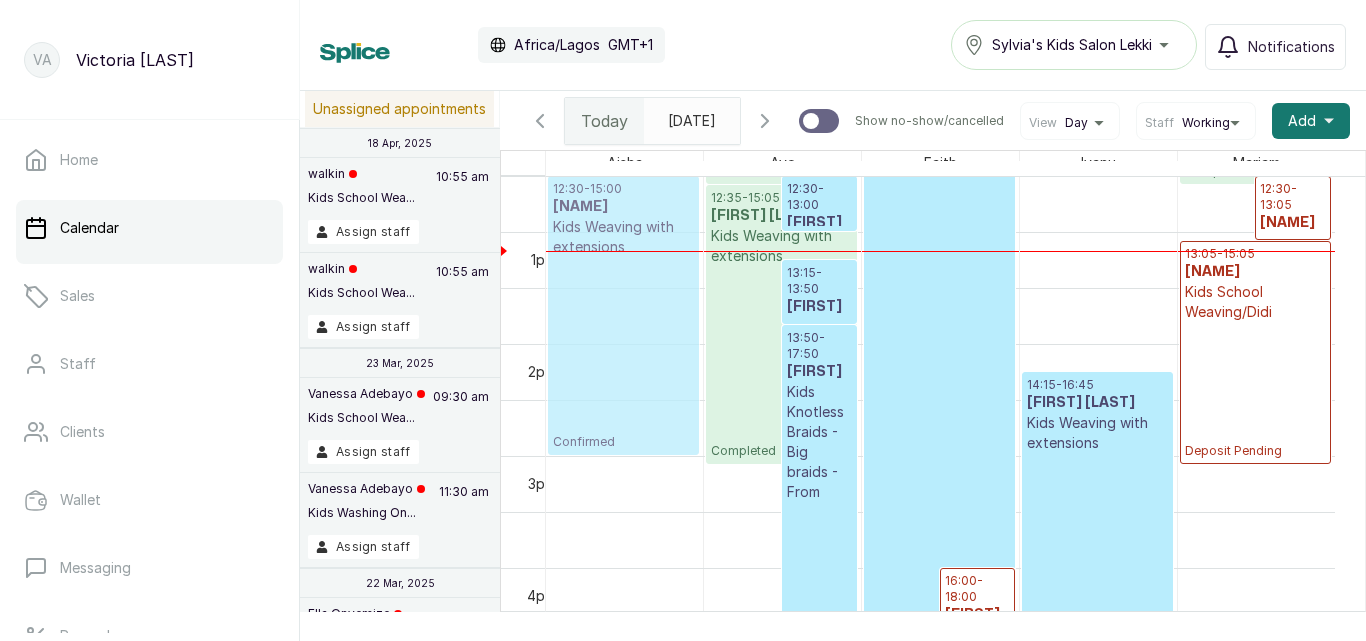 drag, startPoint x: 632, startPoint y: 512, endPoint x: 645, endPoint y: 288, distance: 224.37692 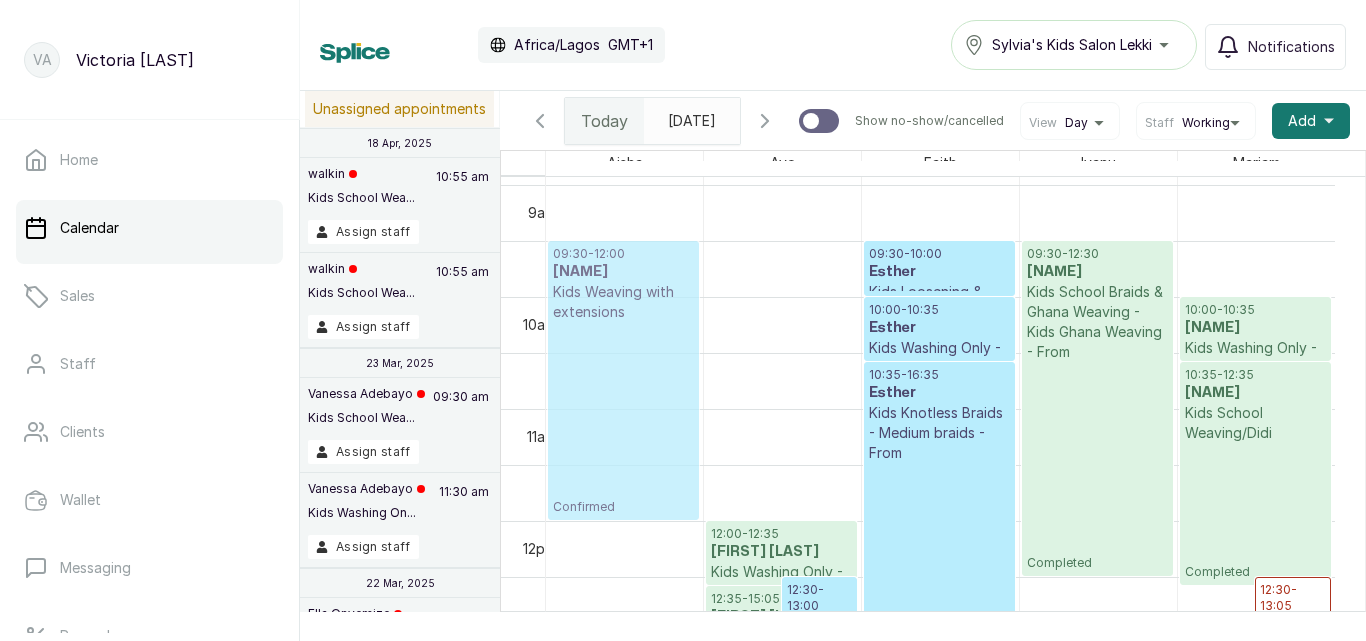 drag, startPoint x: 631, startPoint y: 582, endPoint x: 619, endPoint y: 263, distance: 319.22562 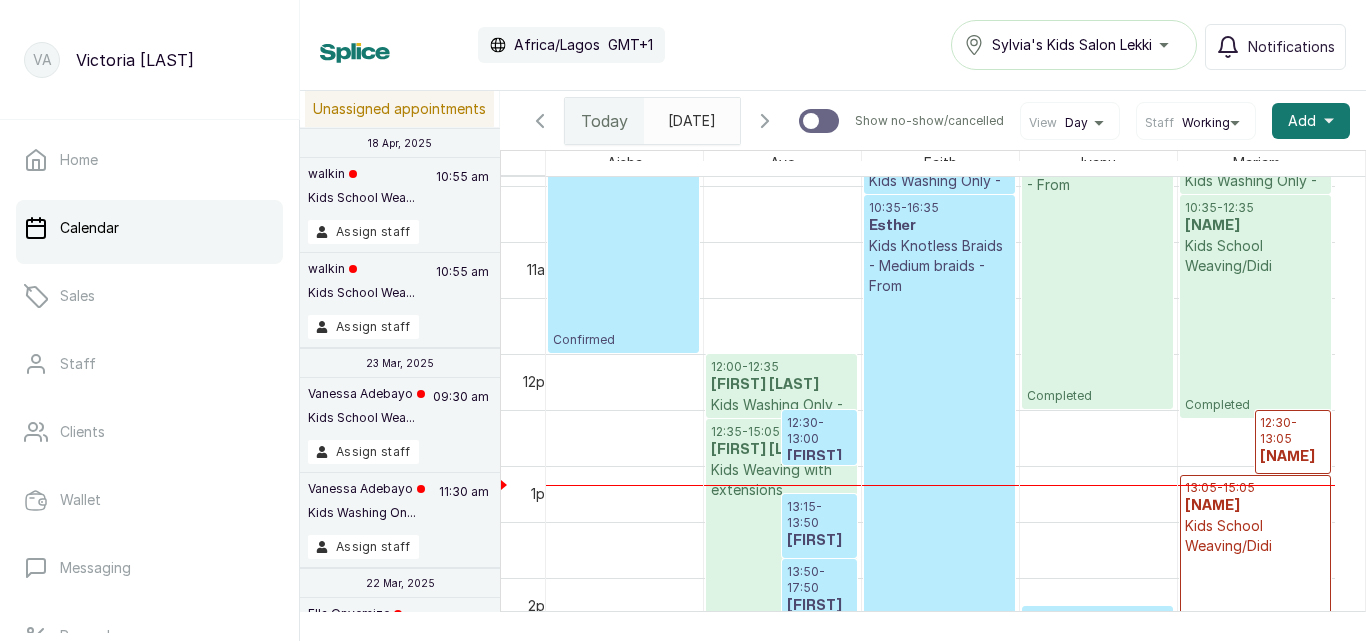 click on "[TIME]  -  [TIME] [NAME] Kids Weaving with extensions Confirmed" at bounding box center [623, 213] 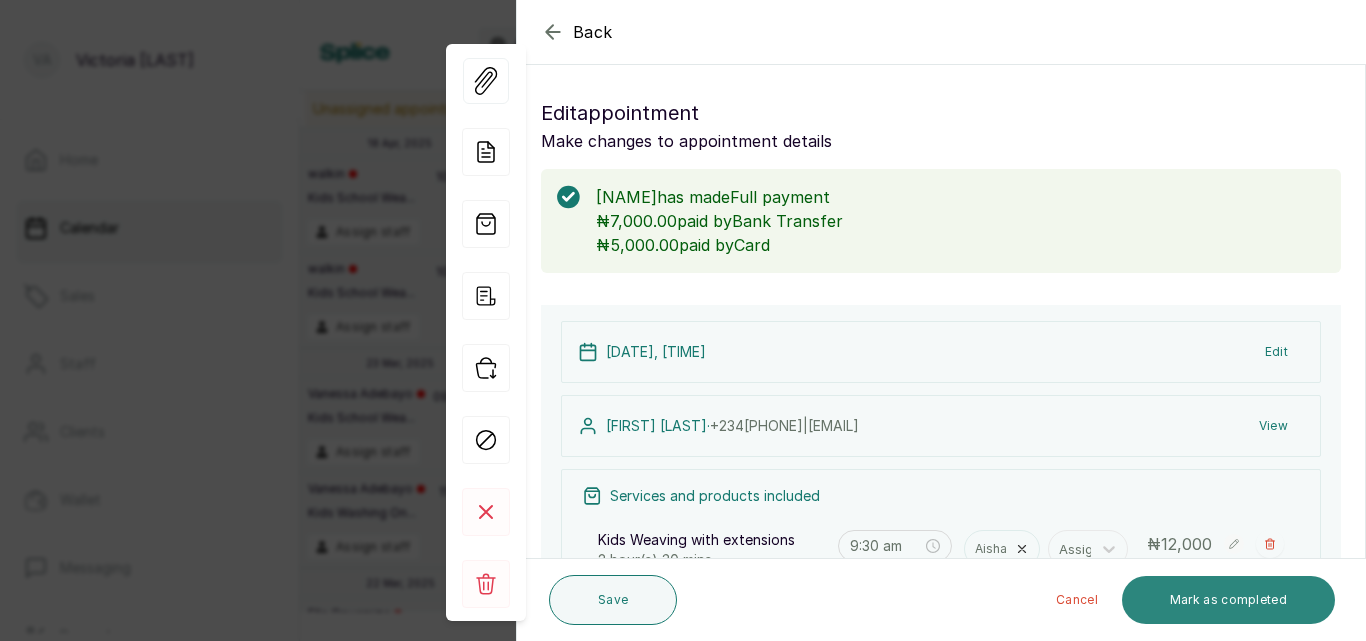 click on "Mark as completed" at bounding box center (1228, 600) 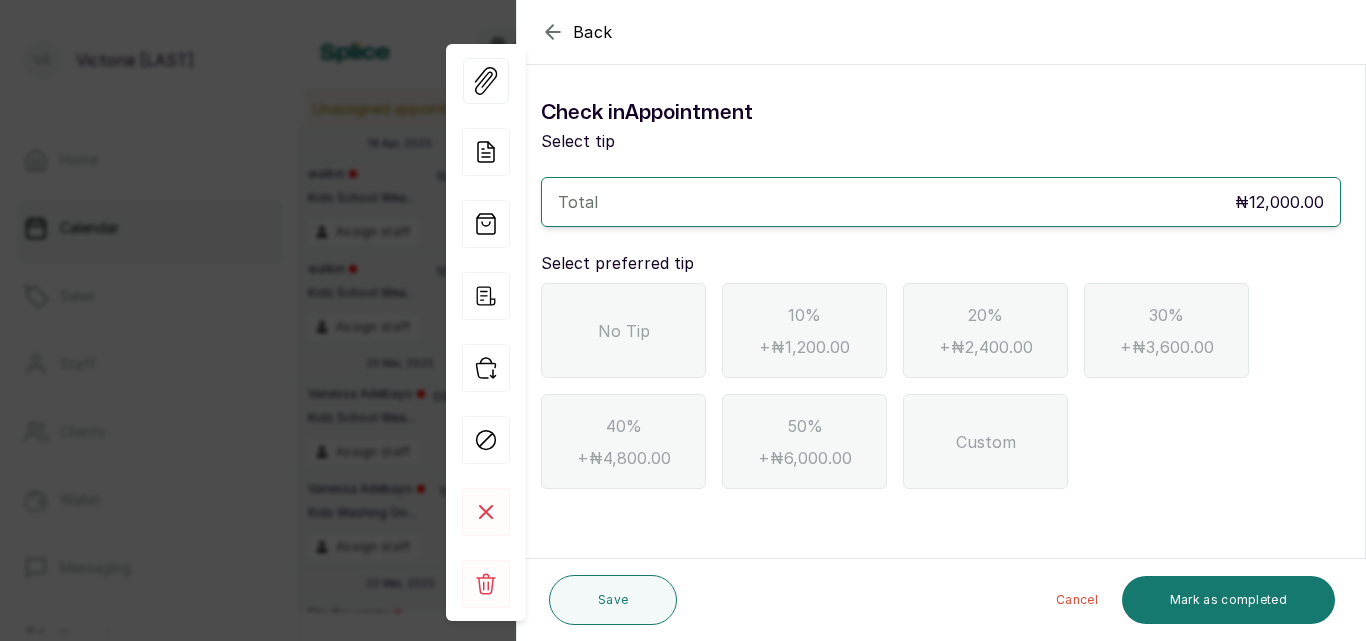 click 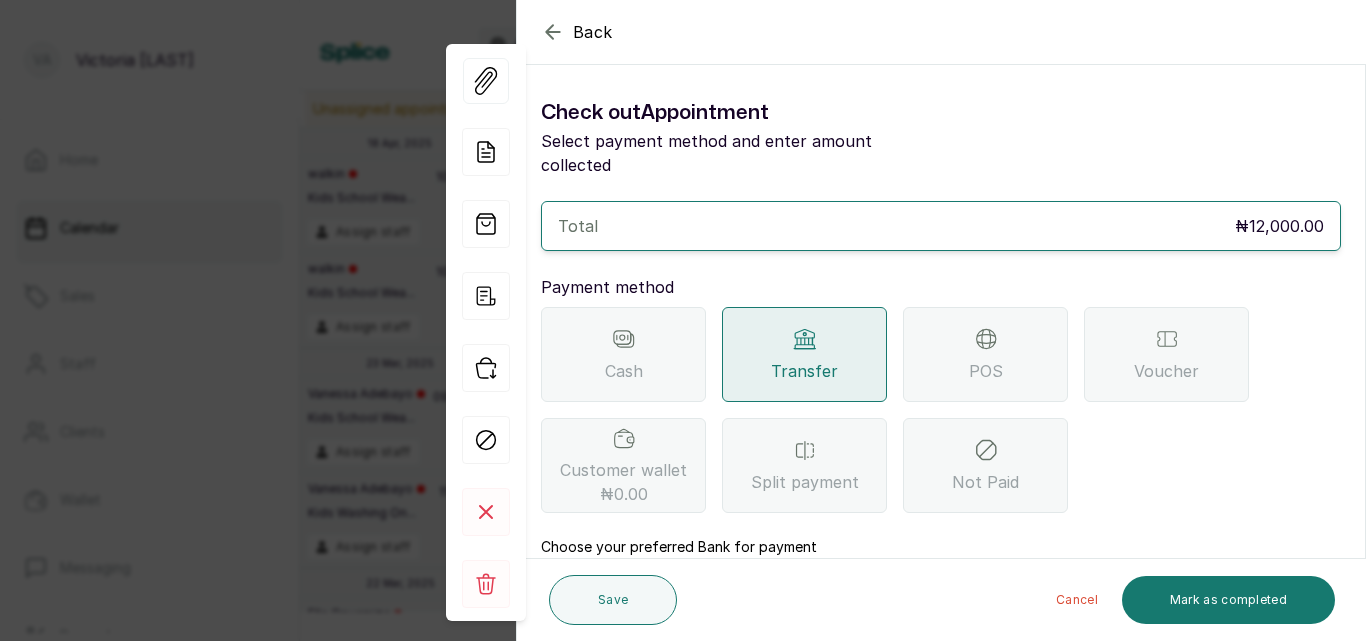 click 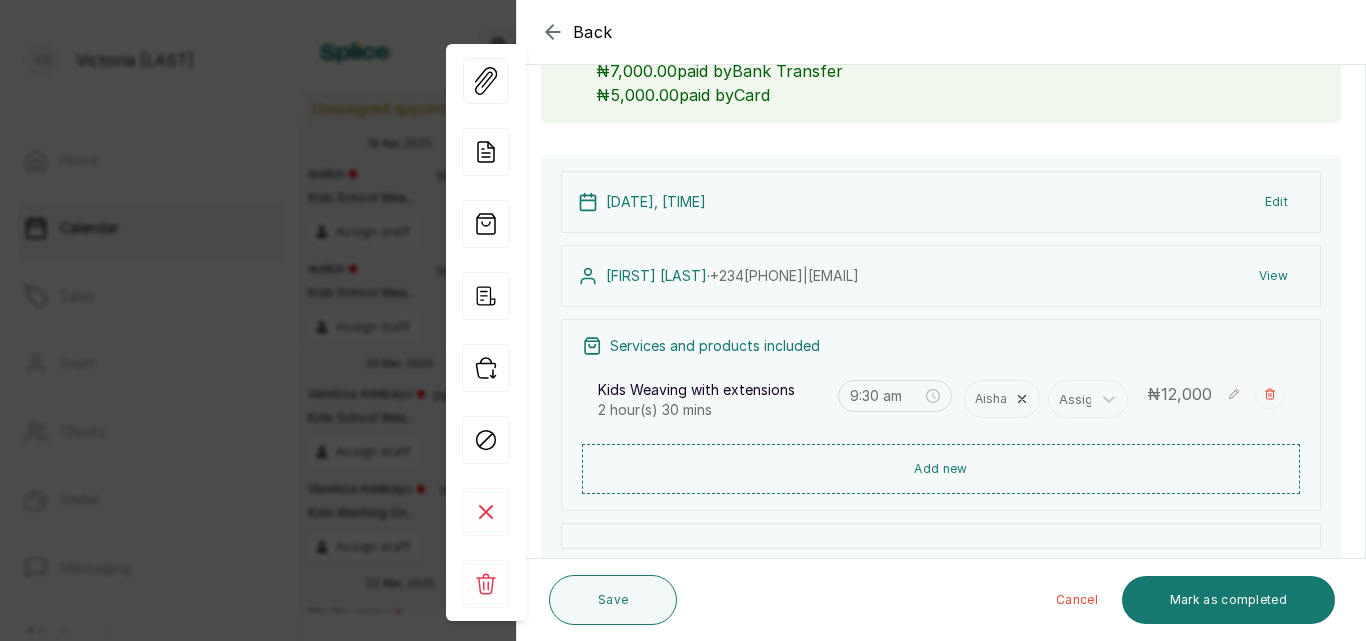 scroll, scrollTop: 363, scrollLeft: 0, axis: vertical 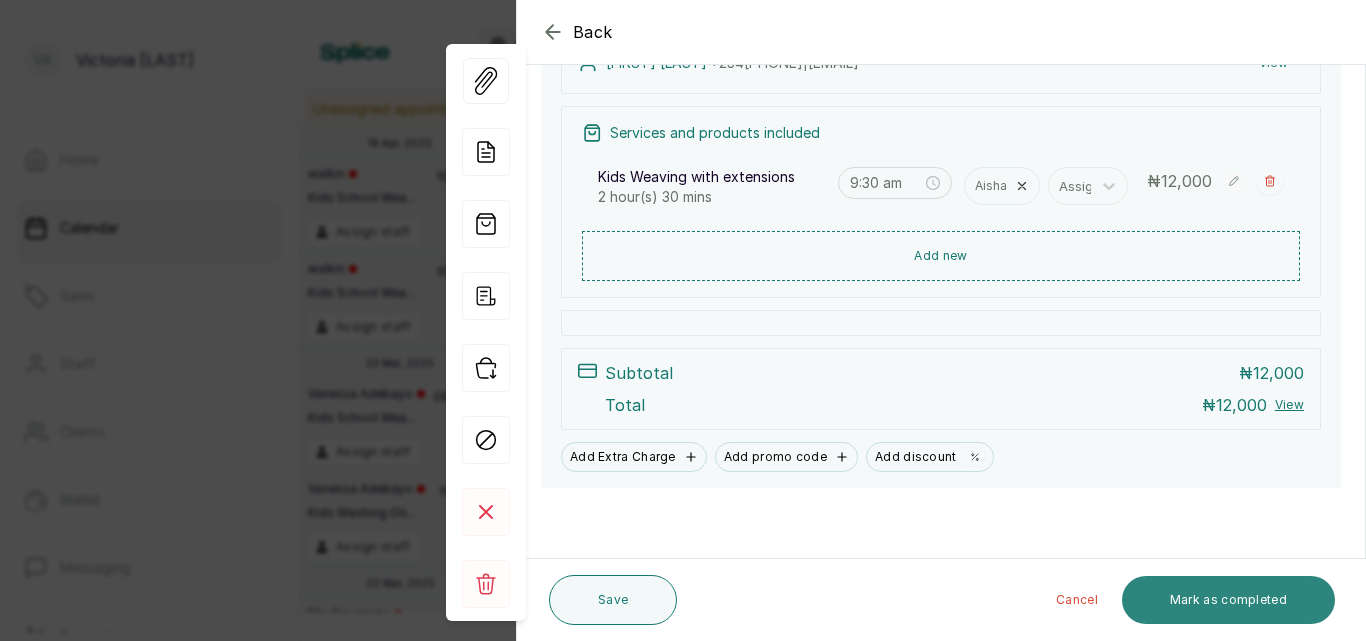 click on "Mark as completed" at bounding box center [1228, 600] 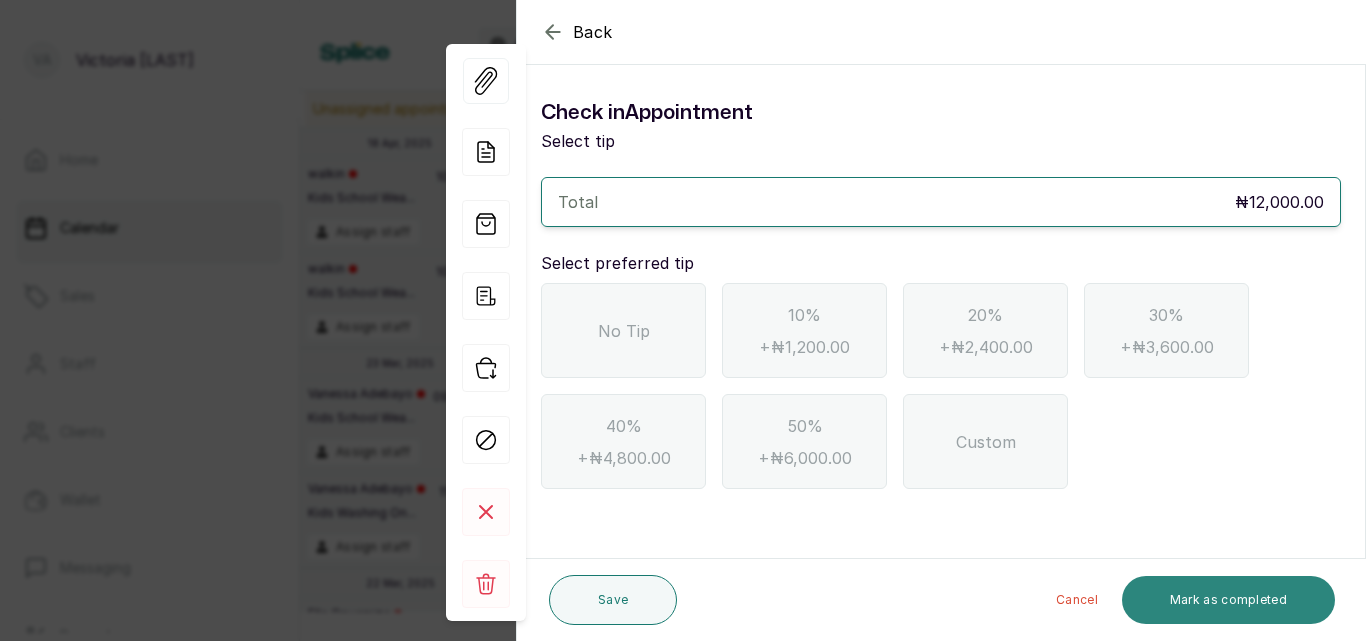 scroll, scrollTop: 0, scrollLeft: 0, axis: both 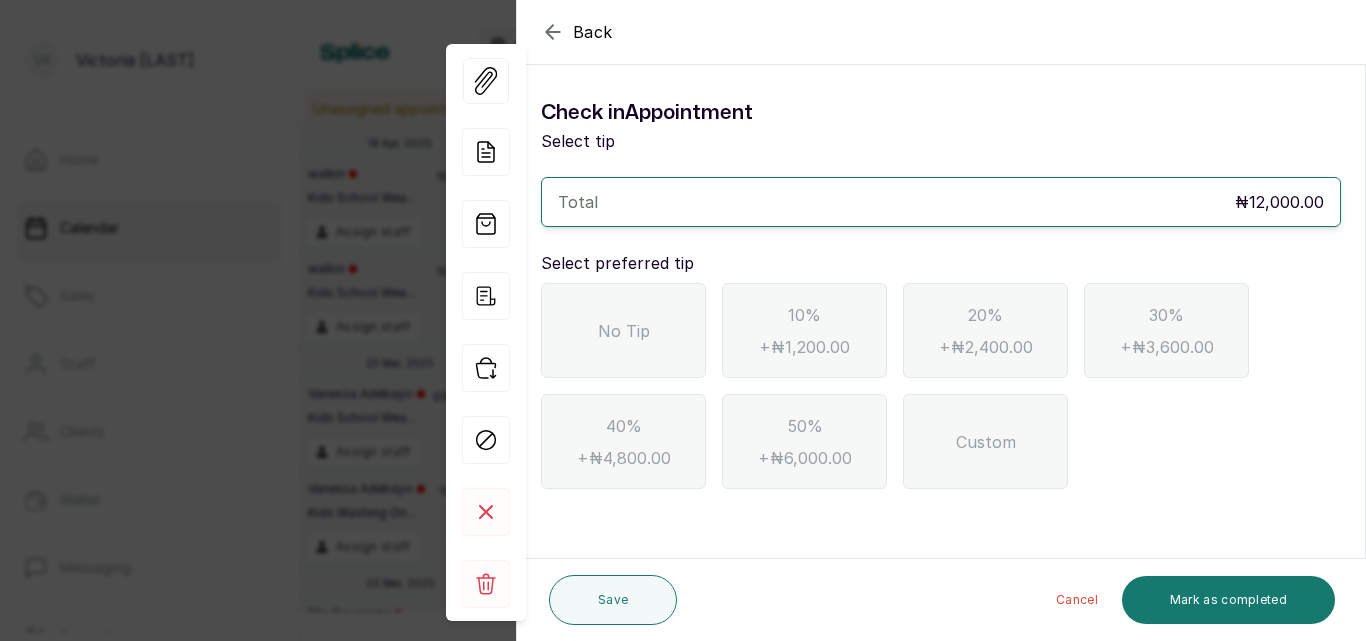click on "No Tip" at bounding box center (623, 330) 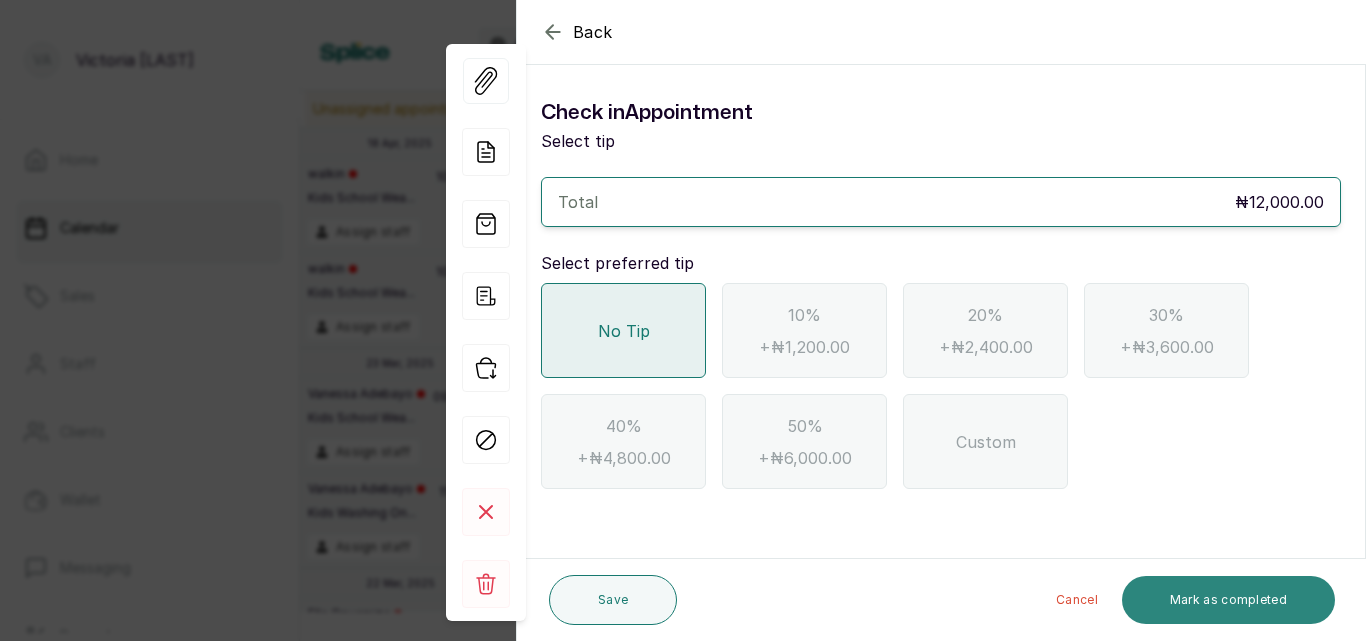 click on "Mark as completed" at bounding box center (1228, 600) 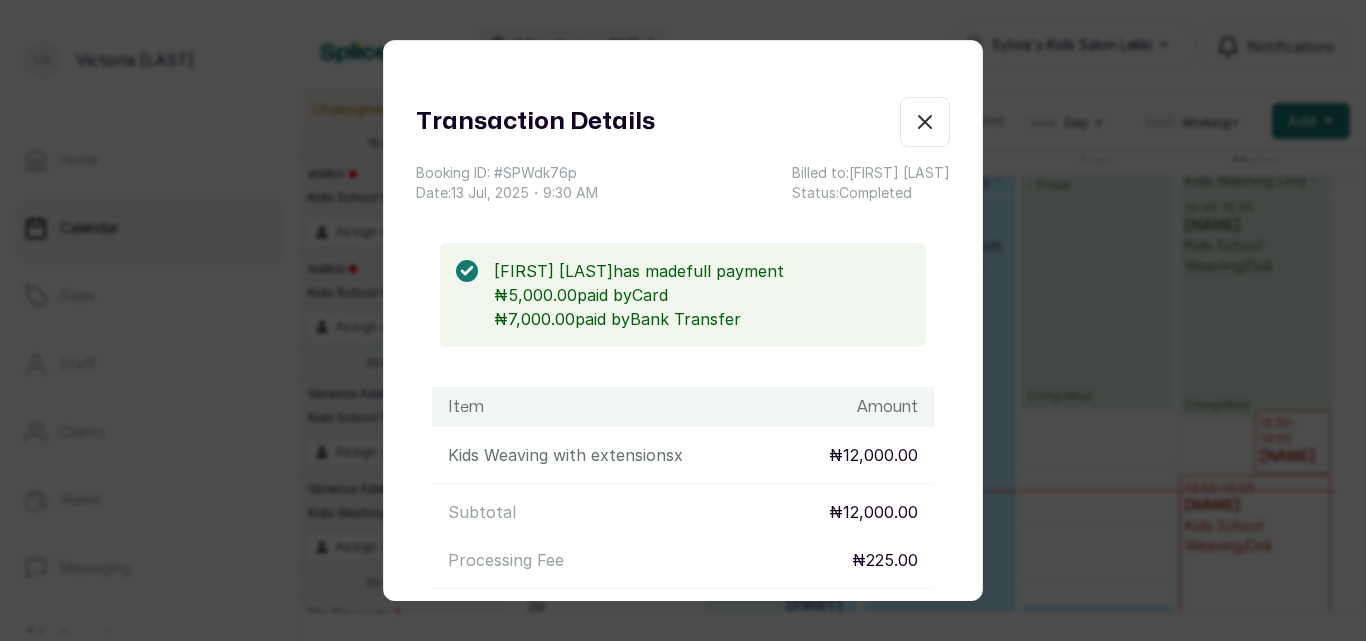 click 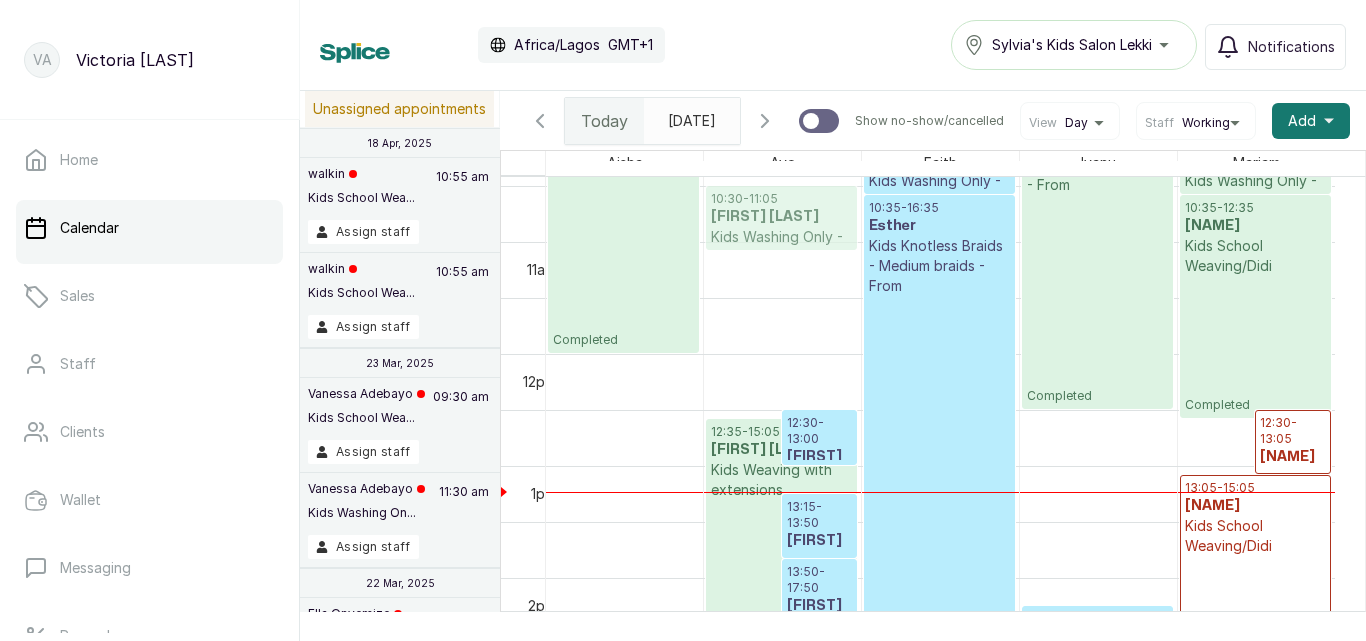 scroll, scrollTop: 1154, scrollLeft: 0, axis: vertical 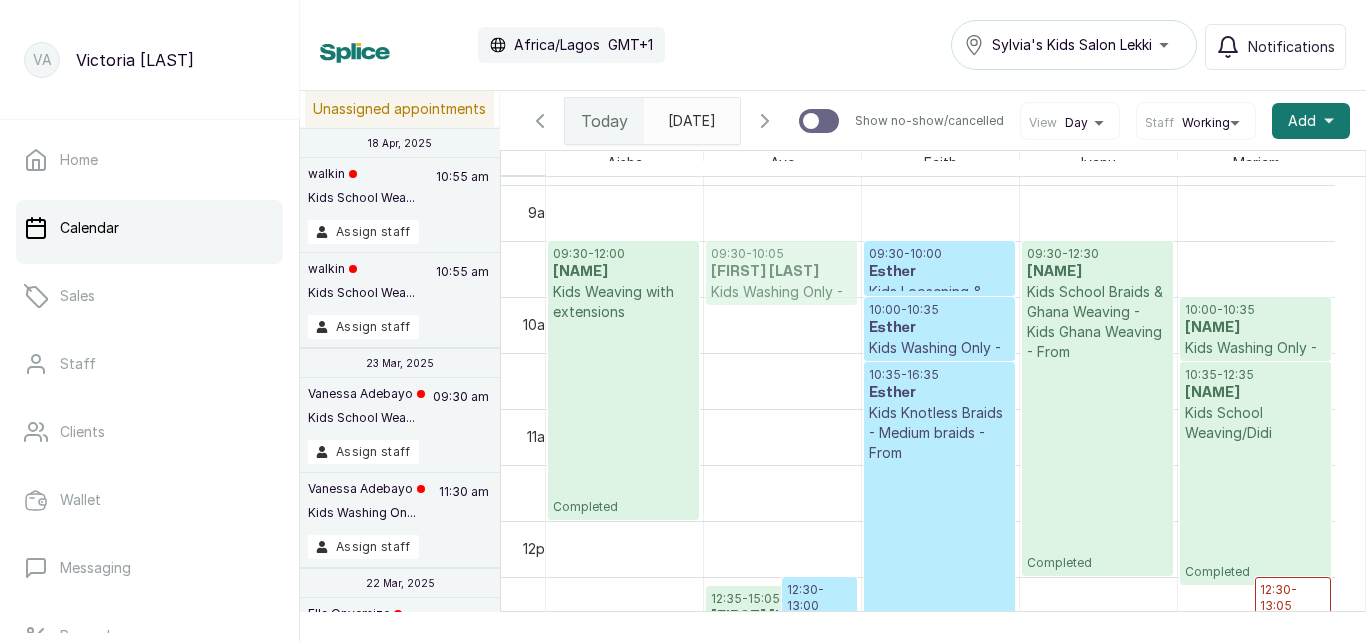drag, startPoint x: 752, startPoint y: 212, endPoint x: 759, endPoint y: 252, distance: 40.60788 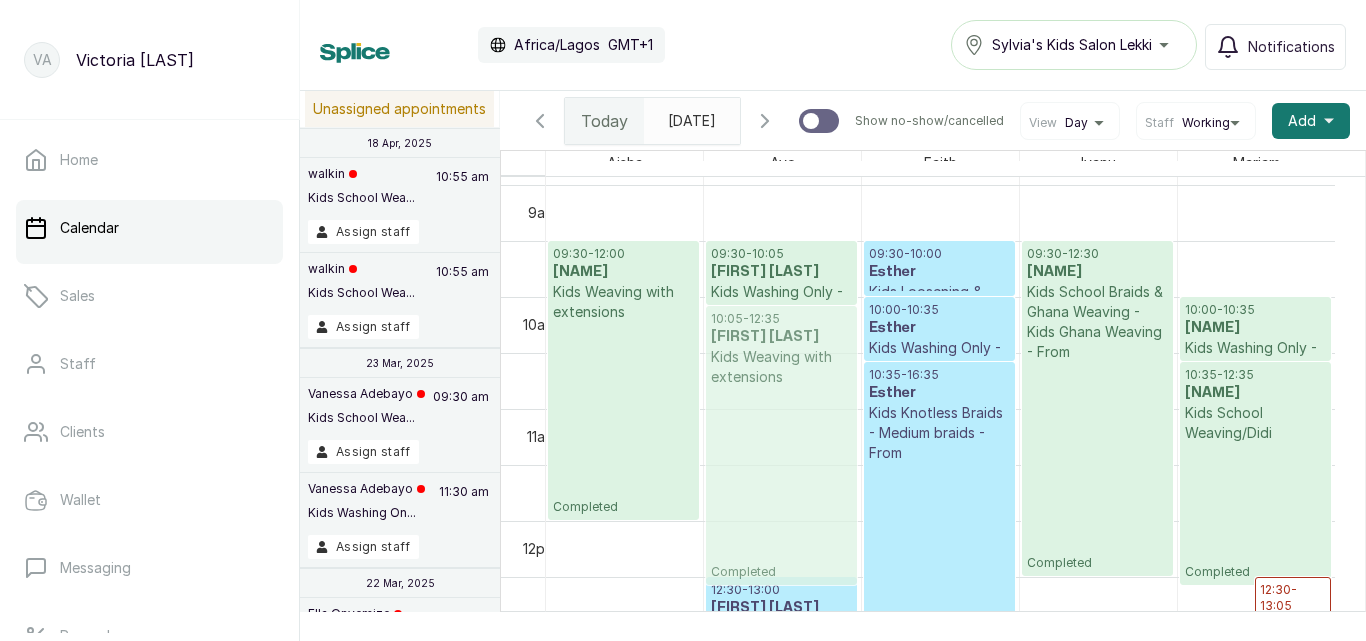 drag, startPoint x: 823, startPoint y: 596, endPoint x: 796, endPoint y: 338, distance: 259.40894 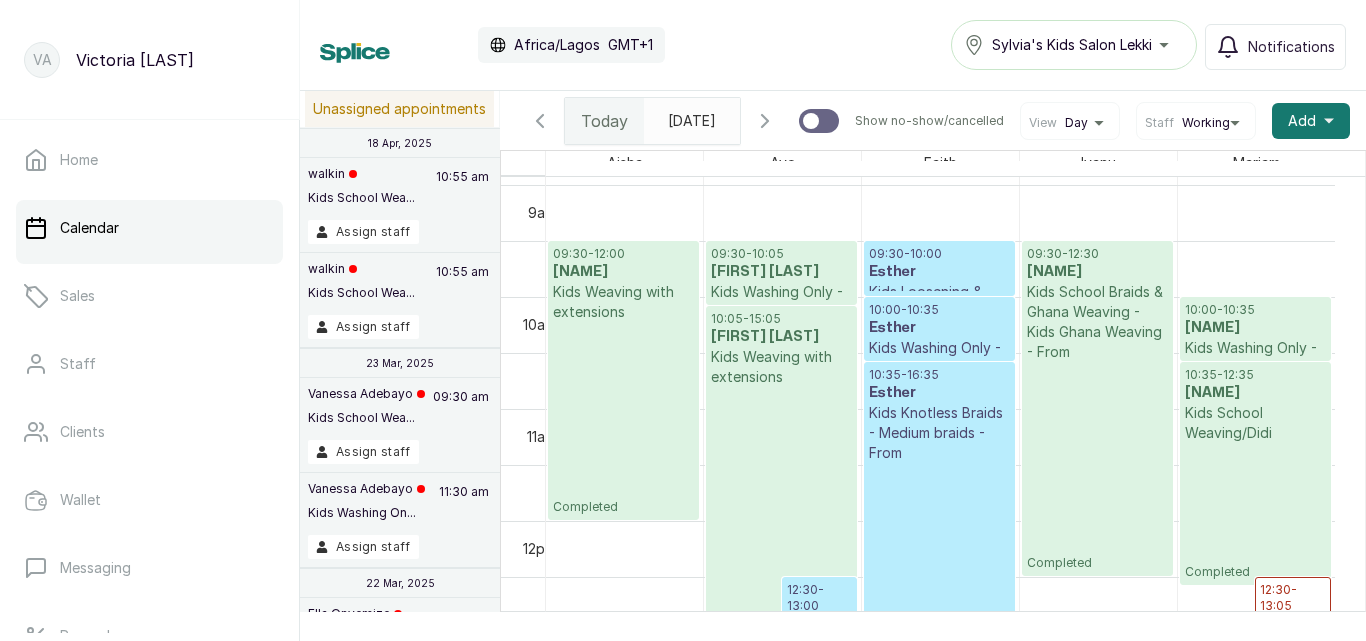 scroll, scrollTop: 1129, scrollLeft: 0, axis: vertical 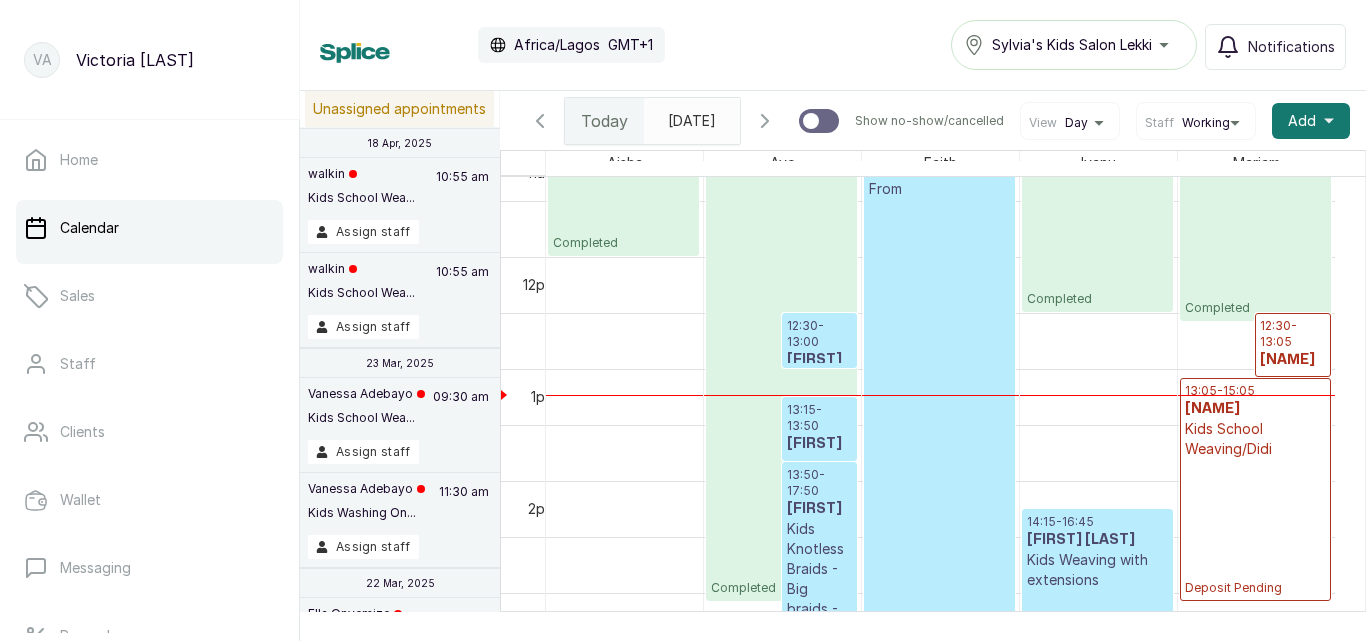 click on "[TIME]  -  [TIME] [NAME] Kids Weaving with extensions Completed" at bounding box center [781, 321] 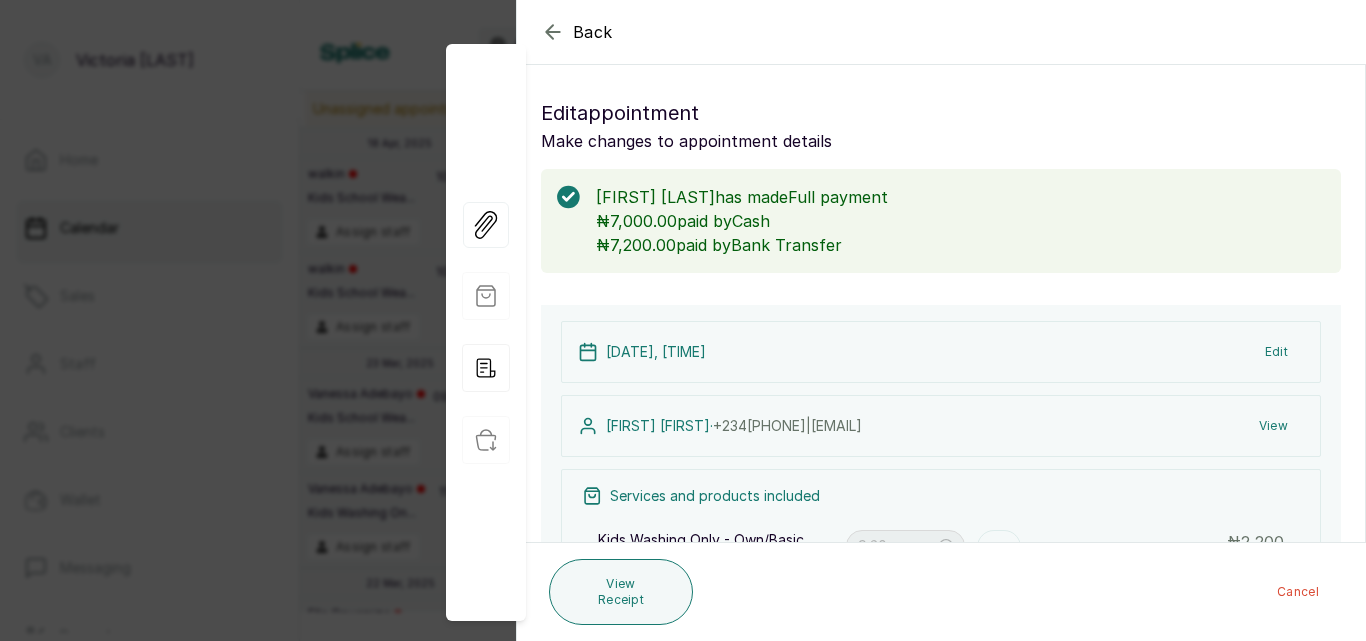 click 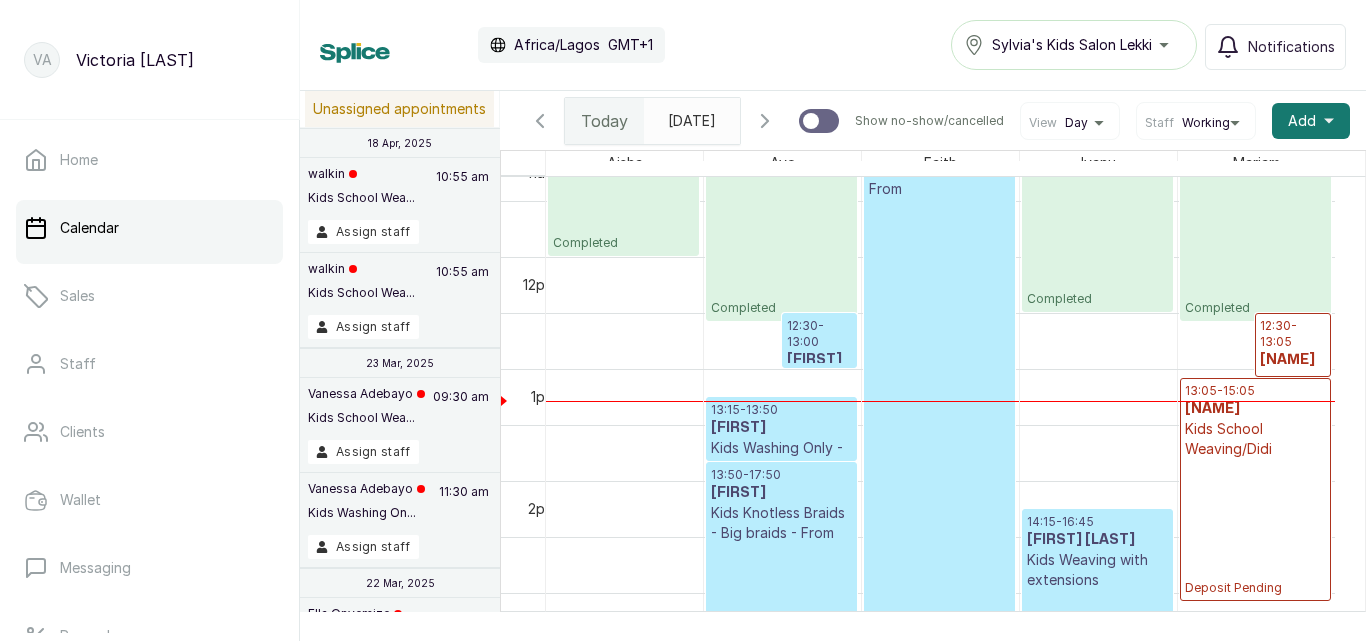 scroll, scrollTop: 1068, scrollLeft: 0, axis: vertical 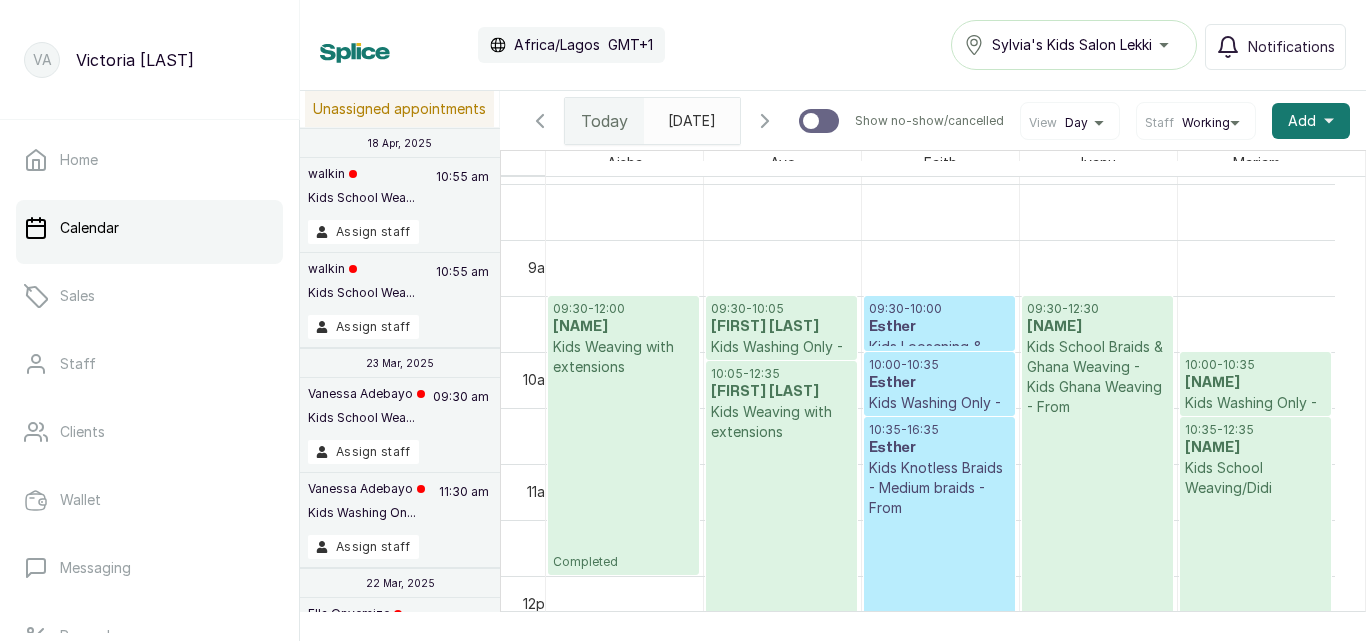 click on "[NAME]" at bounding box center [1255, 448] 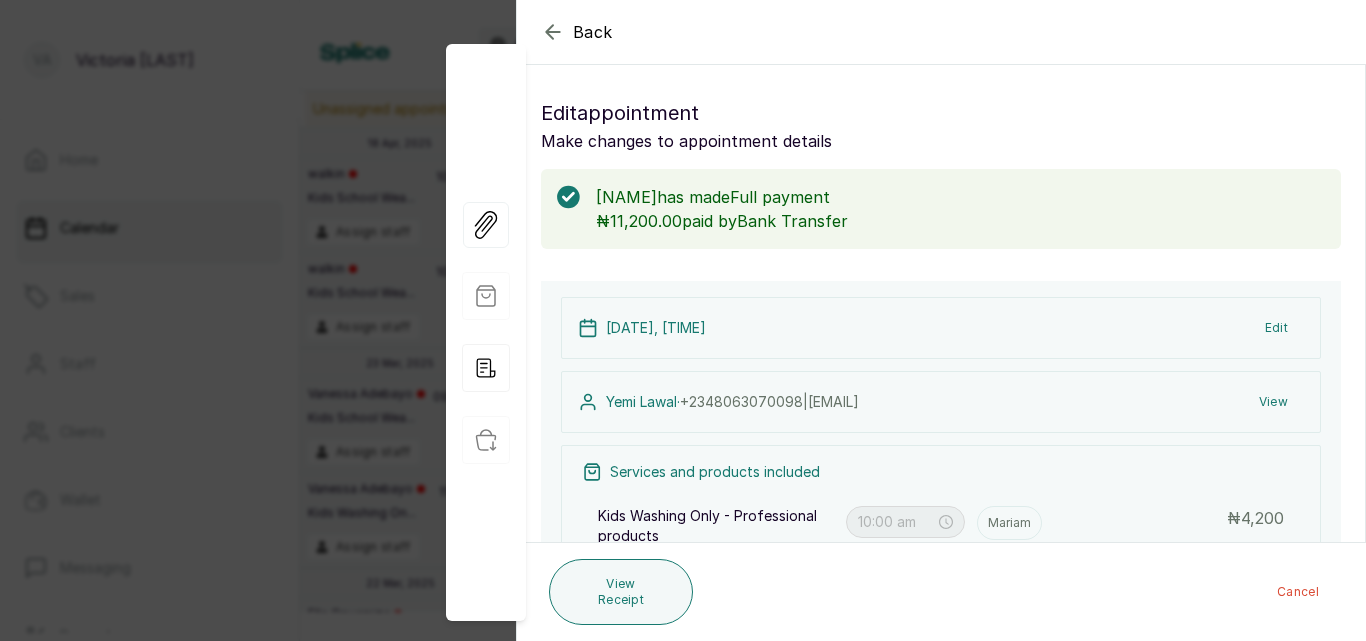 click 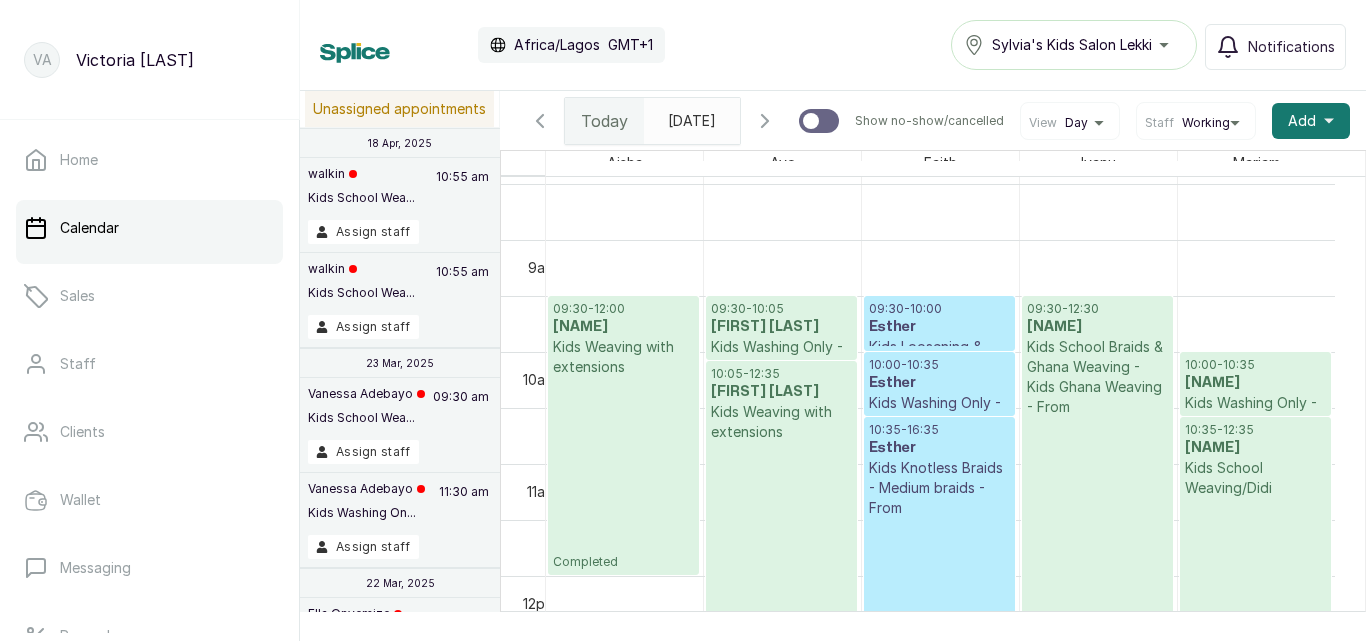 scroll, scrollTop: 1107, scrollLeft: 0, axis: vertical 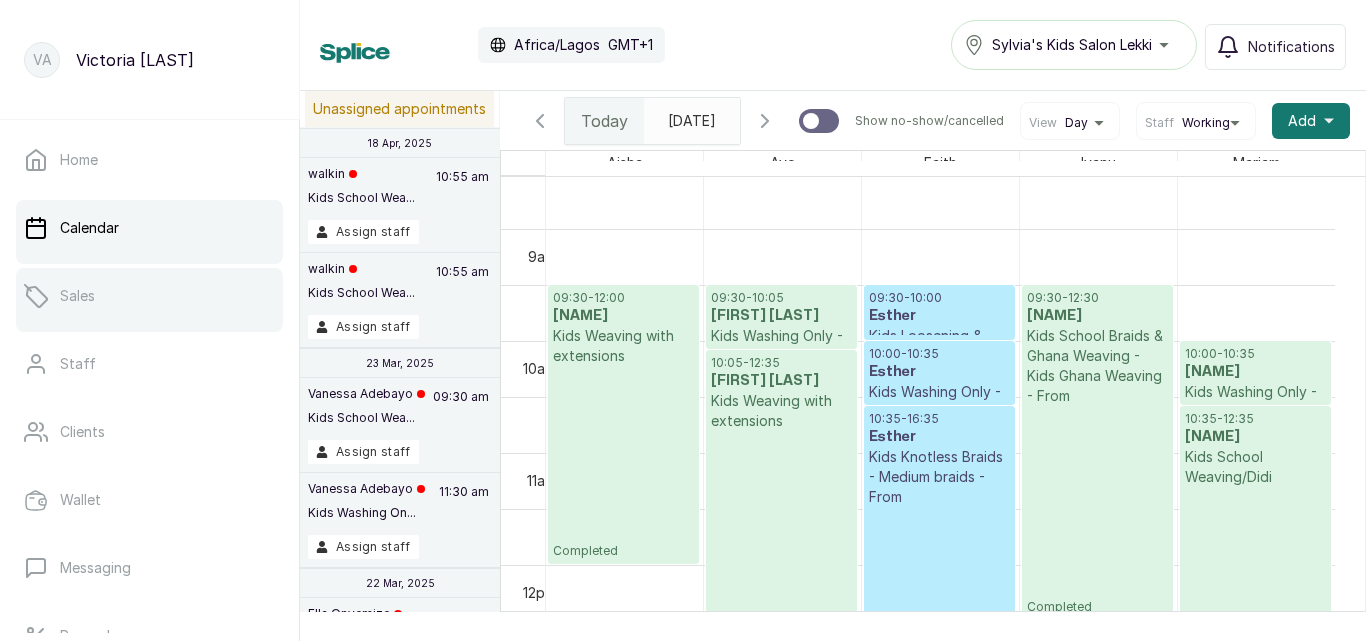 click on "Sales" at bounding box center [149, 296] 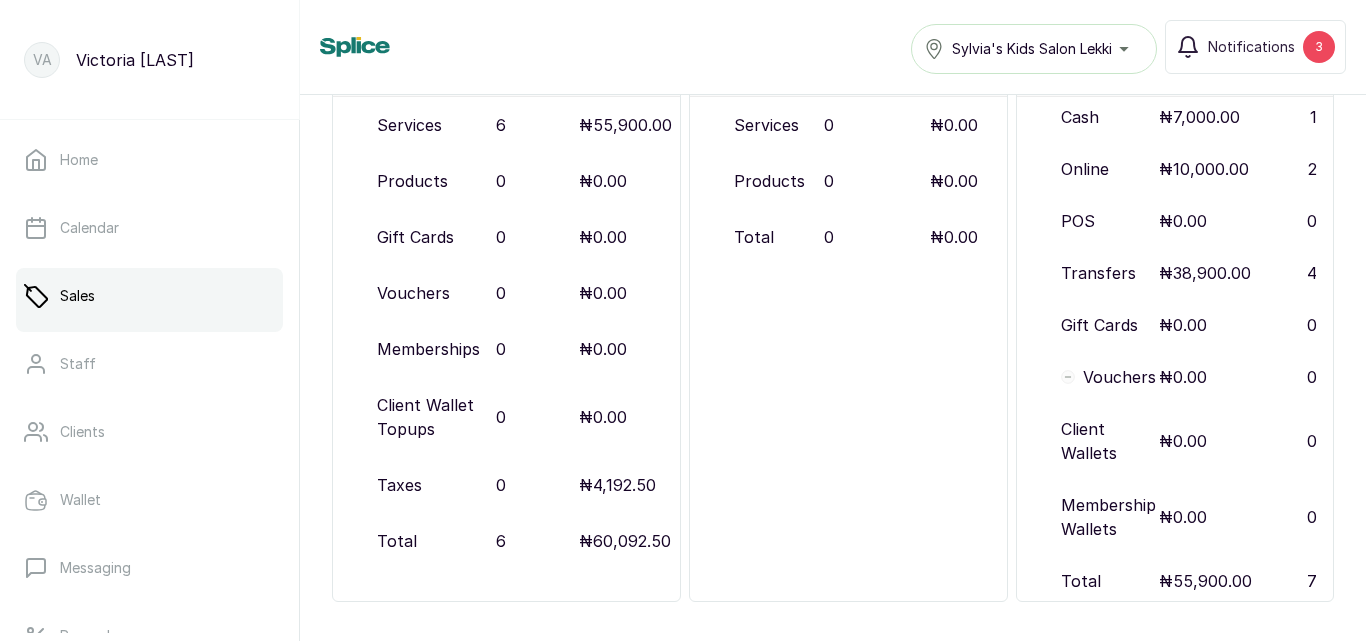 scroll, scrollTop: 373, scrollLeft: 0, axis: vertical 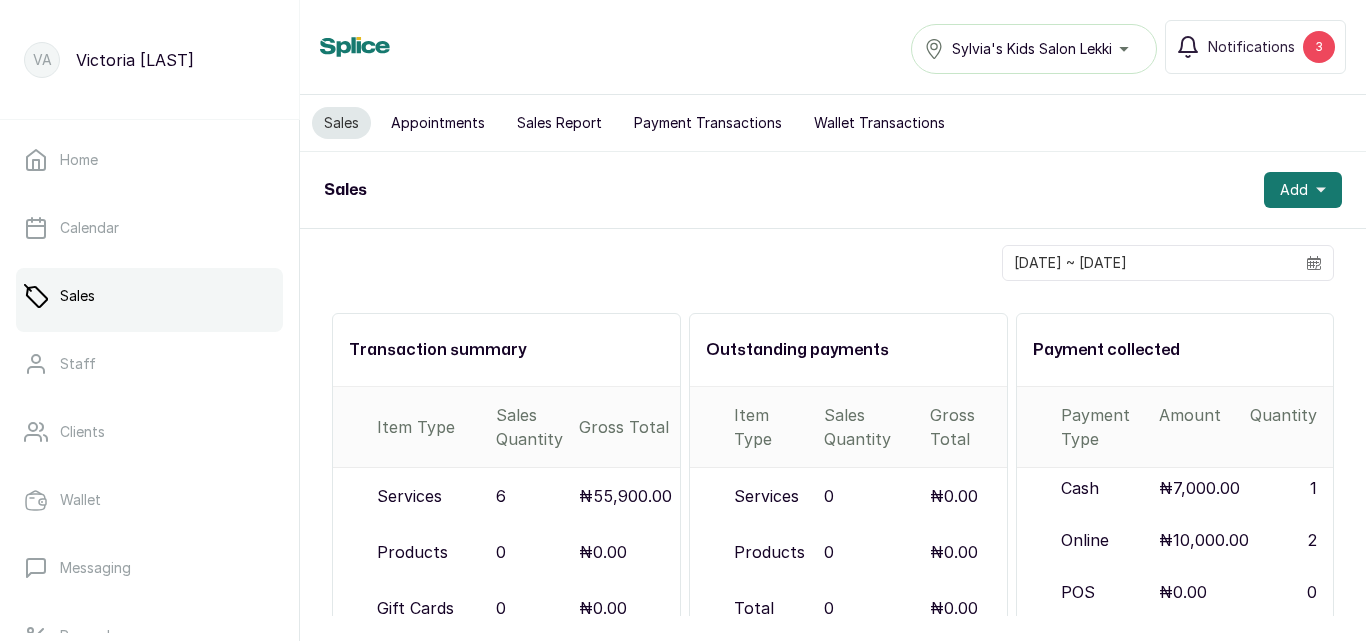 click on "Sales Report" at bounding box center [559, 123] 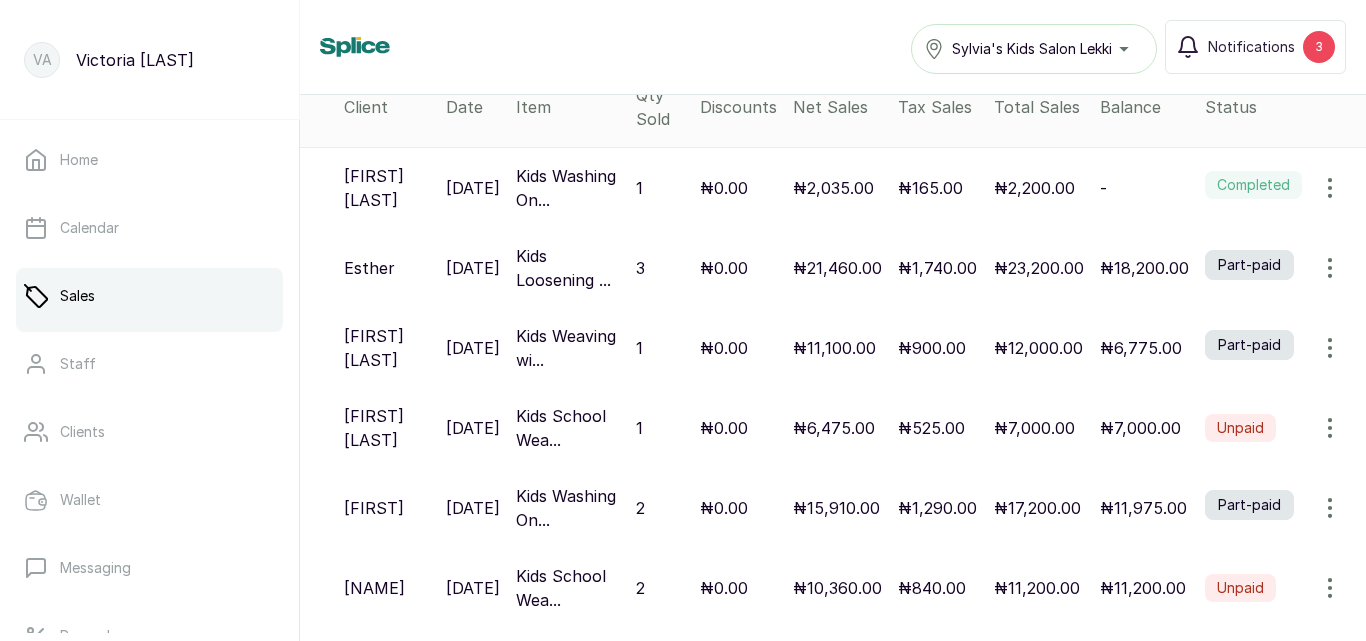 scroll, scrollTop: 251, scrollLeft: 0, axis: vertical 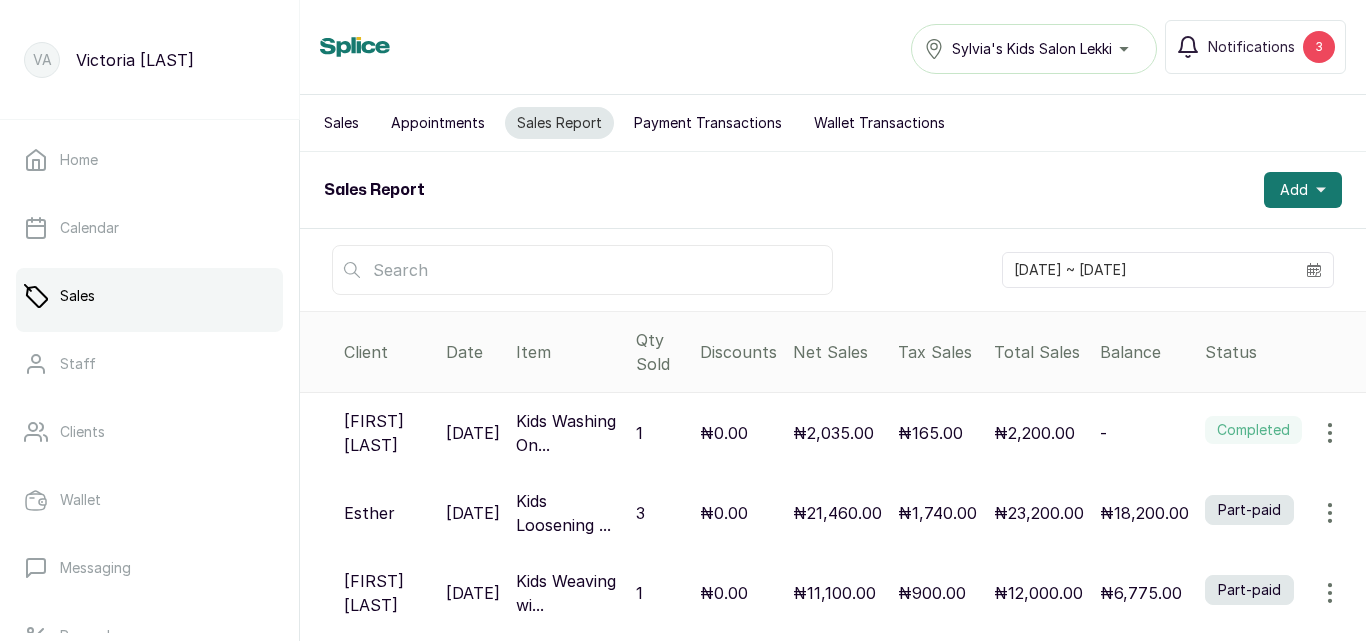 click on "Payment Transactions" at bounding box center (708, 123) 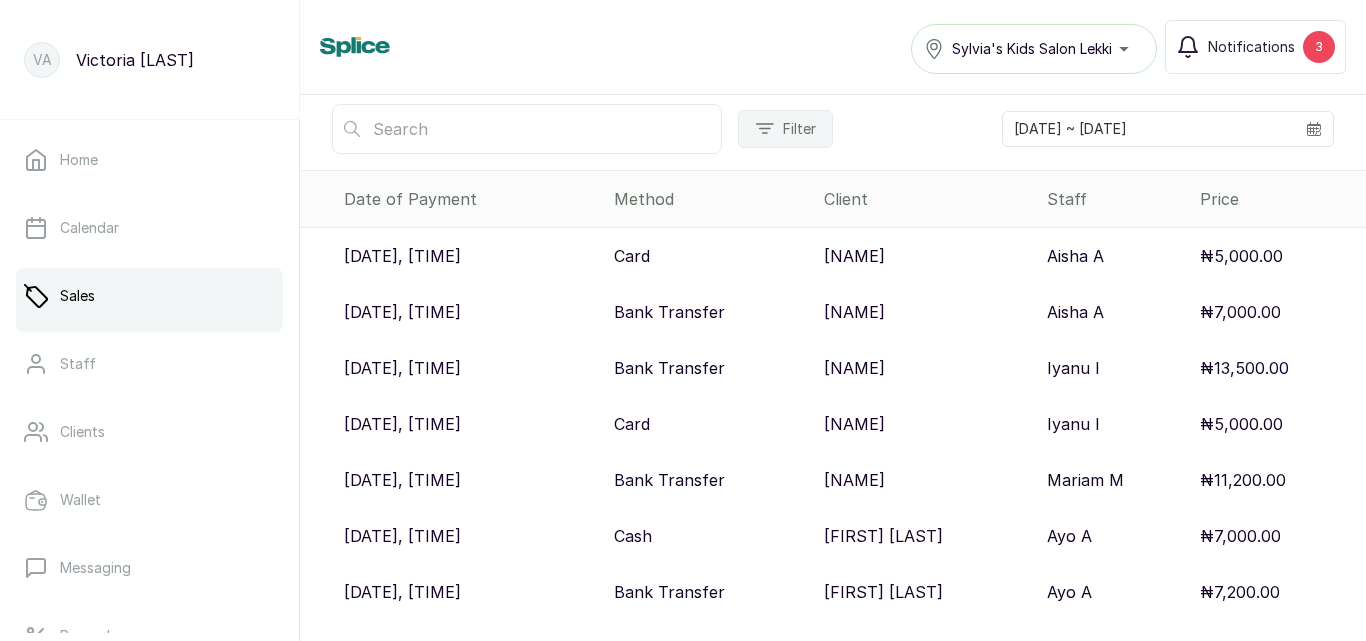 scroll, scrollTop: 478, scrollLeft: 0, axis: vertical 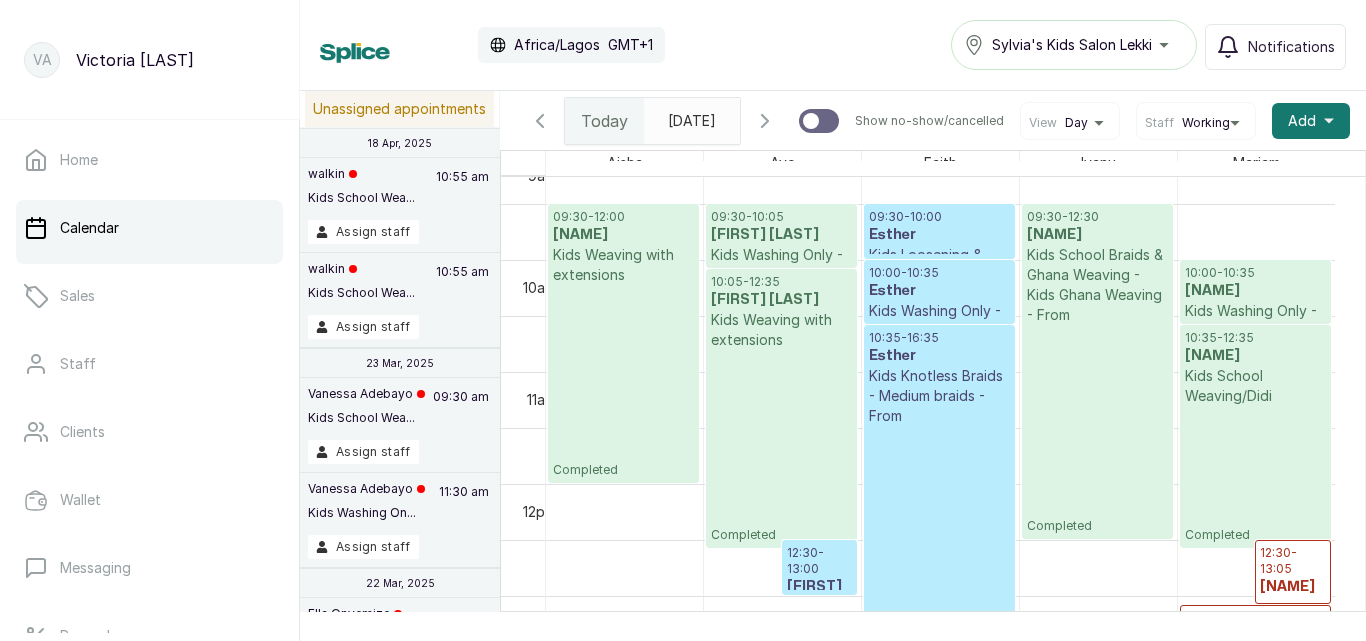 click on "[TIME]  -  [TIME] [NAME] Kids Weaving with extensions Completed" at bounding box center (781, 408) 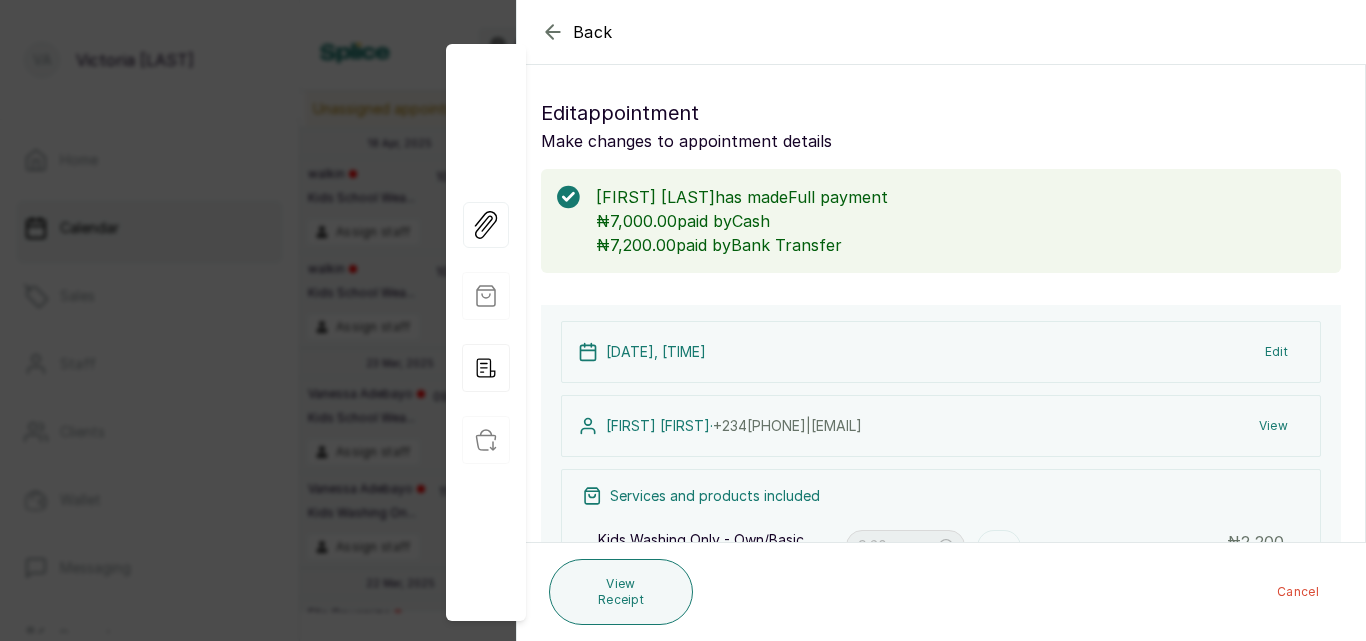scroll, scrollTop: 66, scrollLeft: 0, axis: vertical 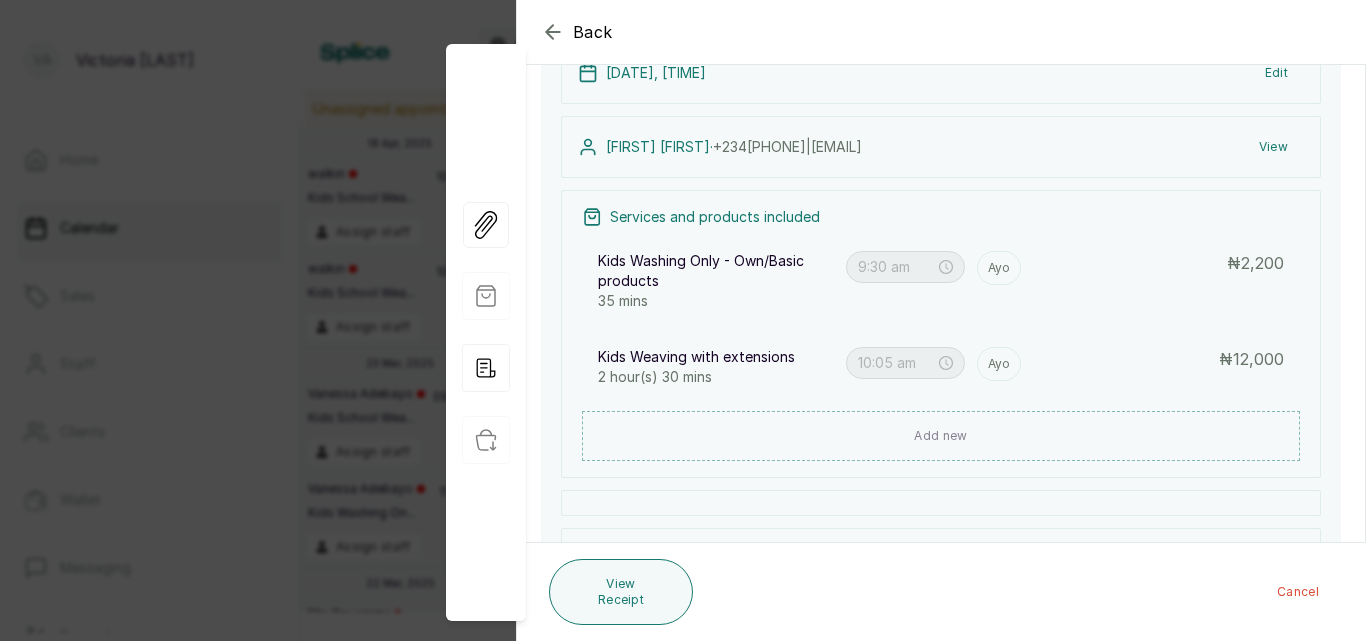 click 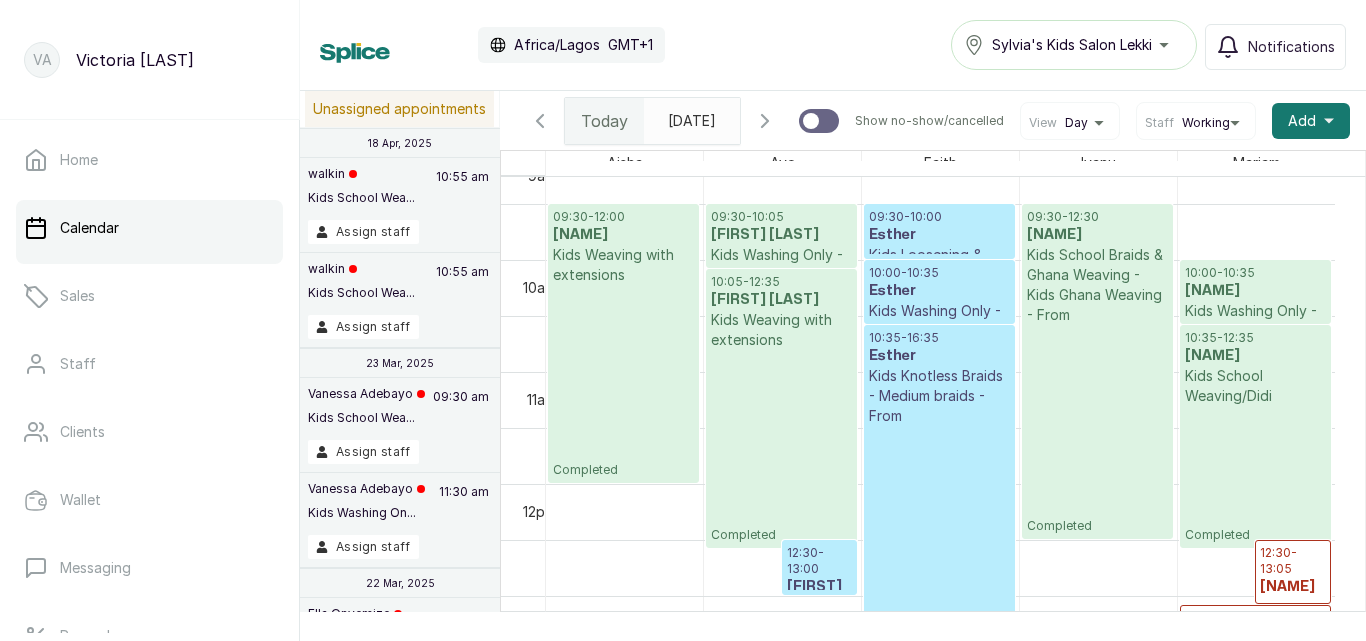scroll, scrollTop: 1283, scrollLeft: 0, axis: vertical 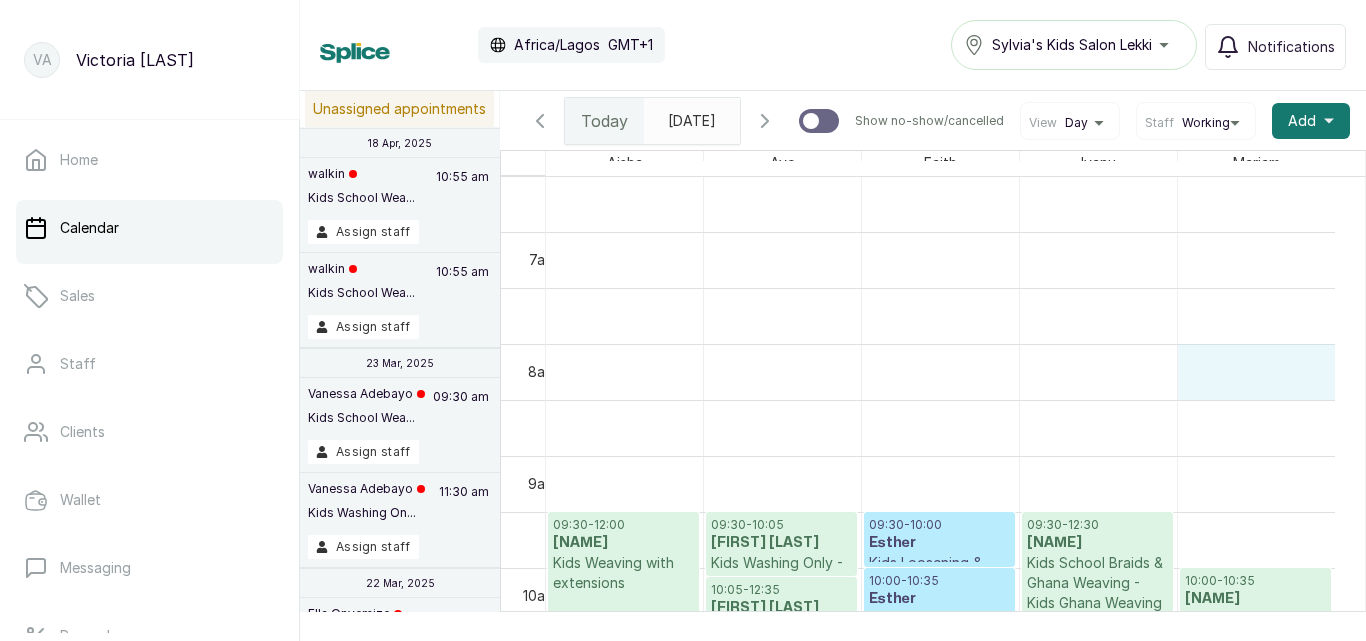 drag, startPoint x: 1332, startPoint y: 374, endPoint x: 1332, endPoint y: 354, distance: 20 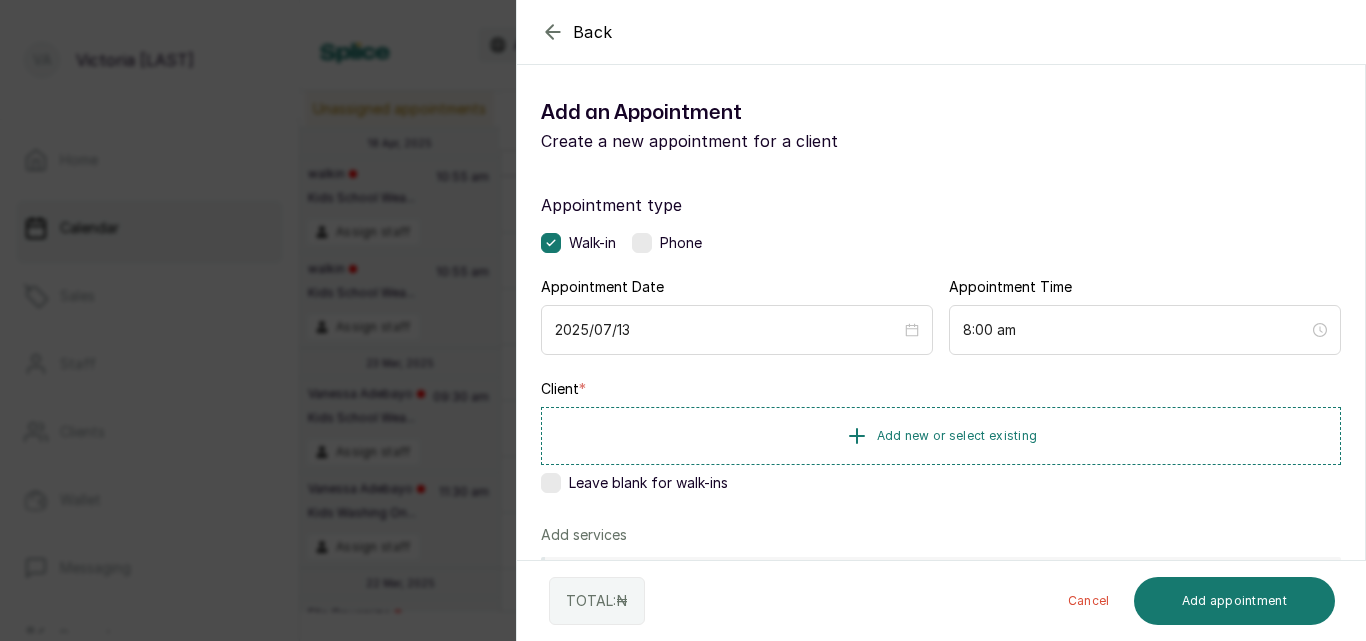click 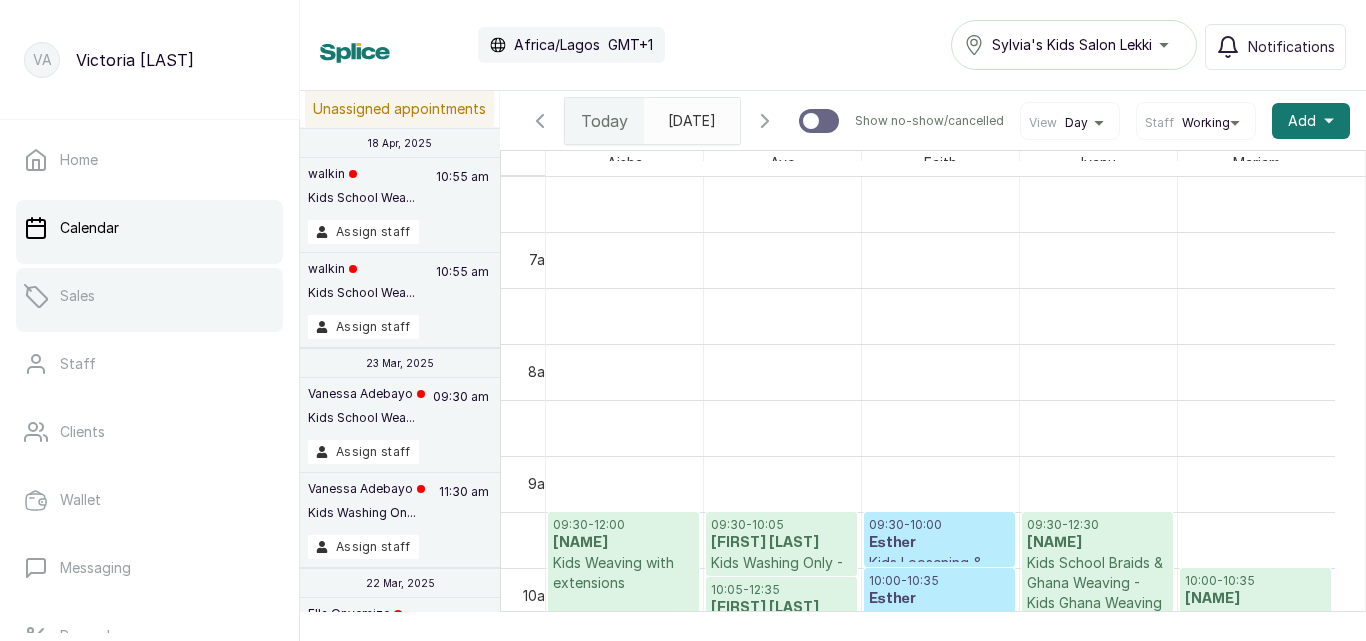 click on "Sales" at bounding box center (149, 296) 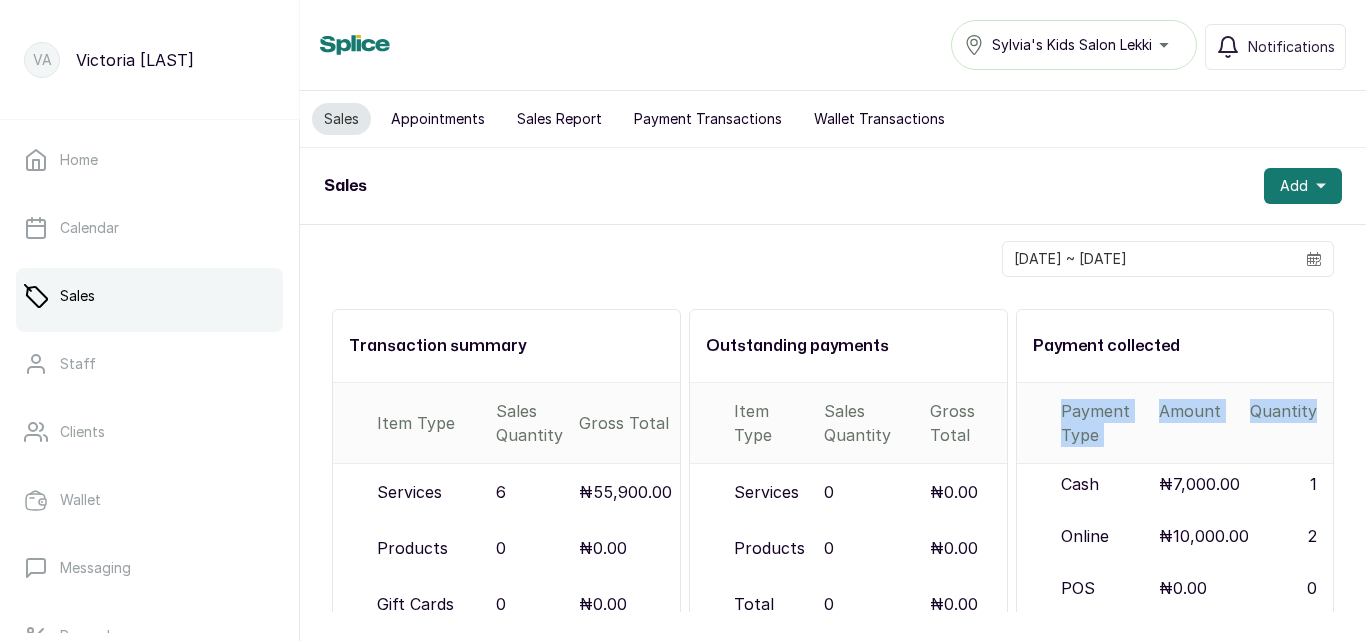 drag, startPoint x: 1350, startPoint y: 319, endPoint x: 1356, endPoint y: 410, distance: 91.197586 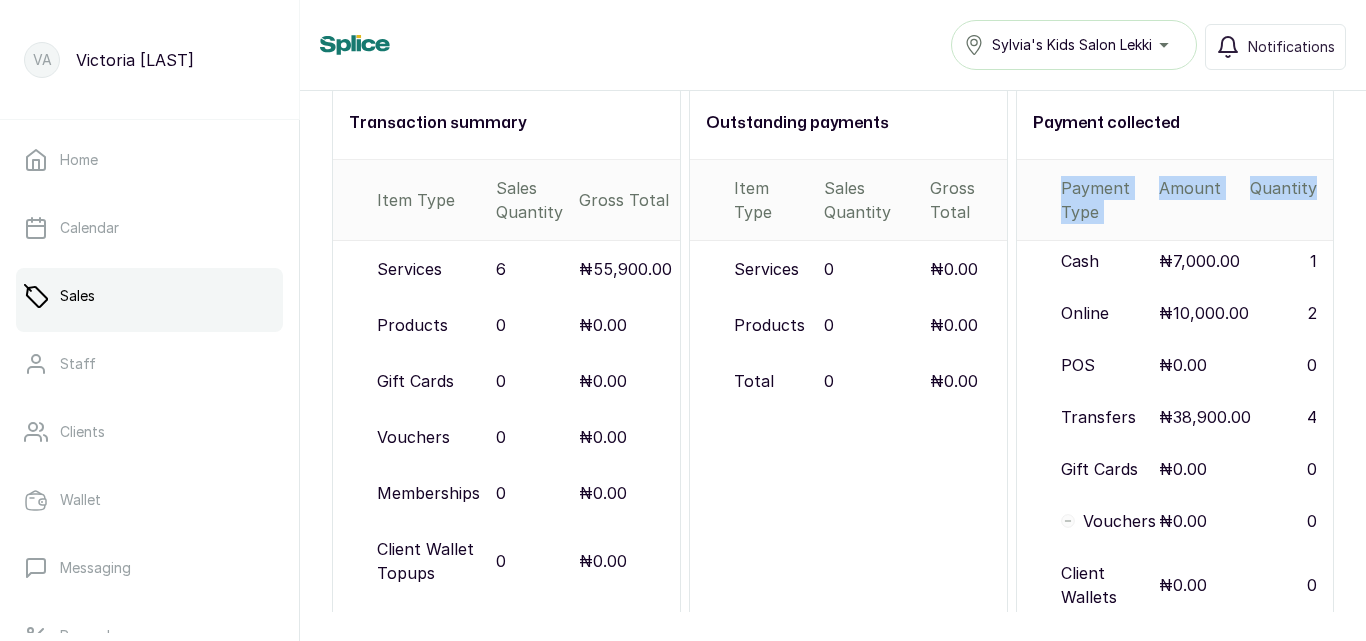 scroll, scrollTop: 247, scrollLeft: 0, axis: vertical 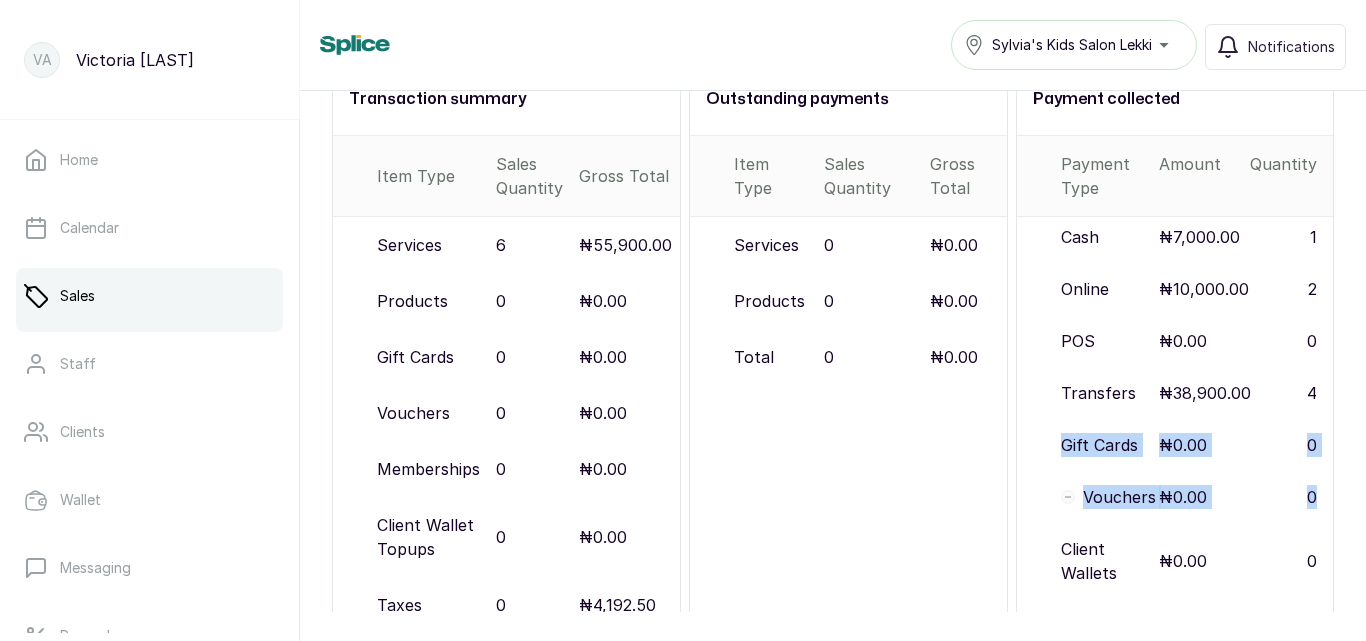 drag, startPoint x: 1350, startPoint y: 495, endPoint x: 1353, endPoint y: 393, distance: 102.044106 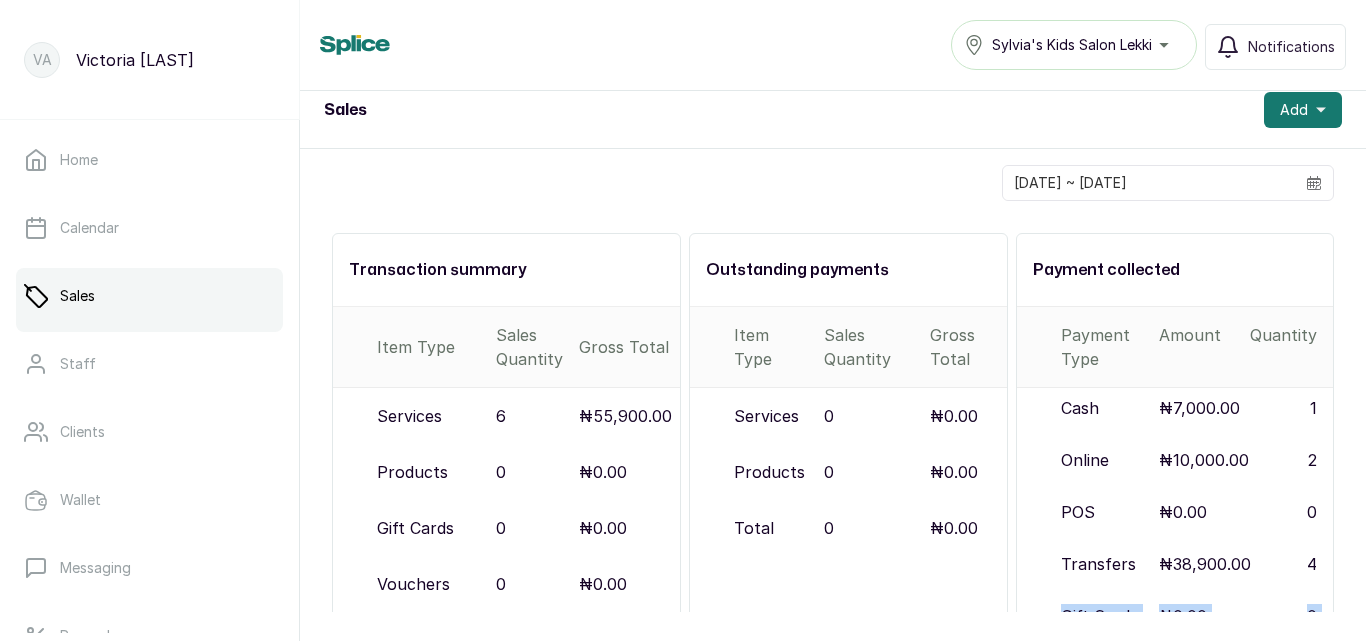 scroll, scrollTop: 0, scrollLeft: 0, axis: both 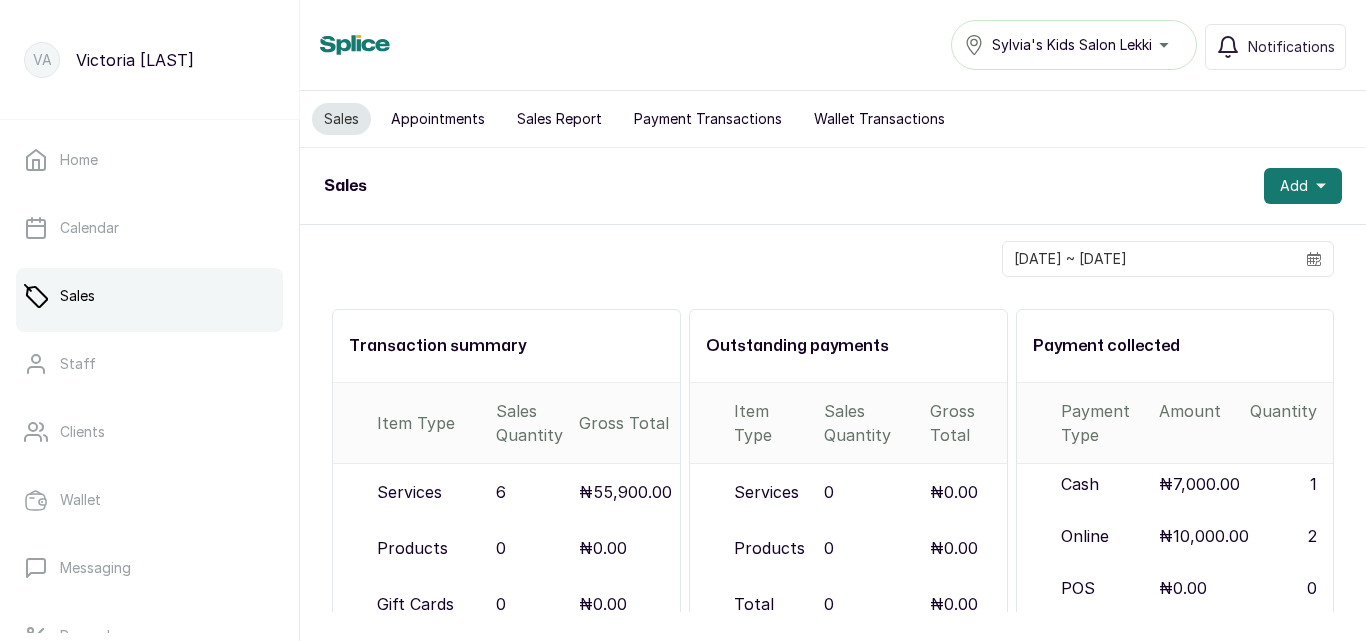 click on "Sales Report" at bounding box center [559, 119] 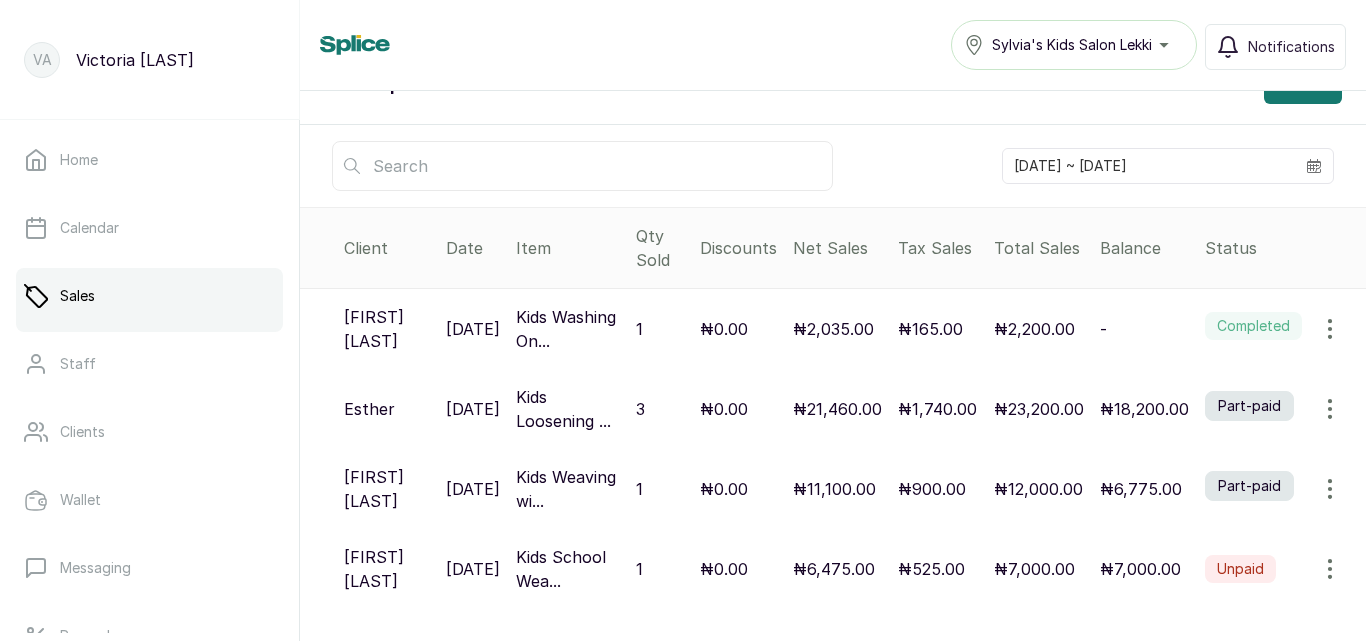 scroll, scrollTop: 0, scrollLeft: 0, axis: both 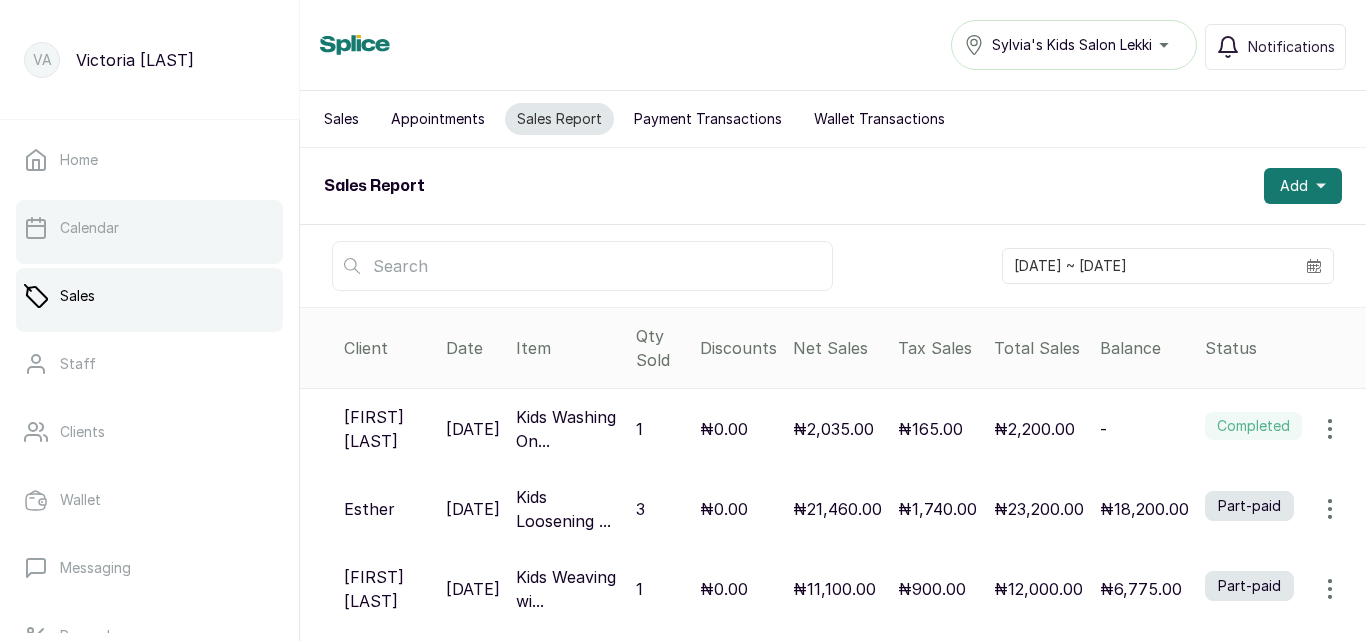 click on "Calendar" at bounding box center (149, 228) 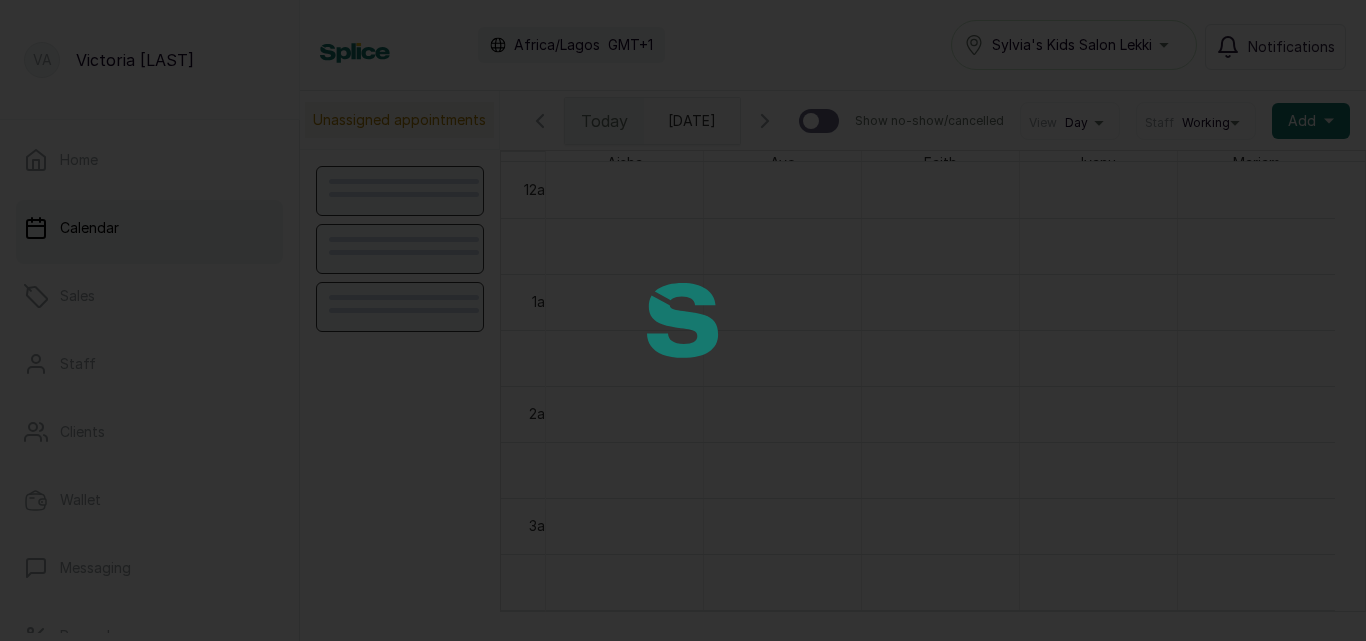 scroll, scrollTop: 673, scrollLeft: 0, axis: vertical 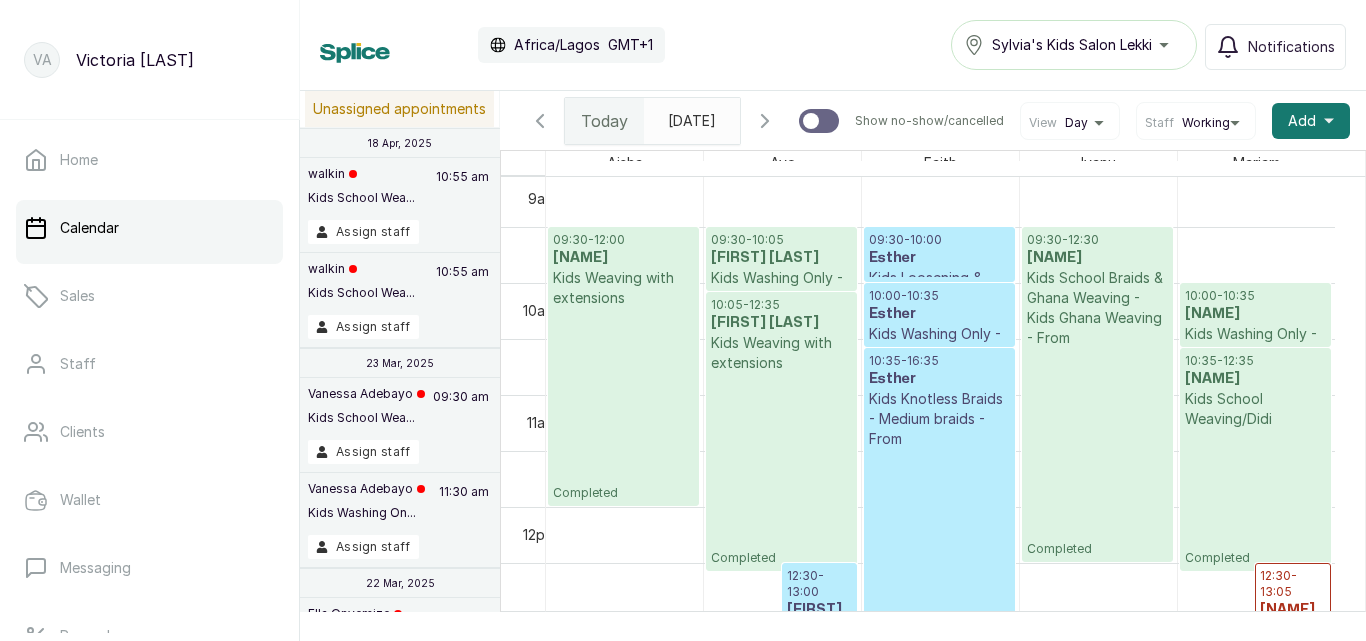 drag, startPoint x: 1305, startPoint y: 441, endPoint x: 869, endPoint y: 19, distance: 606.7784 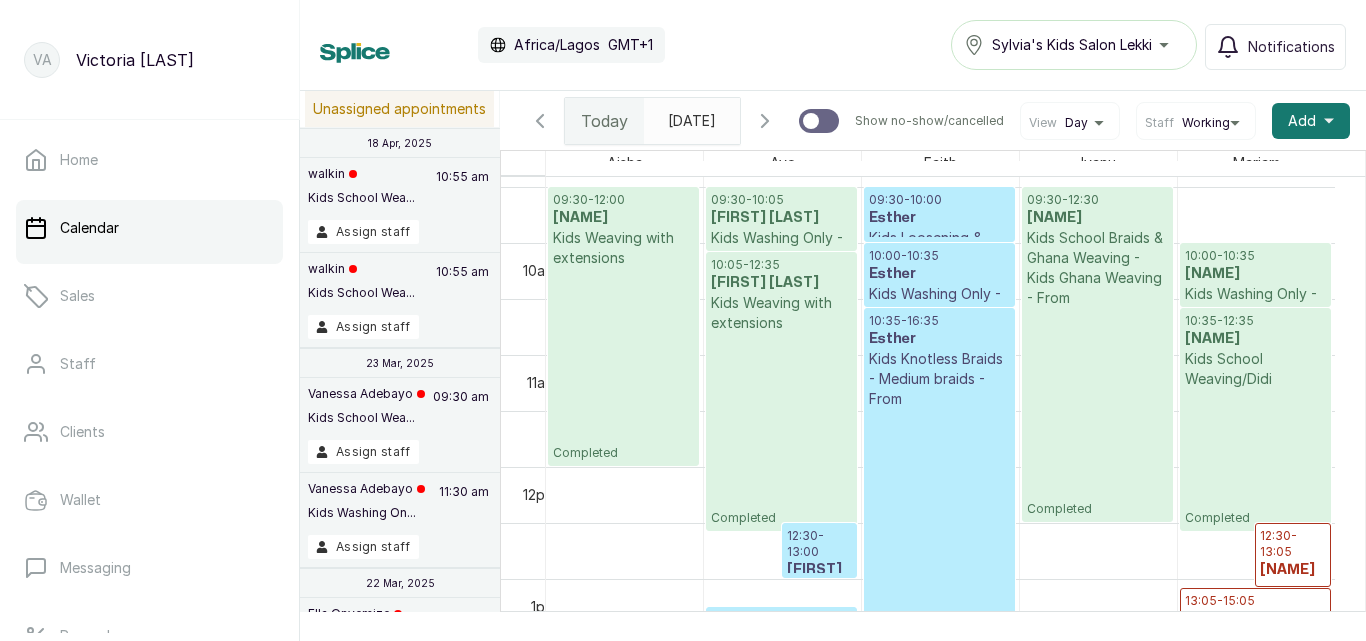 scroll, scrollTop: 1094, scrollLeft: 0, axis: vertical 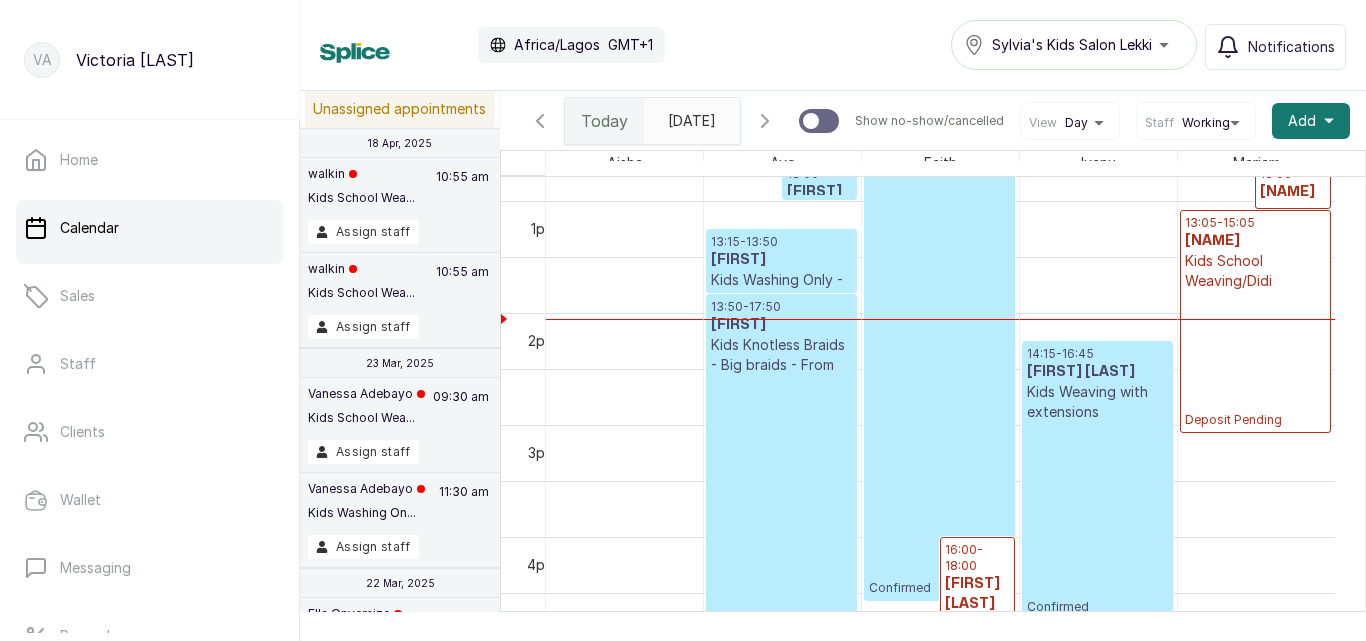 click on "Kids School Weaving/Didi" at bounding box center [1255, 271] 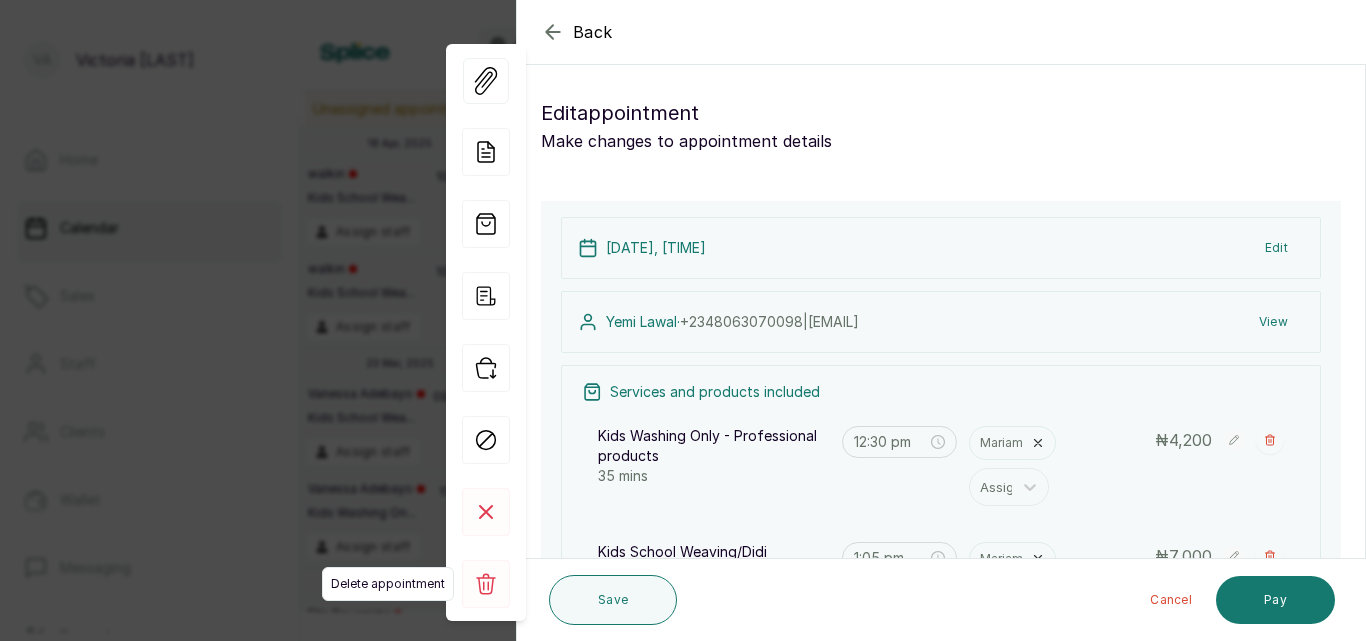 click 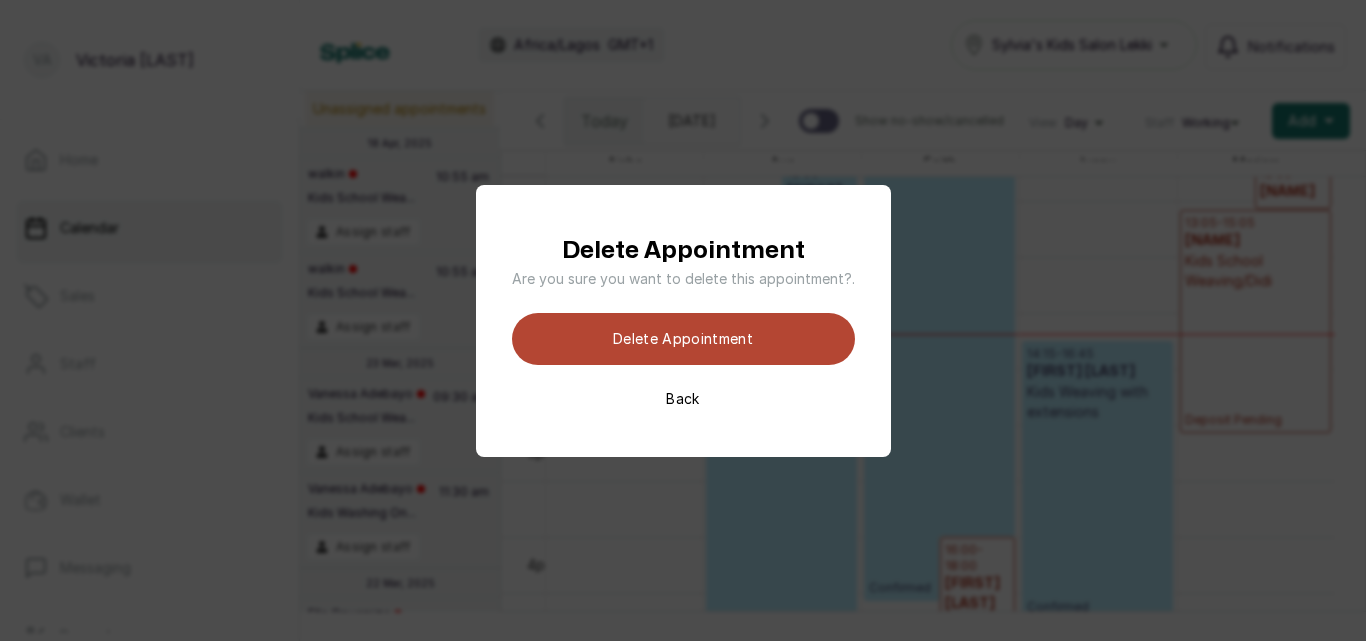 click on "Delete appointment" at bounding box center [683, 339] 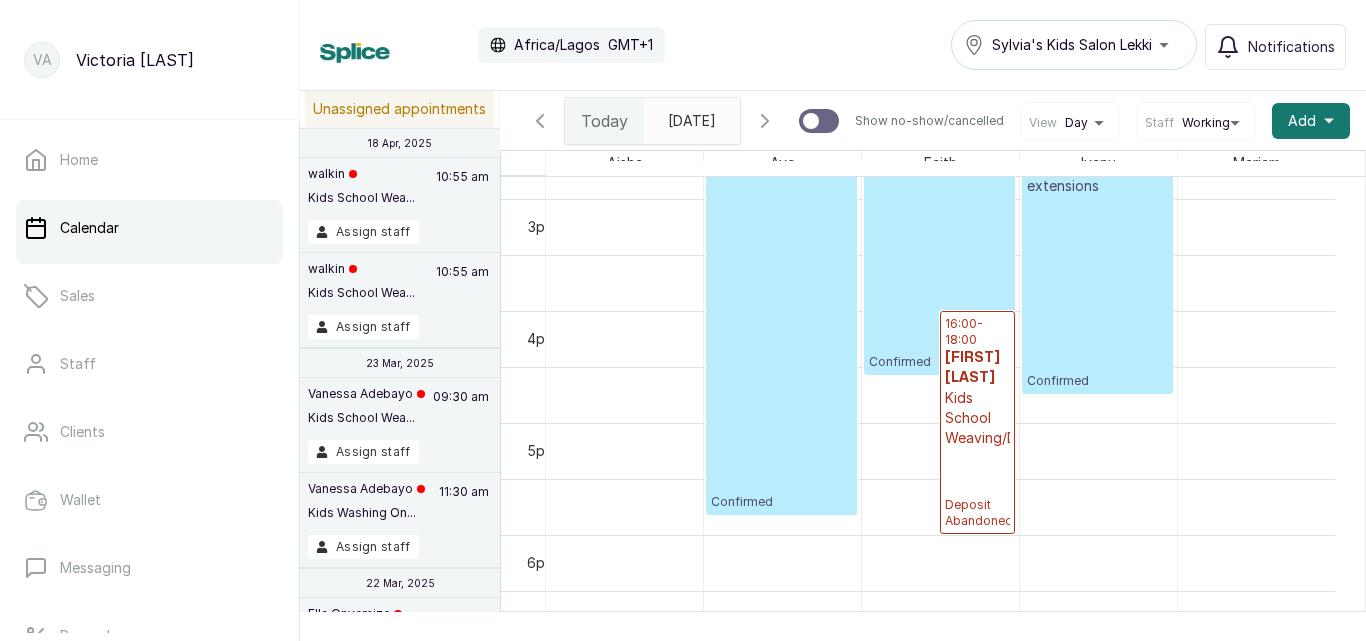 scroll, scrollTop: 2109, scrollLeft: 0, axis: vertical 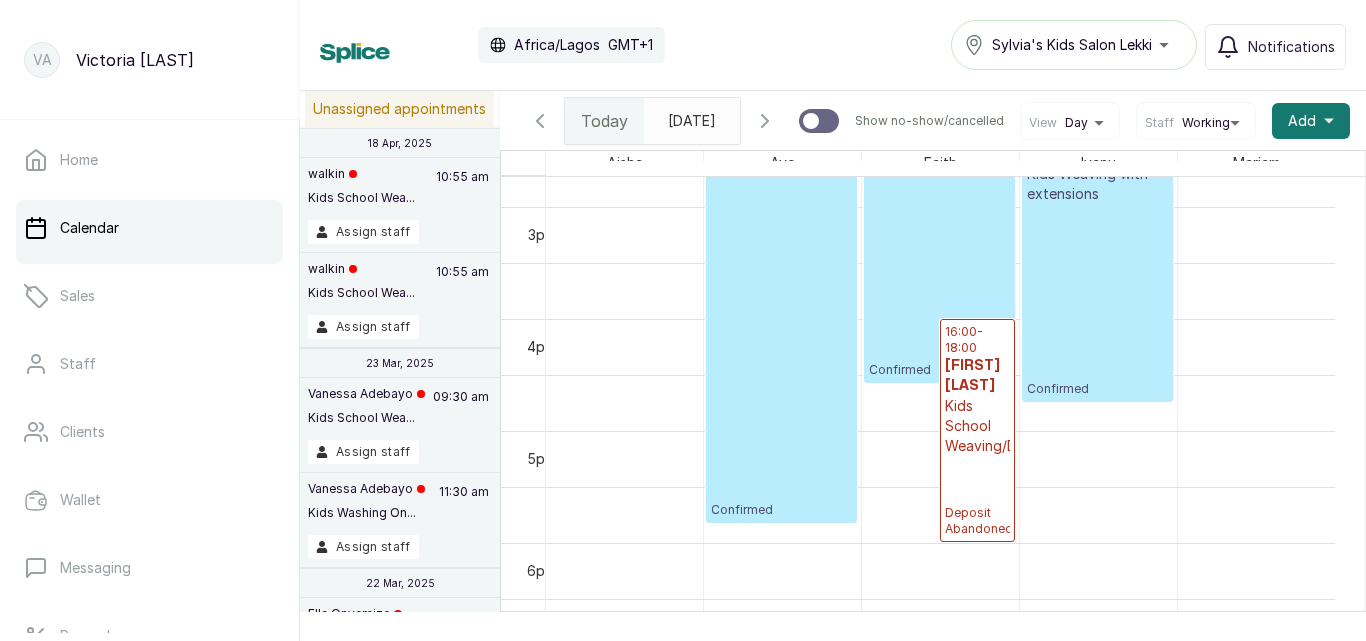 drag, startPoint x: 1334, startPoint y: 501, endPoint x: 1335, endPoint y: 441, distance: 60.00833 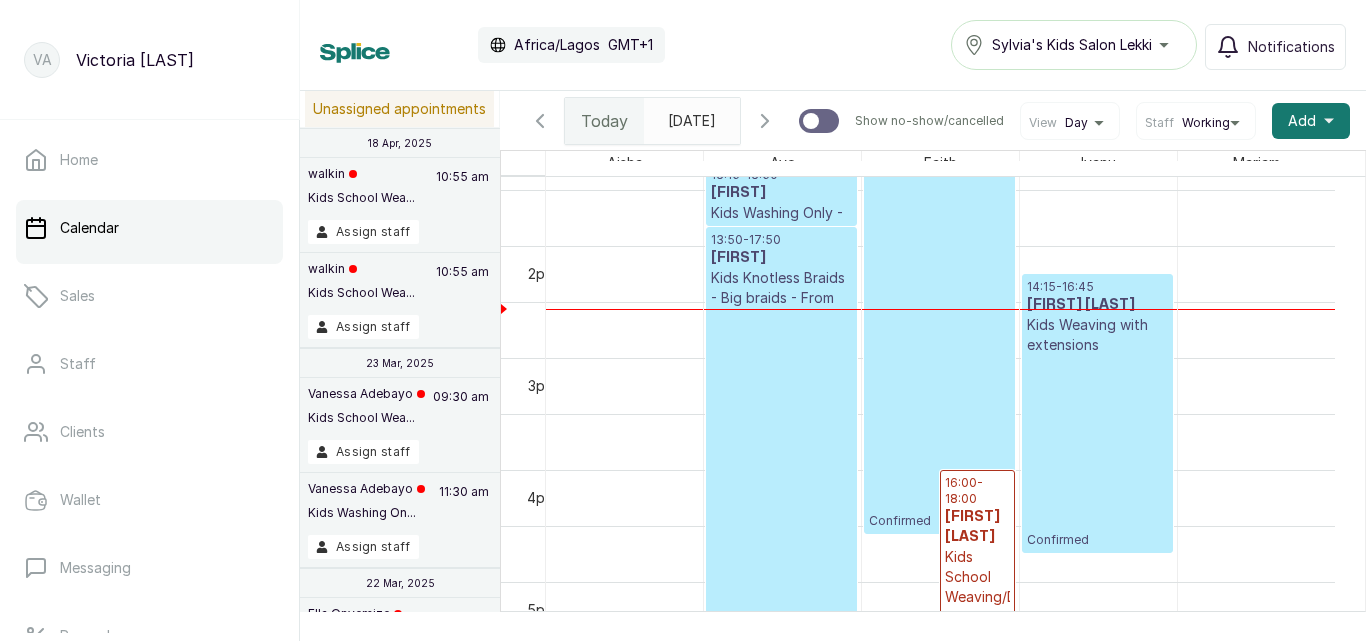 scroll, scrollTop: 1247, scrollLeft: 0, axis: vertical 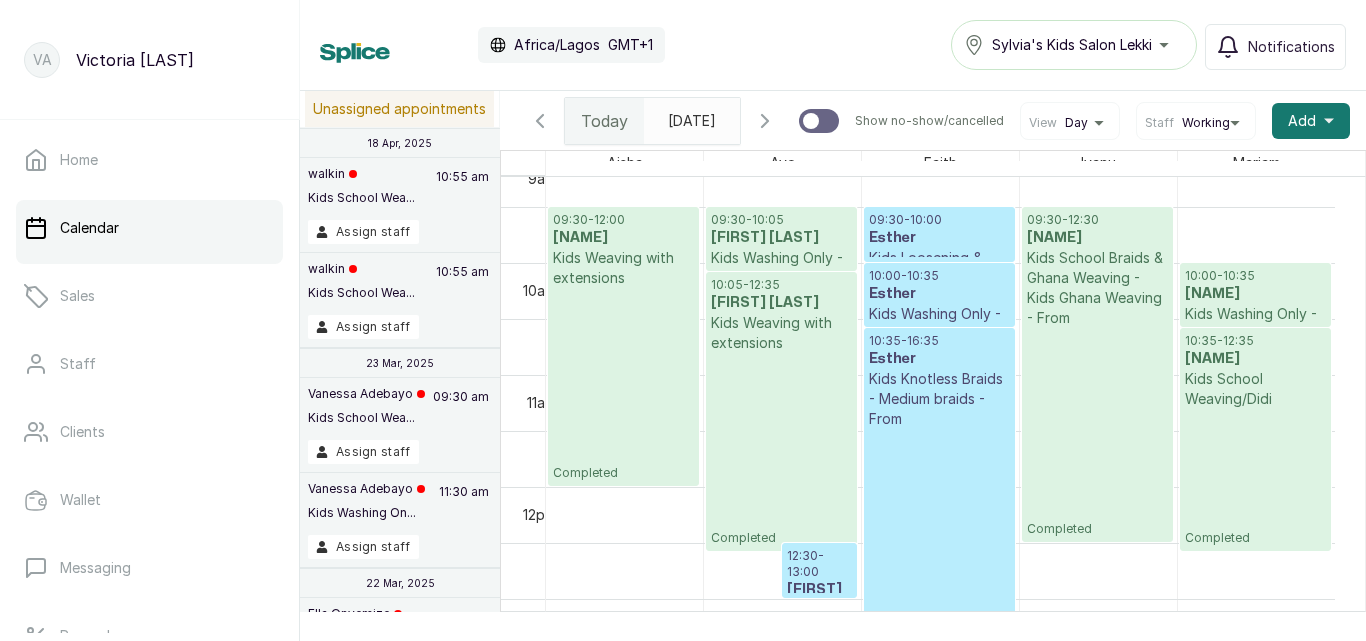 click on "[TIME]  -  [TIME] [NAME] Kids Knotless Braids - Medium braids - From Confirmed" at bounding box center [939, 663] 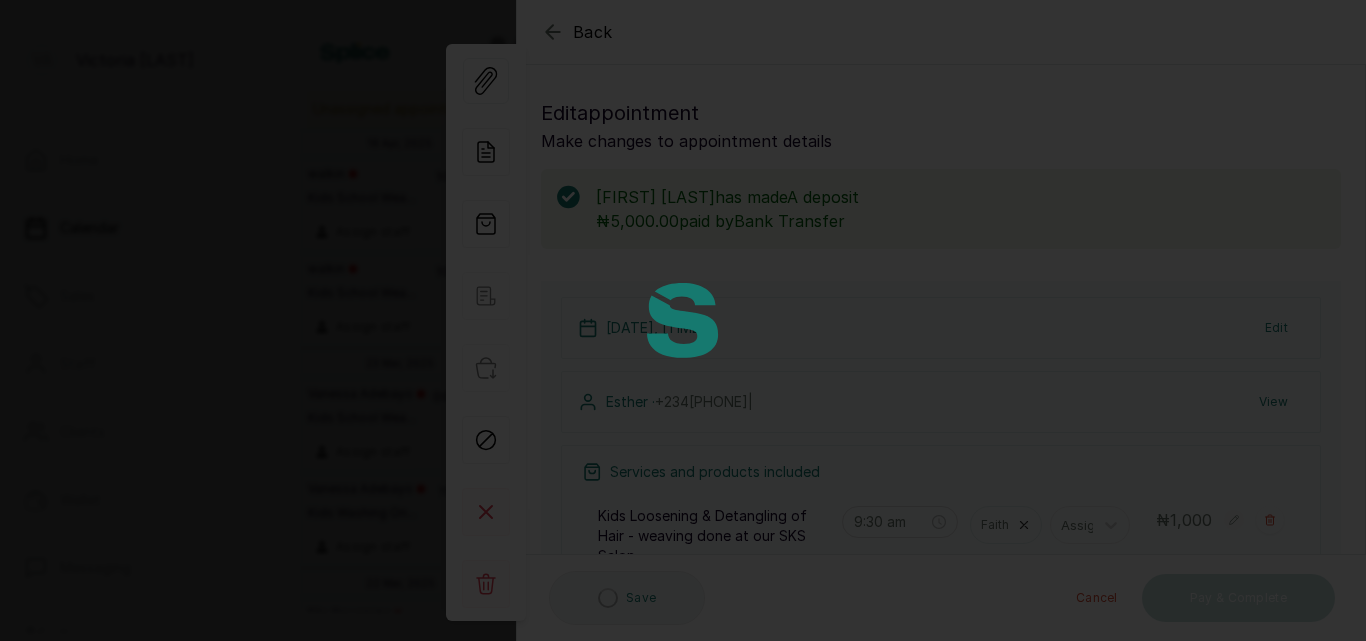 type on "9:30 am" 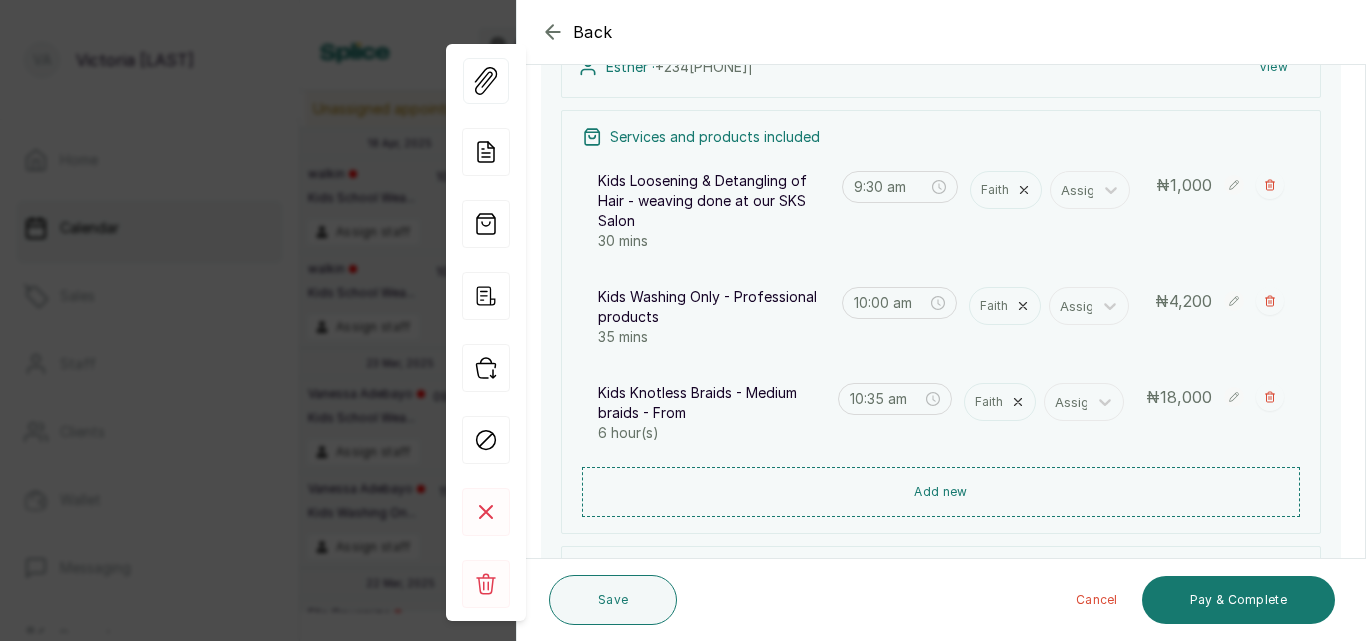 scroll, scrollTop: 342, scrollLeft: 0, axis: vertical 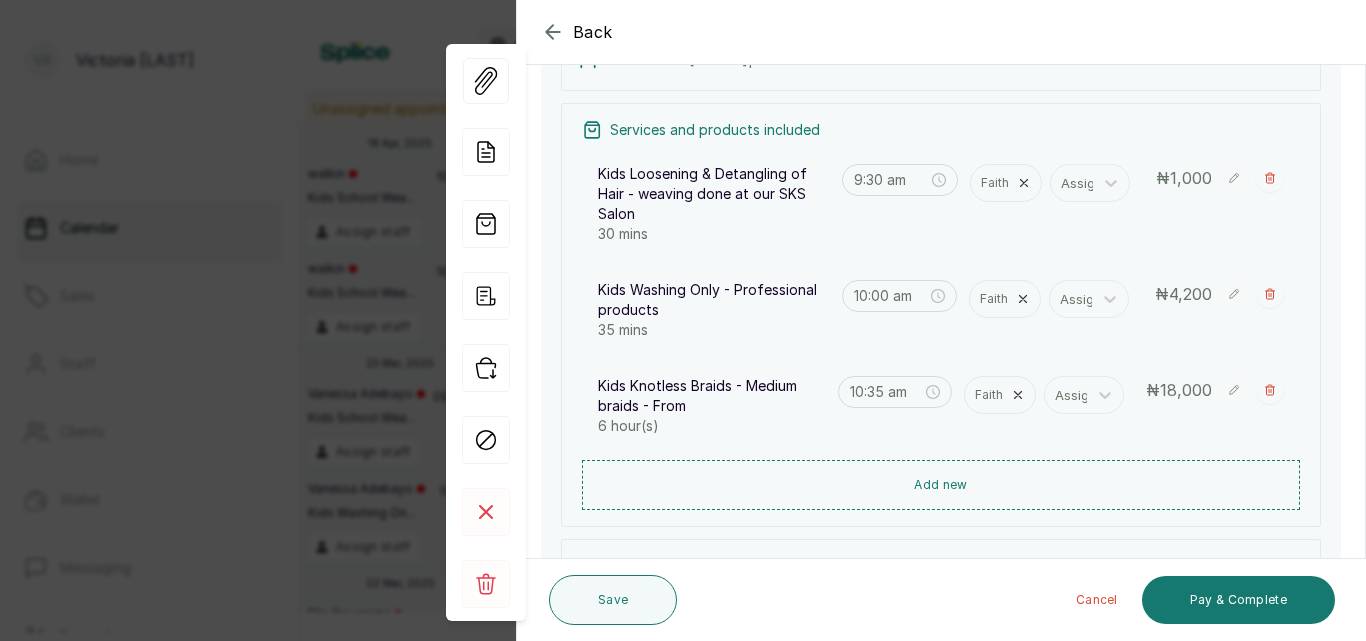click 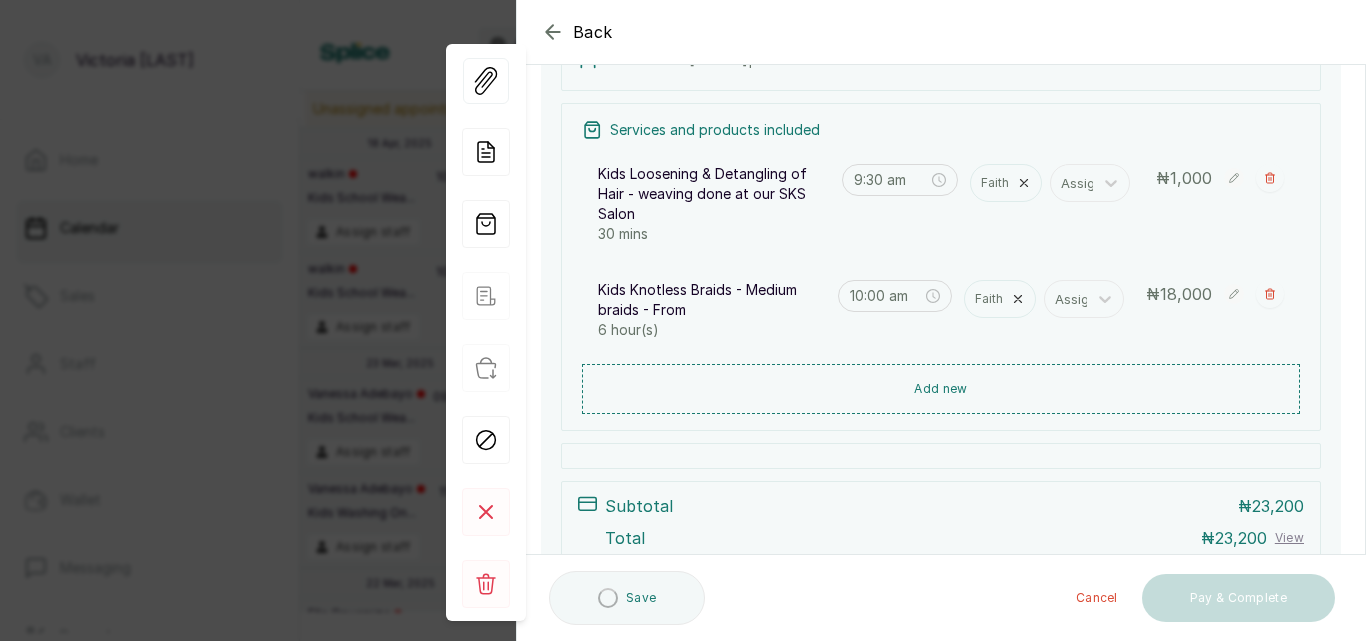 type on "10:35 am" 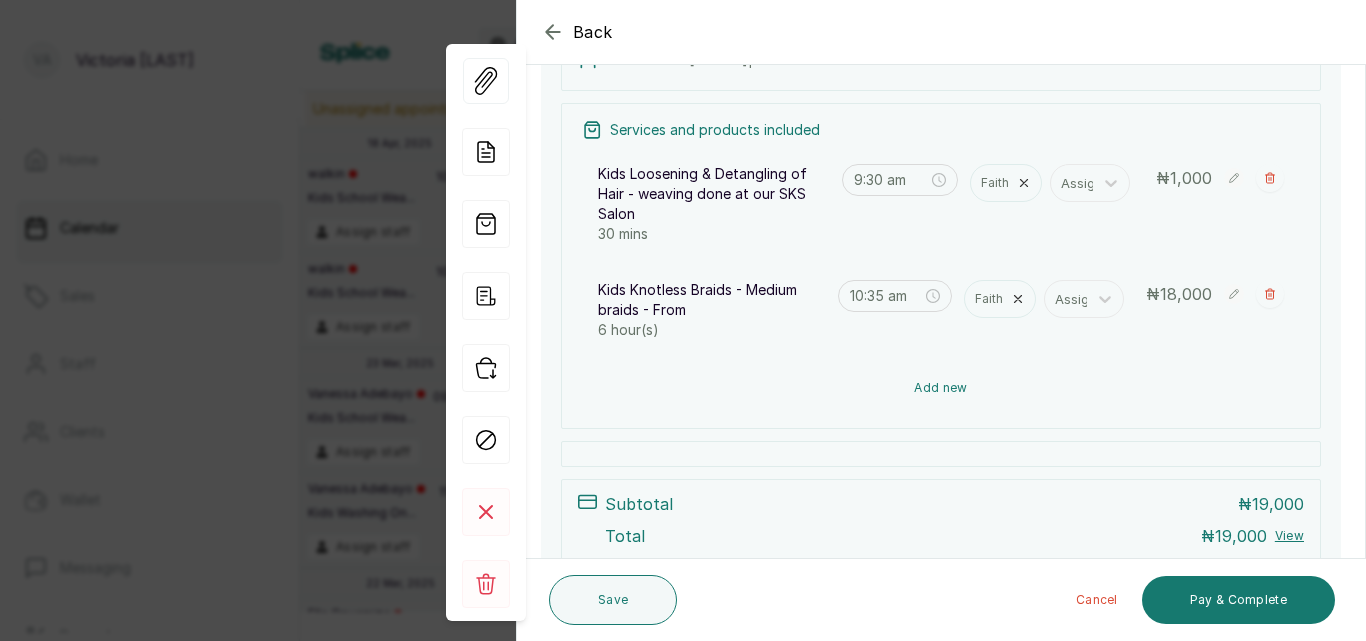 click on "Add new" at bounding box center [941, 388] 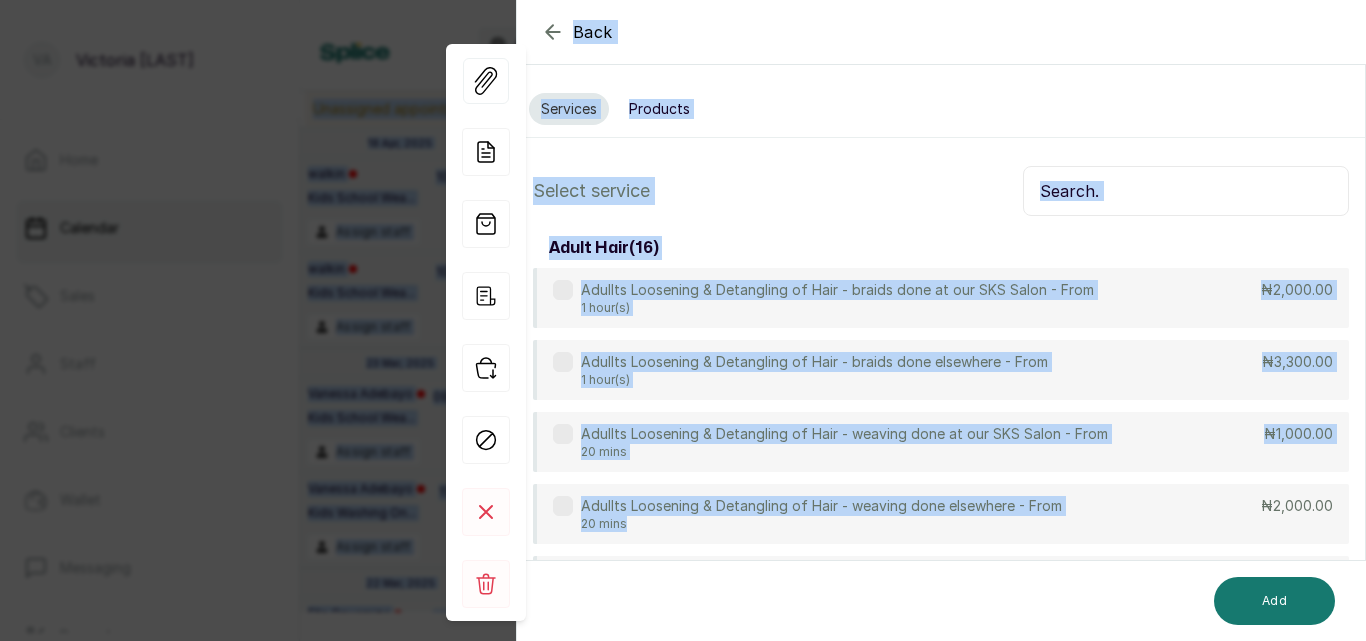 drag, startPoint x: 940, startPoint y: 385, endPoint x: 998, endPoint y: -3, distance: 392.3111 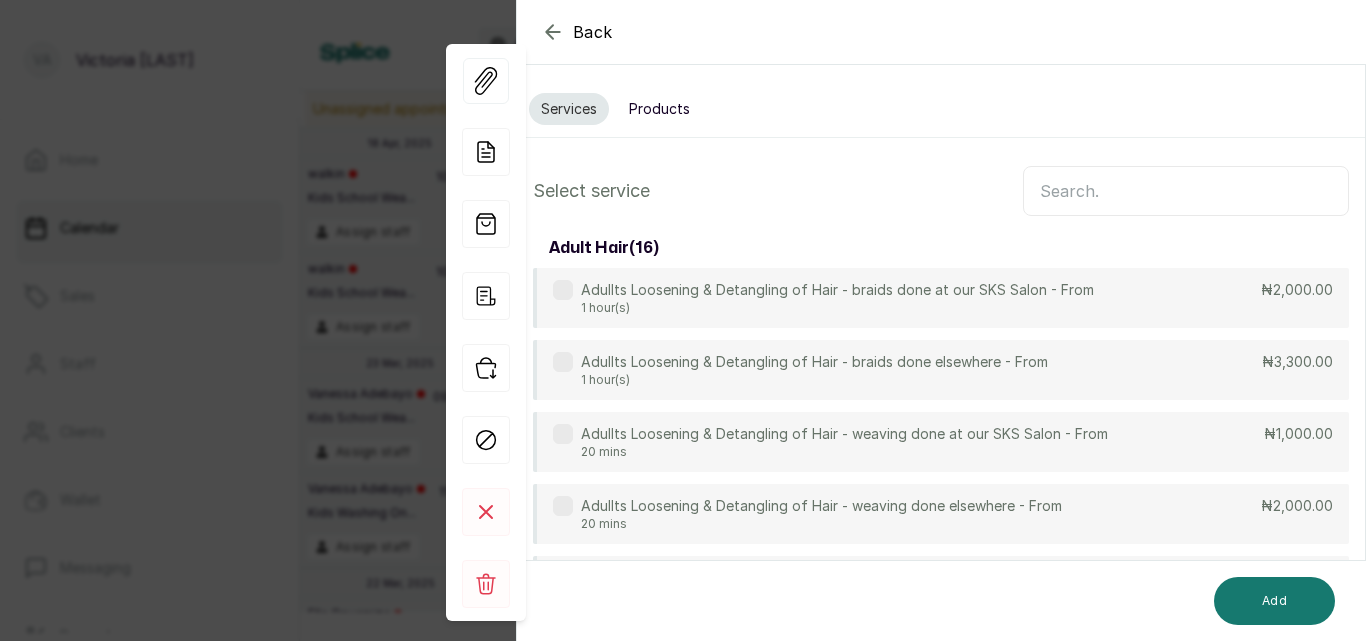 click on "Products" at bounding box center (659, 109) 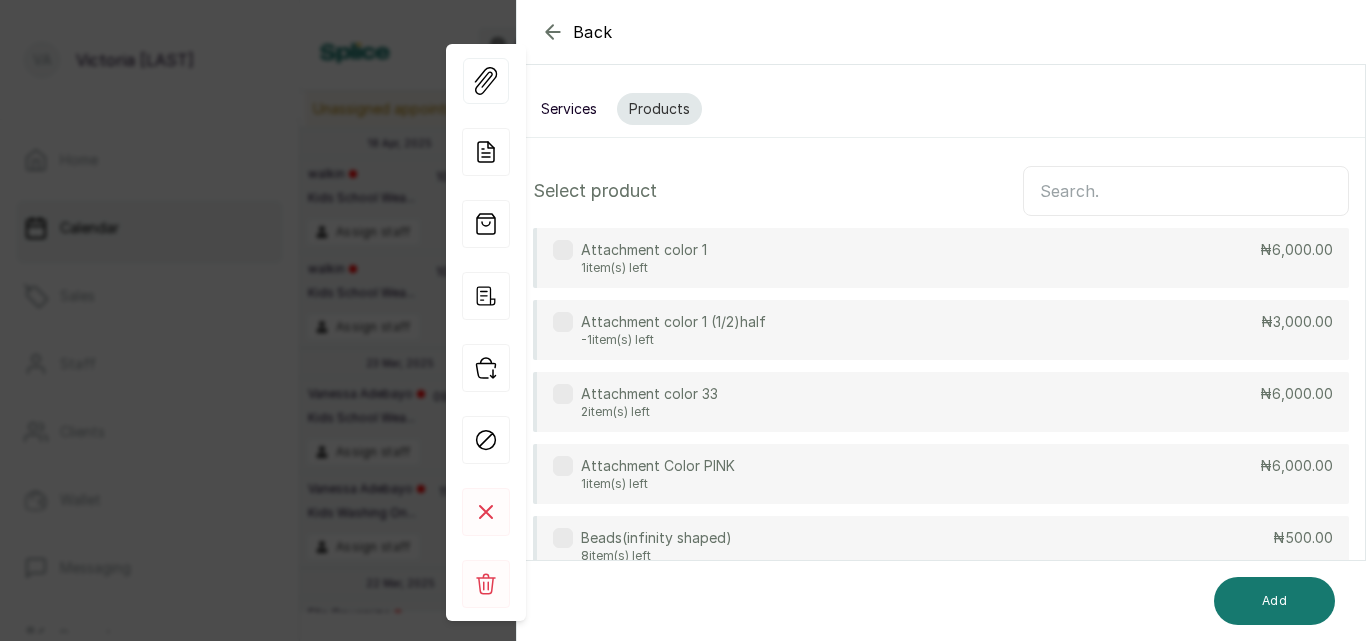 click at bounding box center [1186, 191] 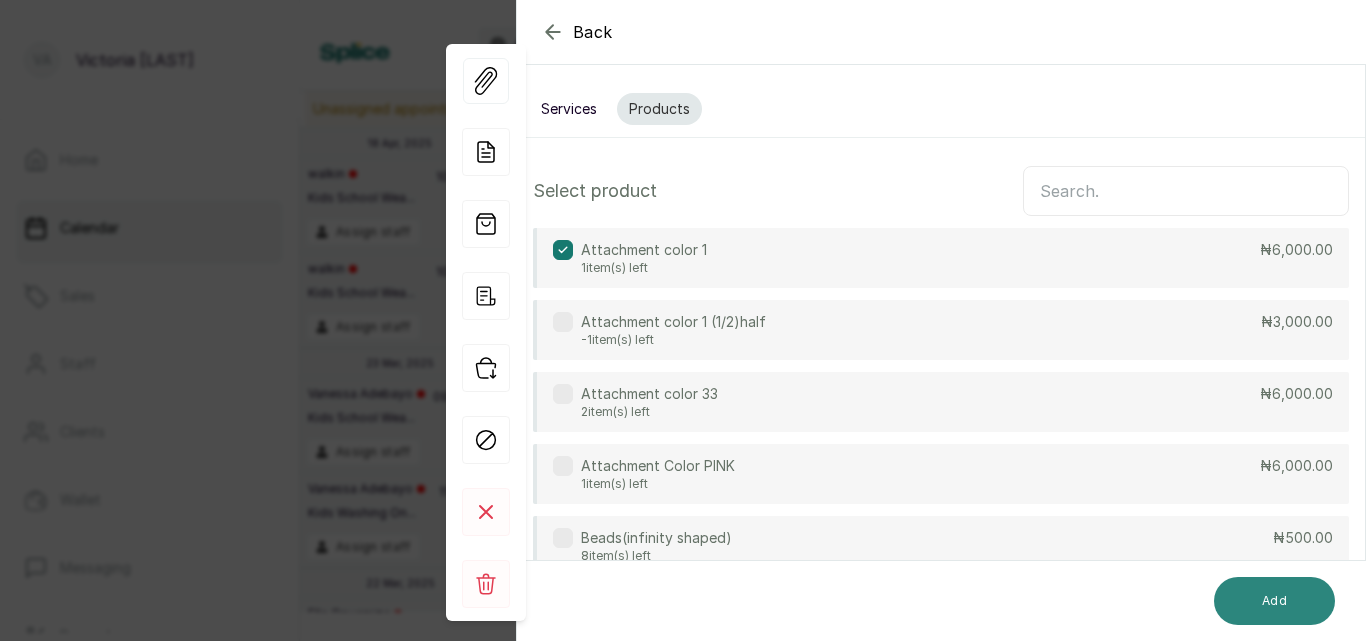 click on "Add" at bounding box center (1274, 601) 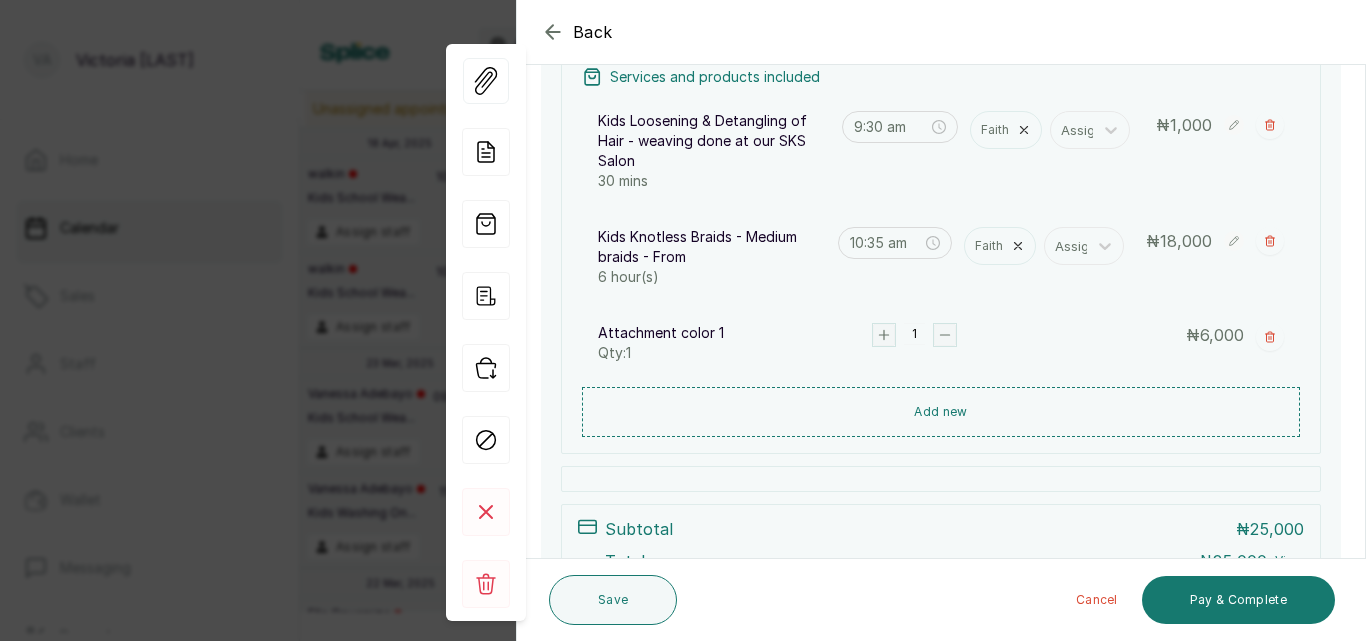 scroll, scrollTop: 403, scrollLeft: 0, axis: vertical 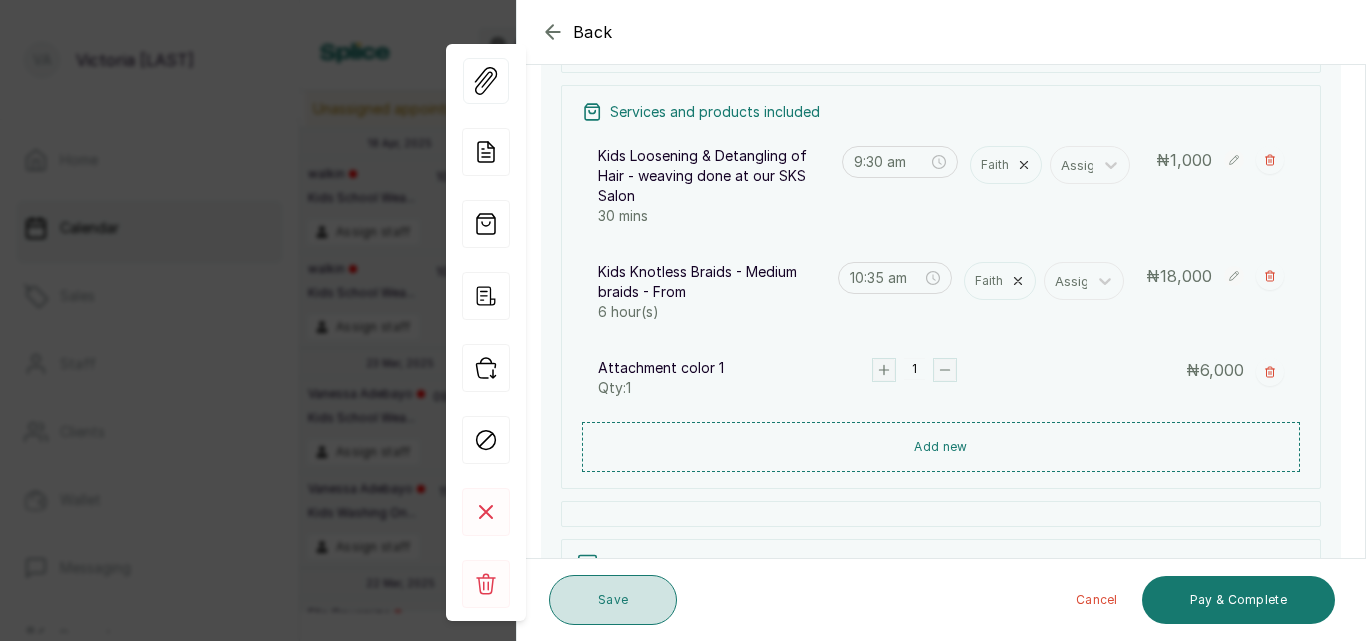 click on "Save" at bounding box center [613, 600] 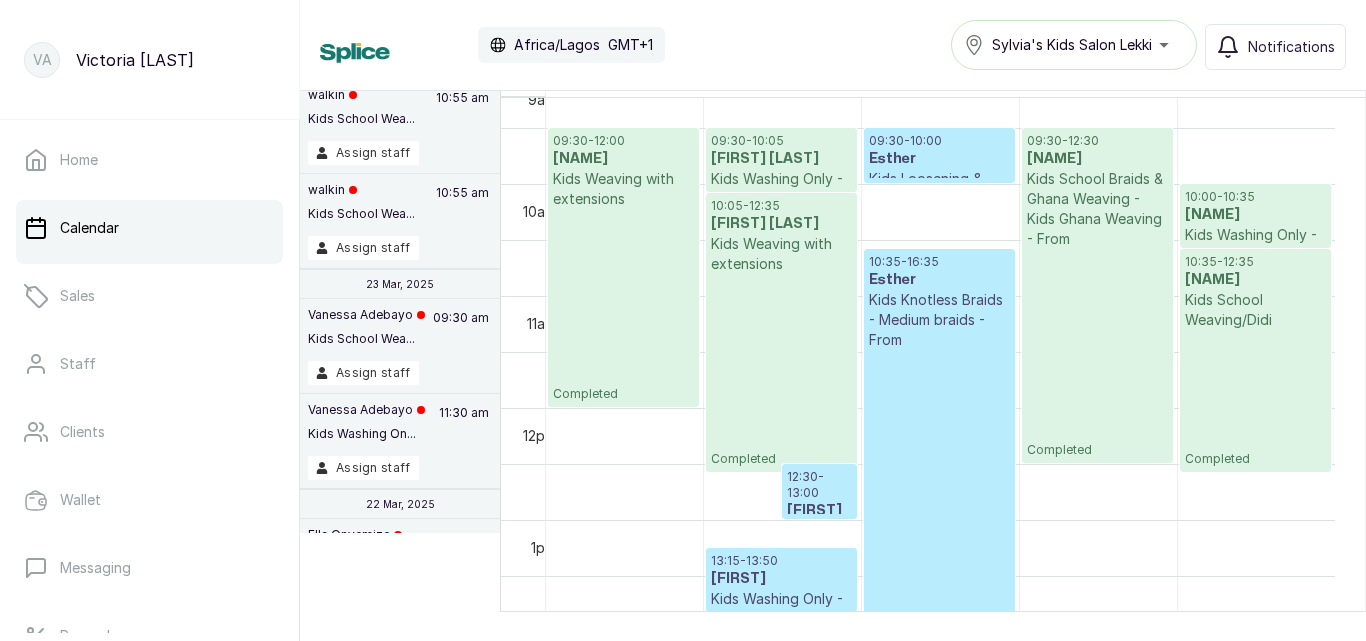 scroll, scrollTop: 83, scrollLeft: 0, axis: vertical 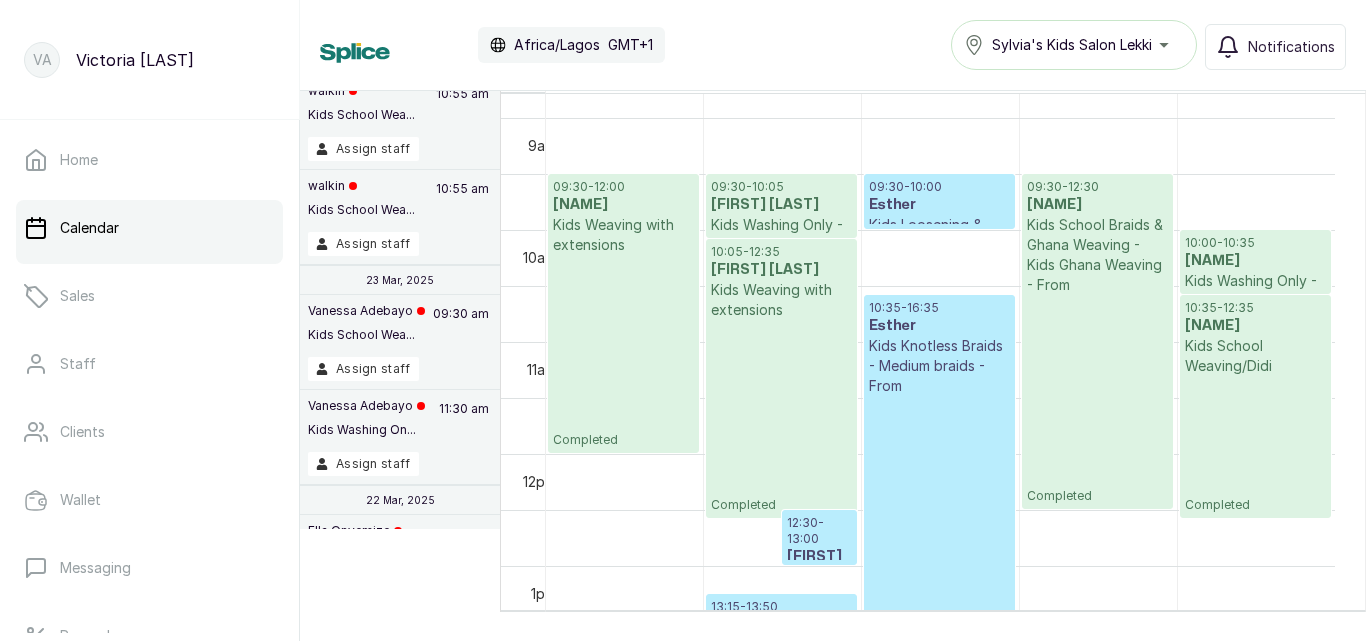 click on "Kids Knotless Braids - Medium braids - From" at bounding box center [939, 366] 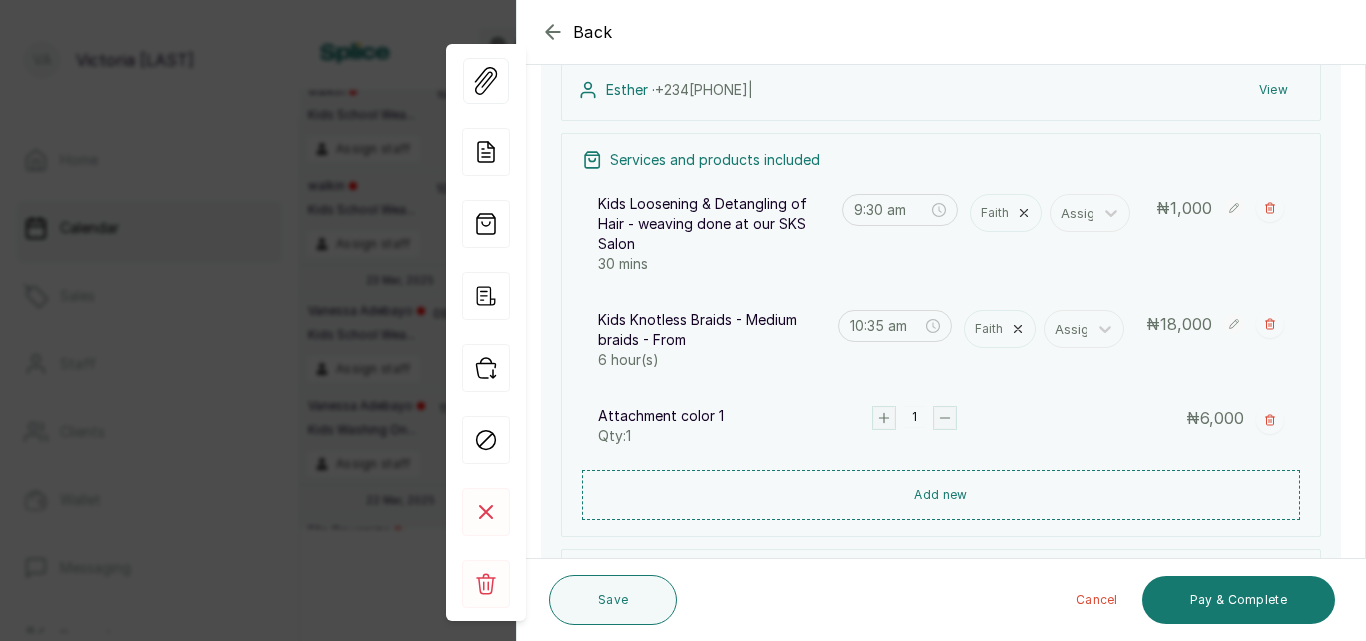 scroll, scrollTop: 326, scrollLeft: 0, axis: vertical 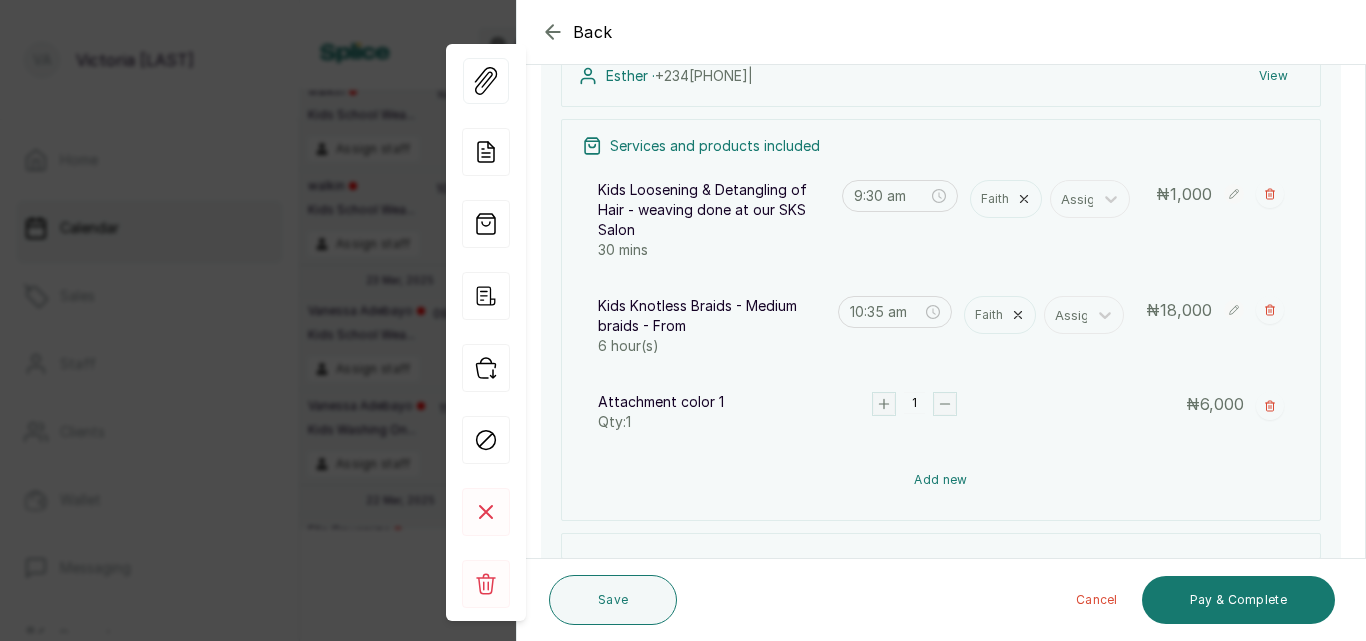 click on "Add new" at bounding box center [941, 480] 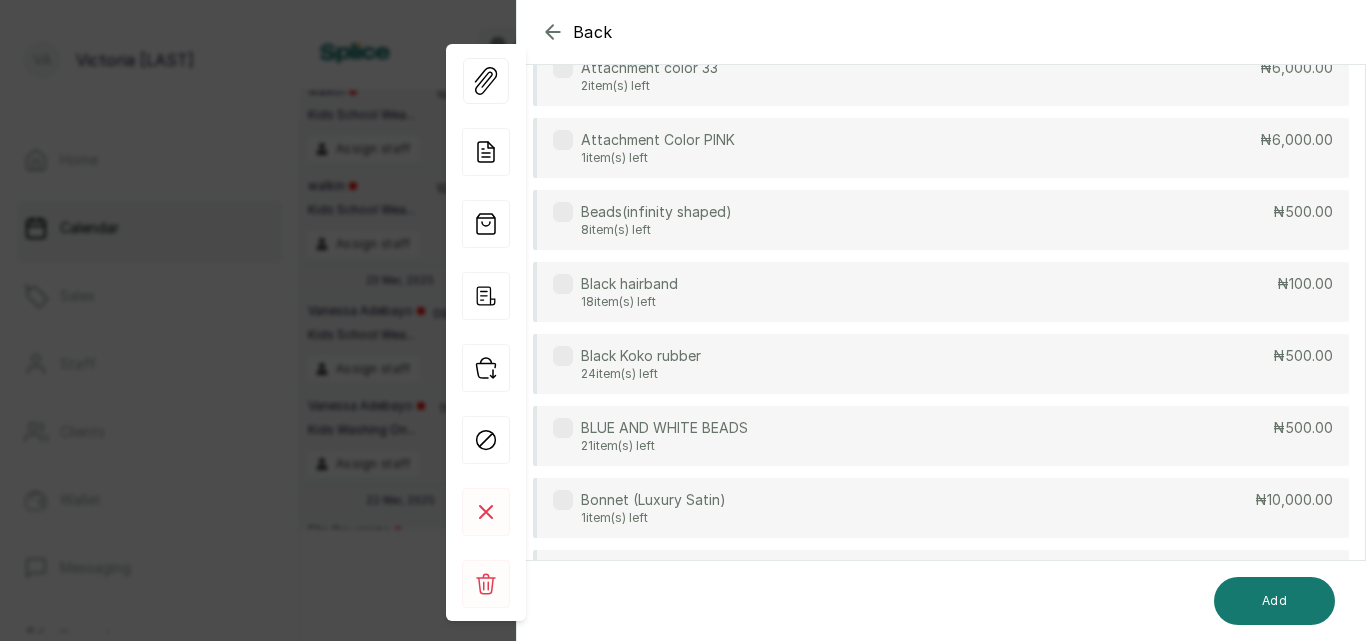 scroll, scrollTop: 158, scrollLeft: 0, axis: vertical 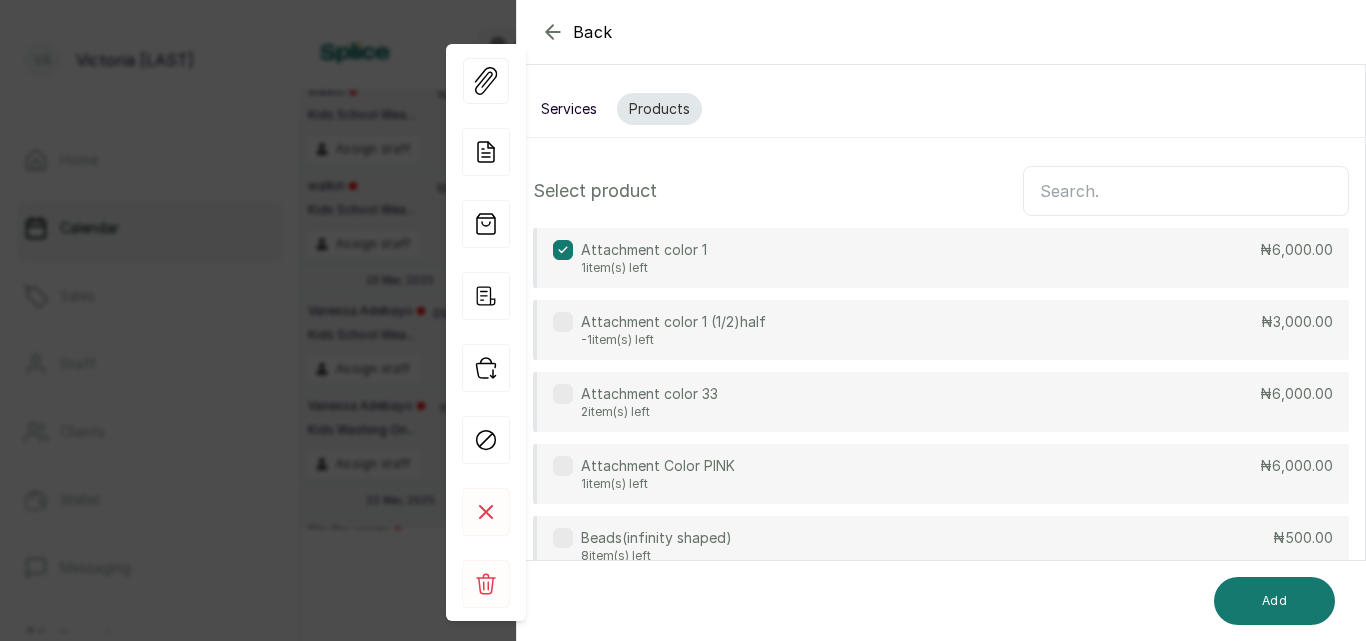 drag, startPoint x: 925, startPoint y: 265, endPoint x: 972, endPoint y: -83, distance: 351.15952 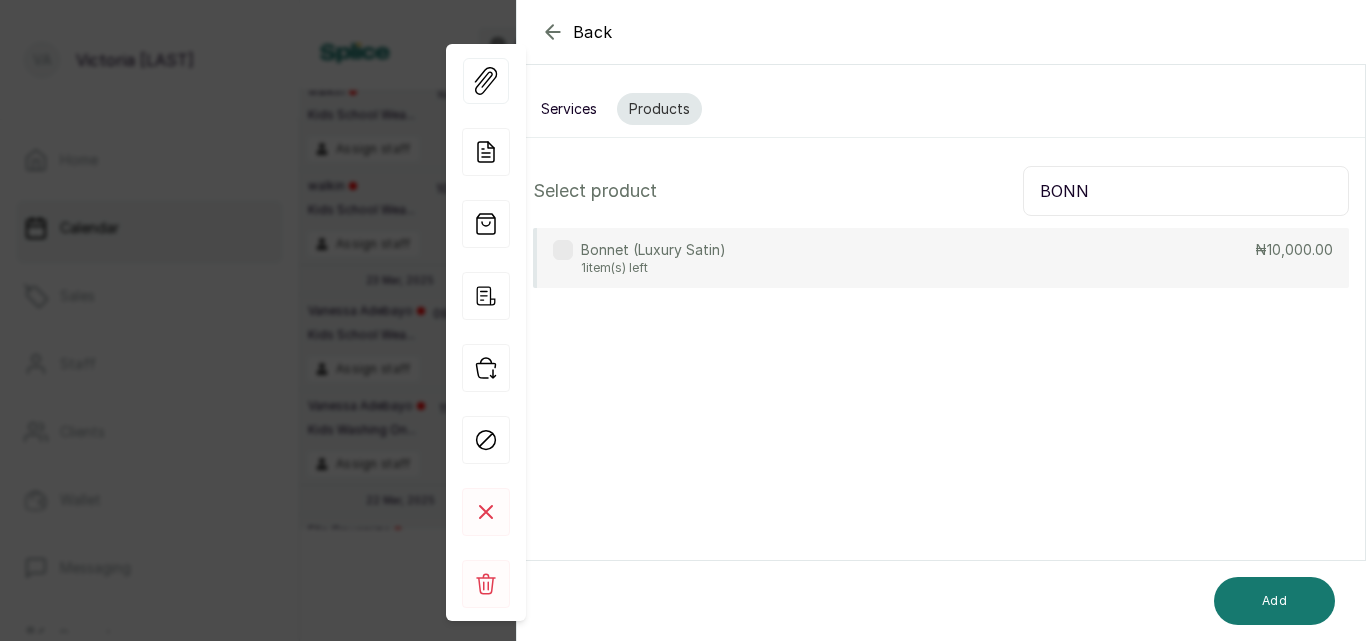 type on "BONN" 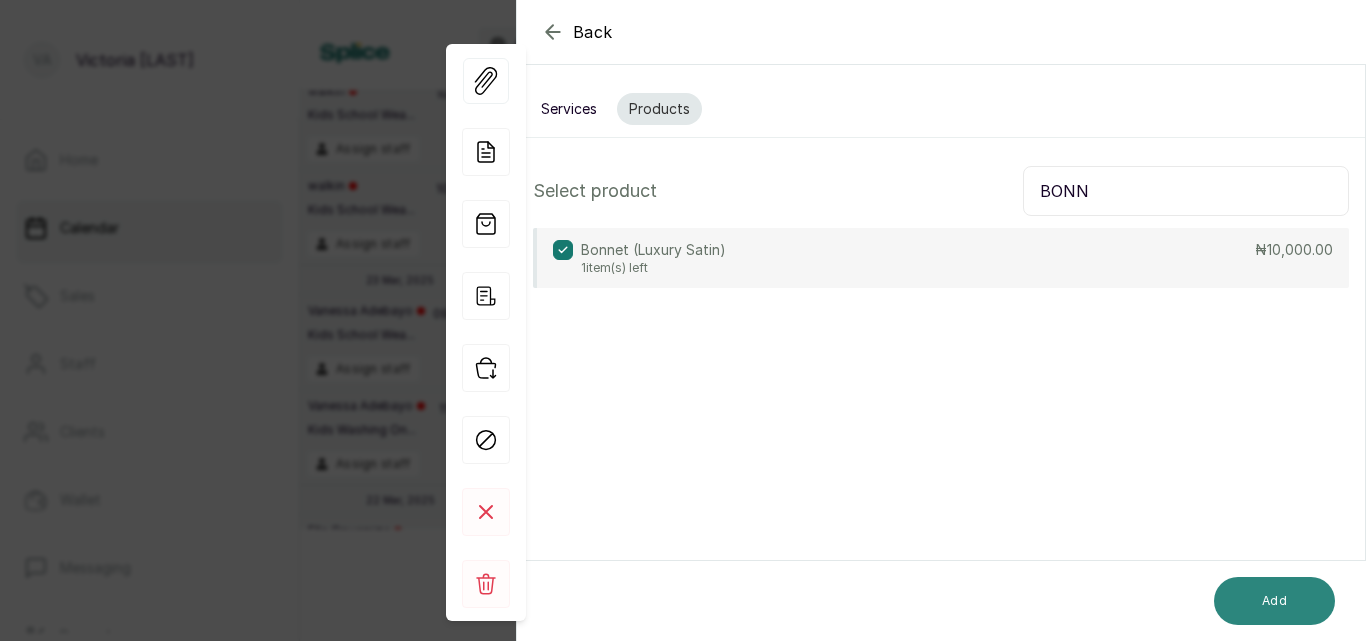click on "Add" at bounding box center [1274, 601] 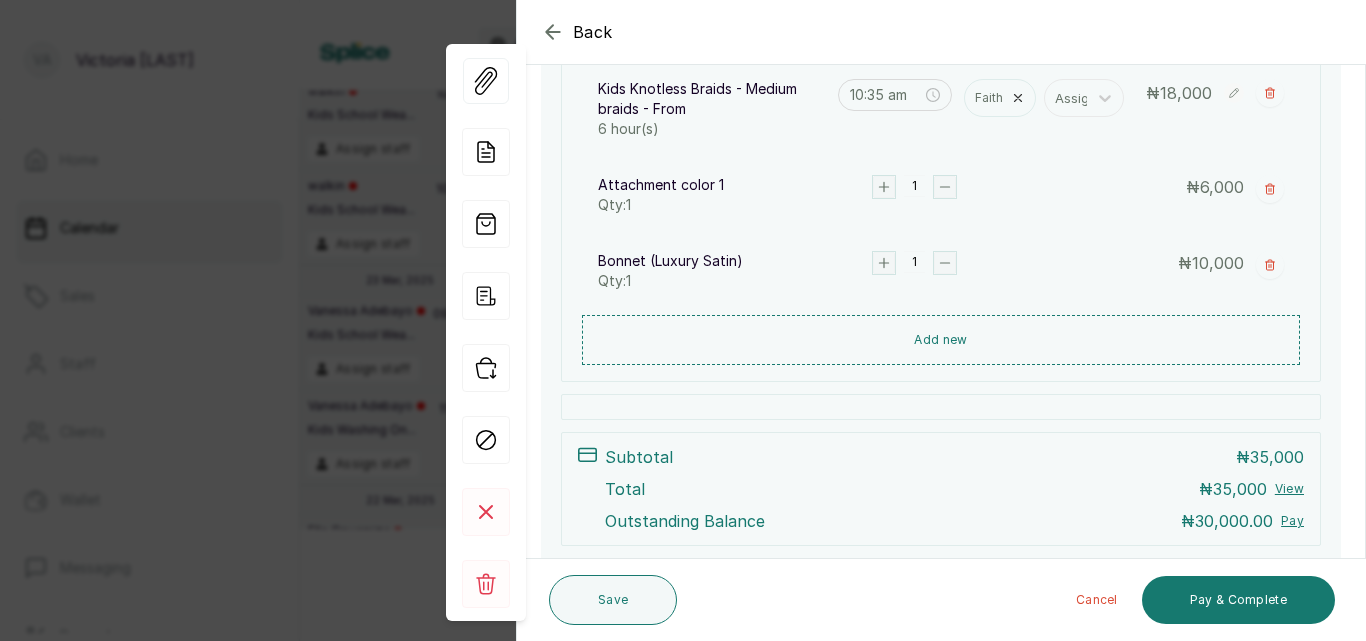 scroll, scrollTop: 553, scrollLeft: 0, axis: vertical 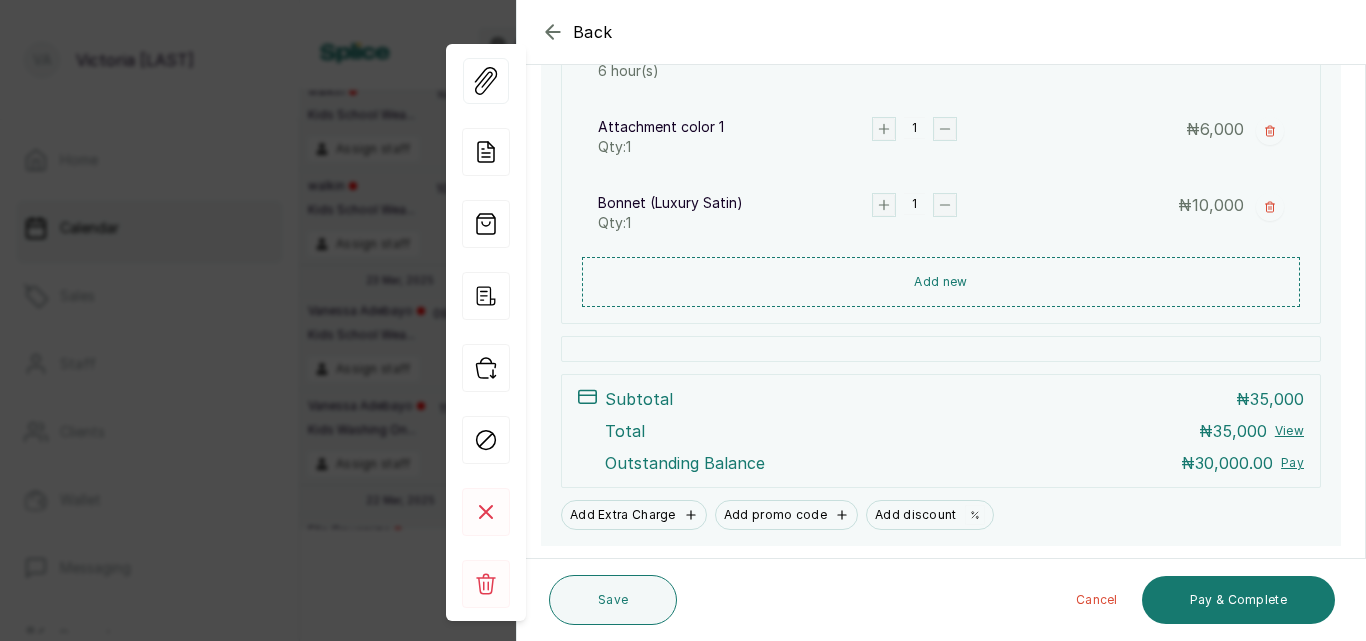 drag, startPoint x: 1365, startPoint y: 320, endPoint x: 1363, endPoint y: 289, distance: 31.06445 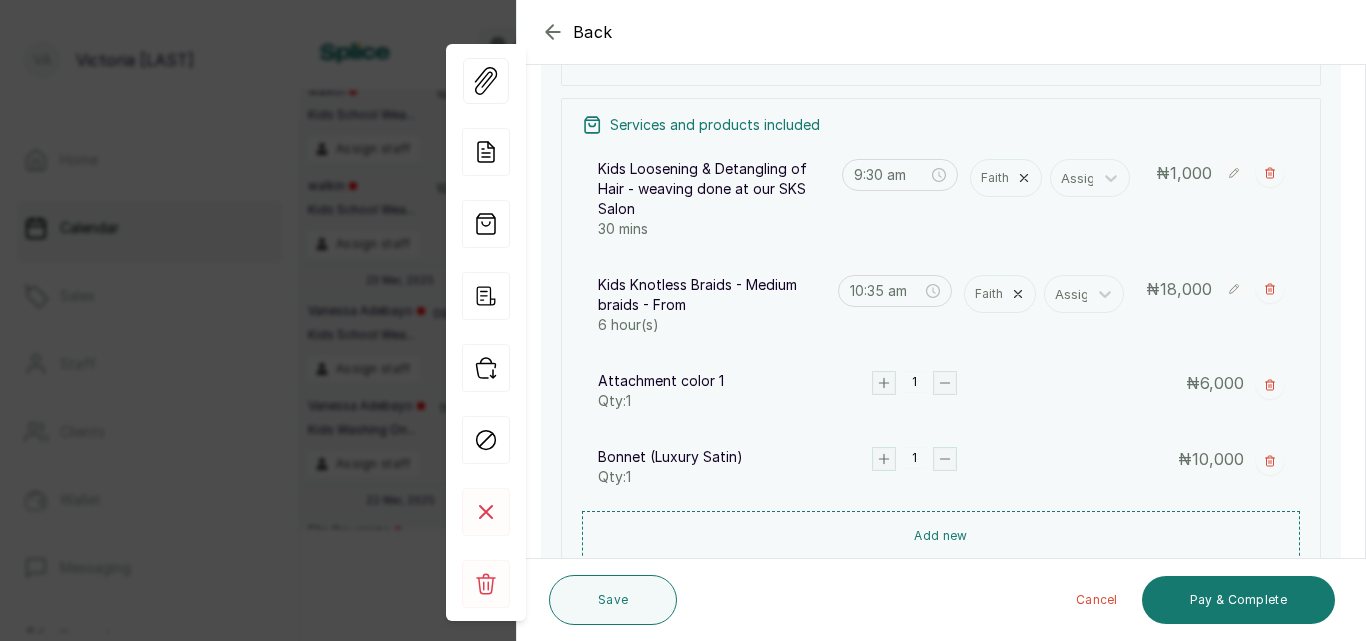 scroll, scrollTop: 345, scrollLeft: 0, axis: vertical 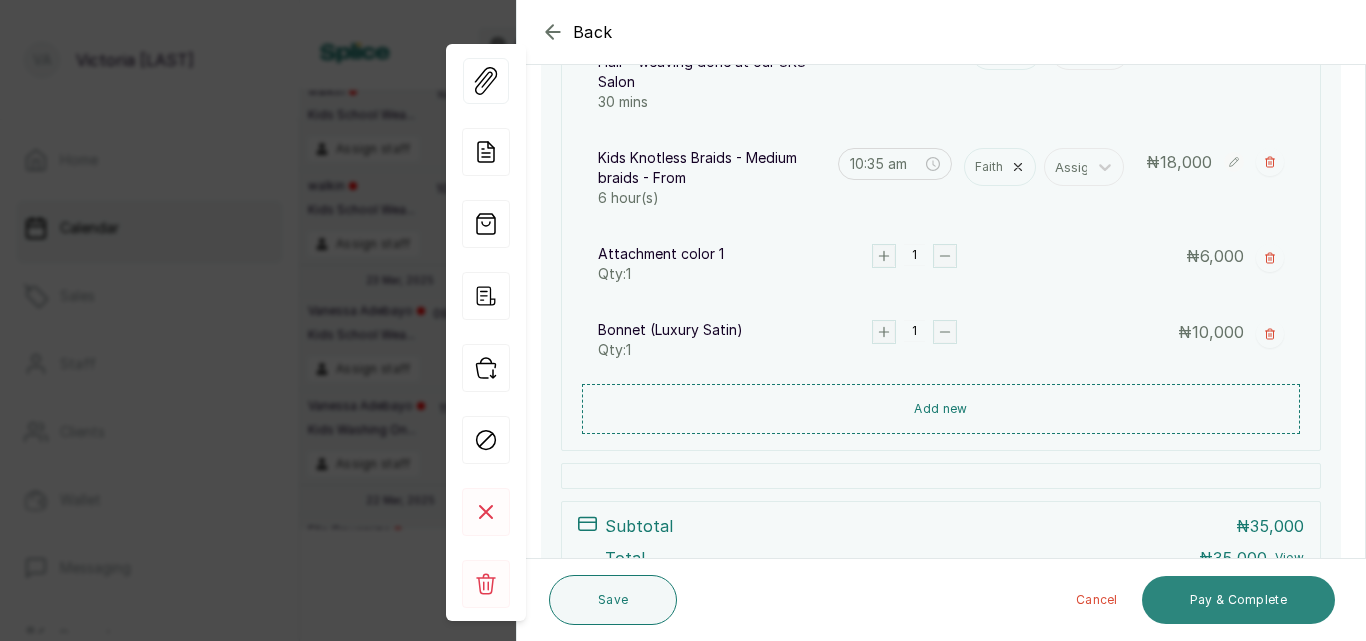click on "Pay & Complete" at bounding box center [1238, 600] 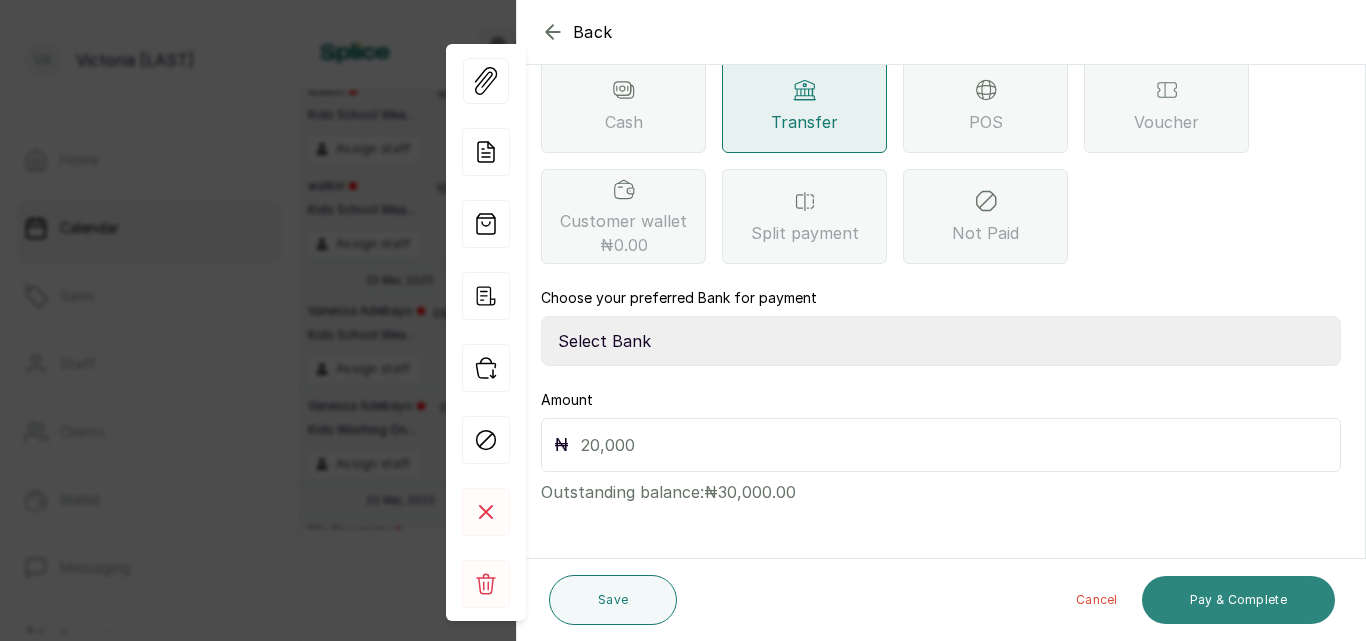 scroll, scrollTop: 261, scrollLeft: 0, axis: vertical 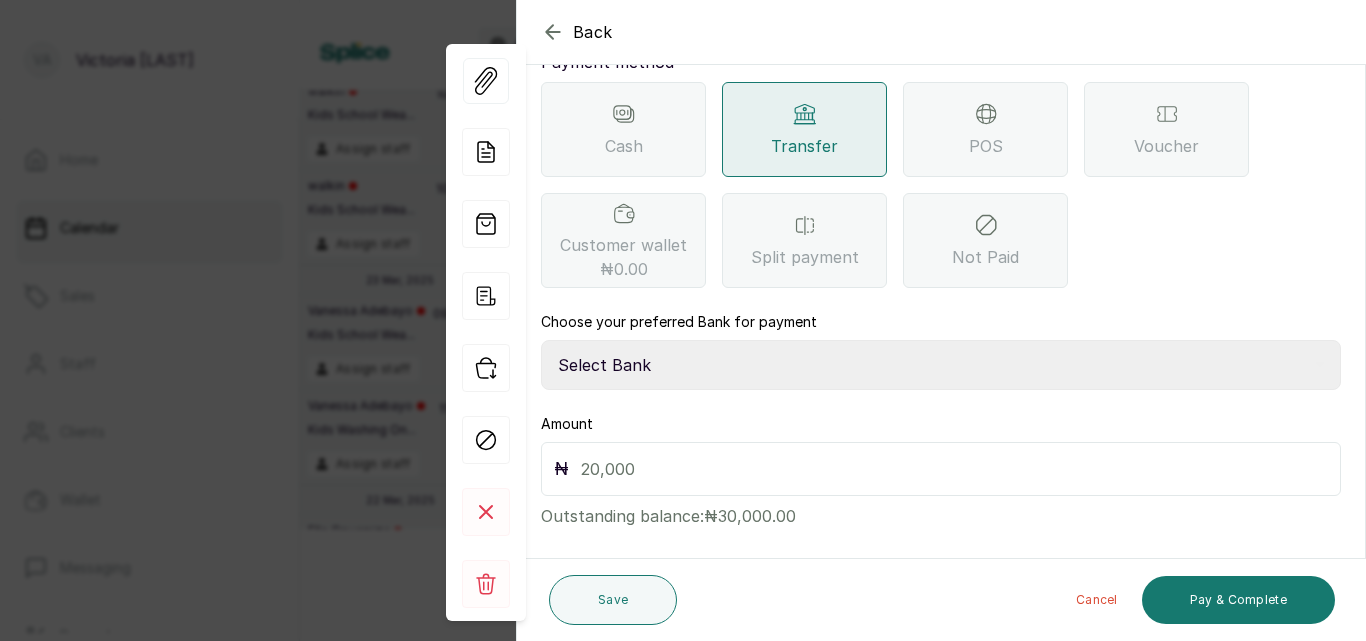 click on "Transfer" at bounding box center [804, 146] 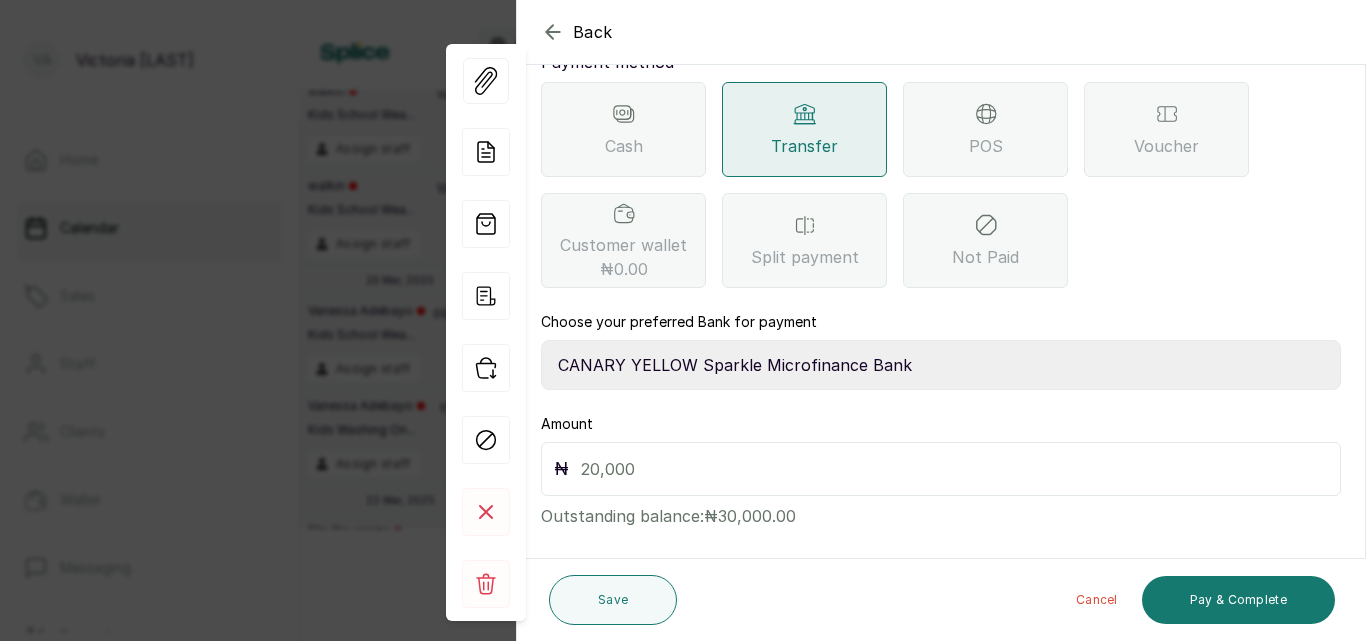 click on "Select Bank CANARY YELLOW Moniepoint MFB CANARY YELLOW Sparkle Microfinance Bank" at bounding box center [941, 365] 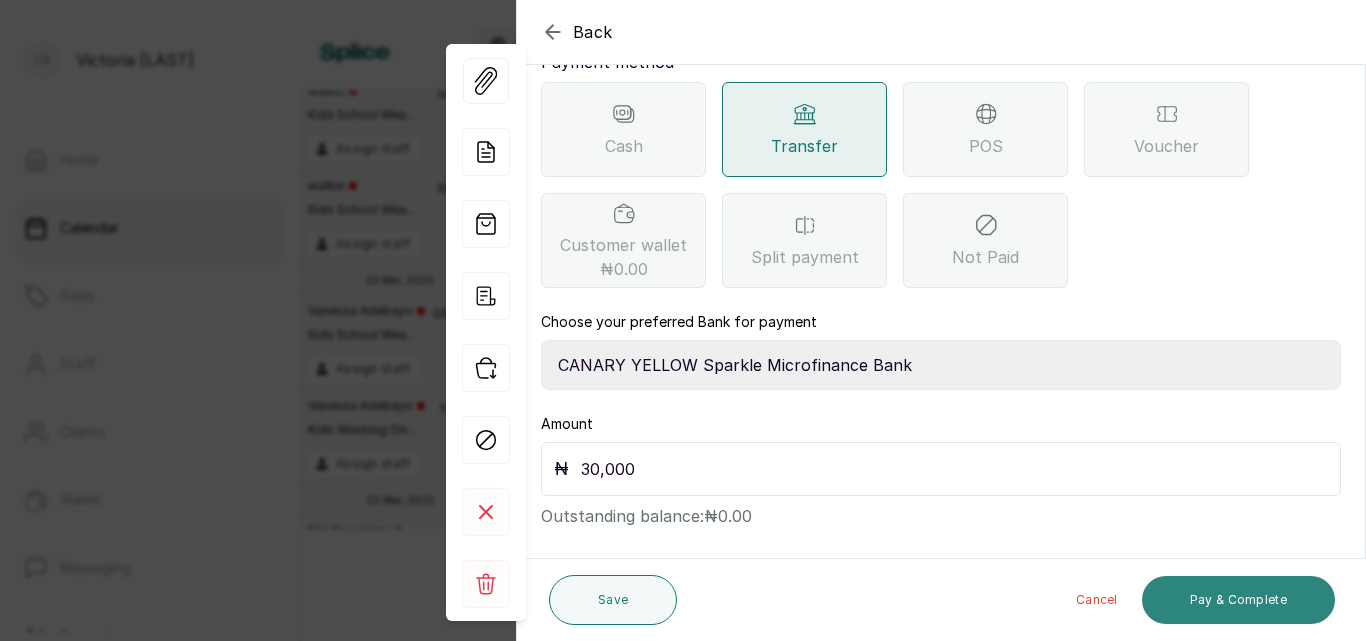 type on "30,000" 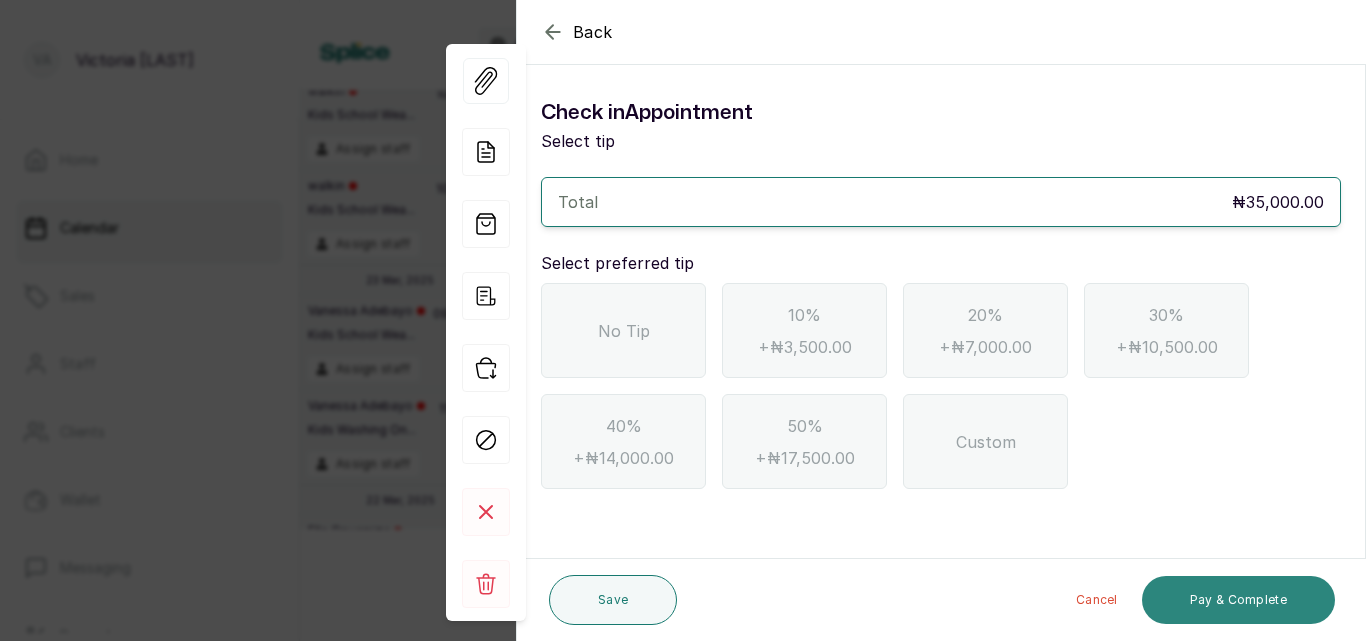 scroll, scrollTop: 0, scrollLeft: 0, axis: both 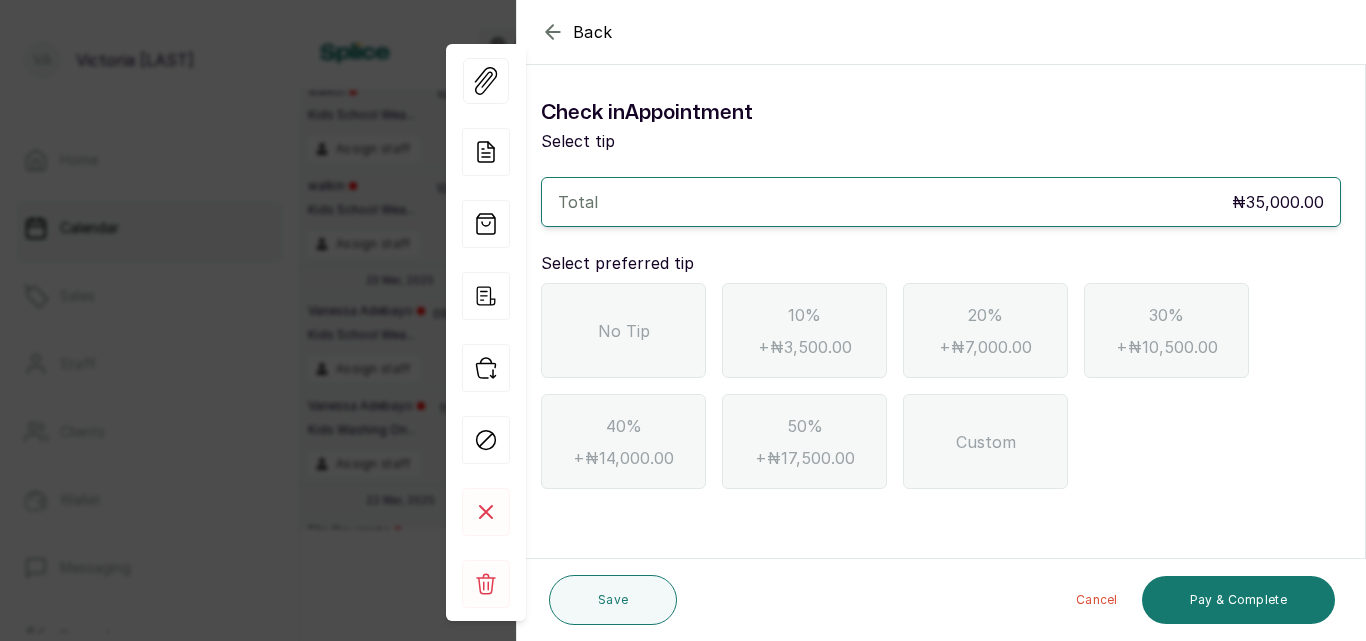 click on "No Tip" at bounding box center [623, 330] 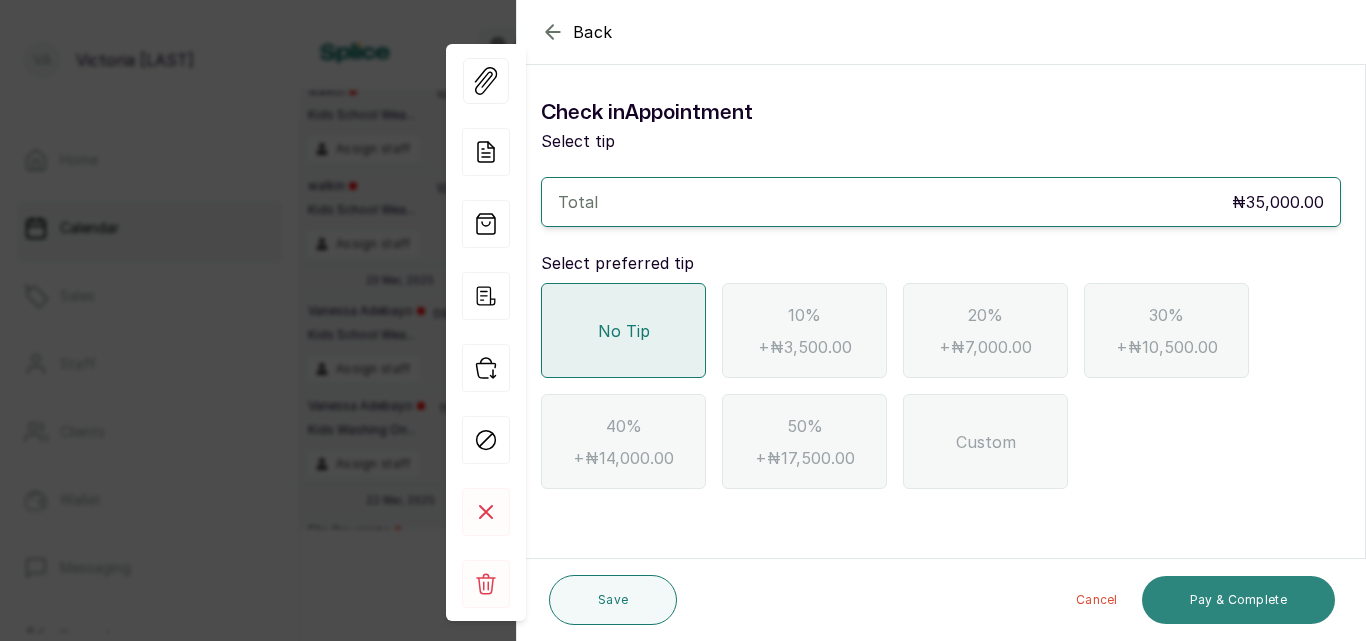 click on "Pay & Complete" at bounding box center (1238, 600) 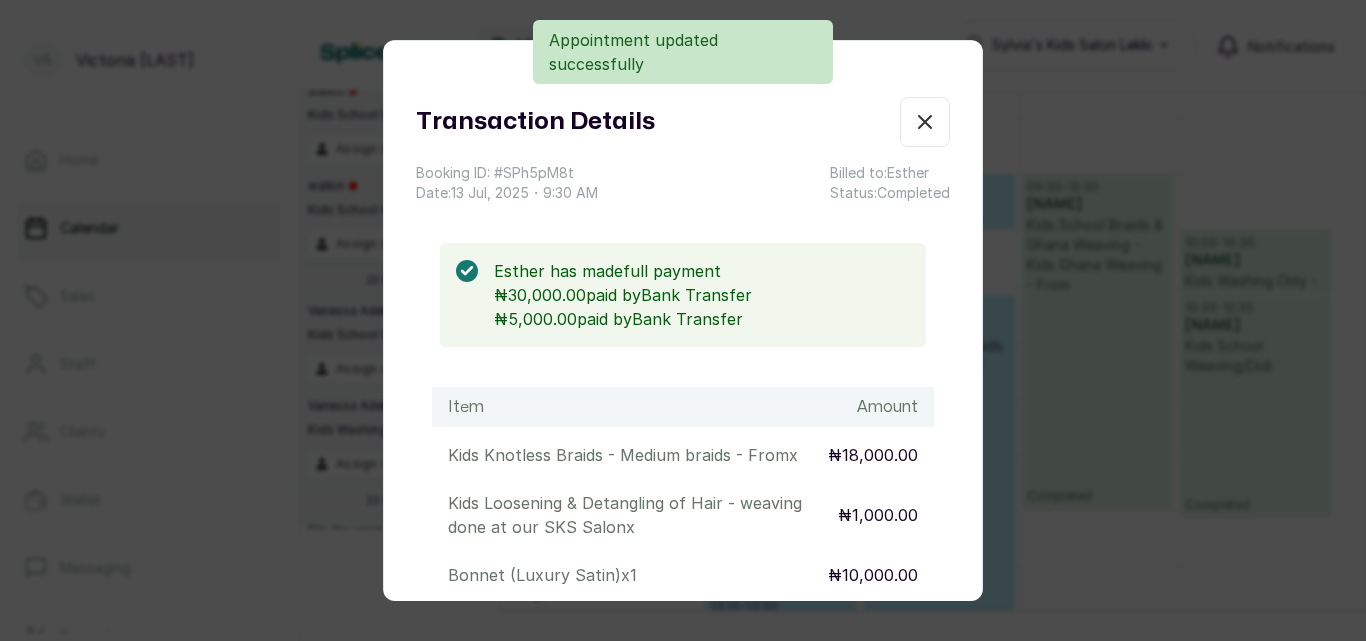 click 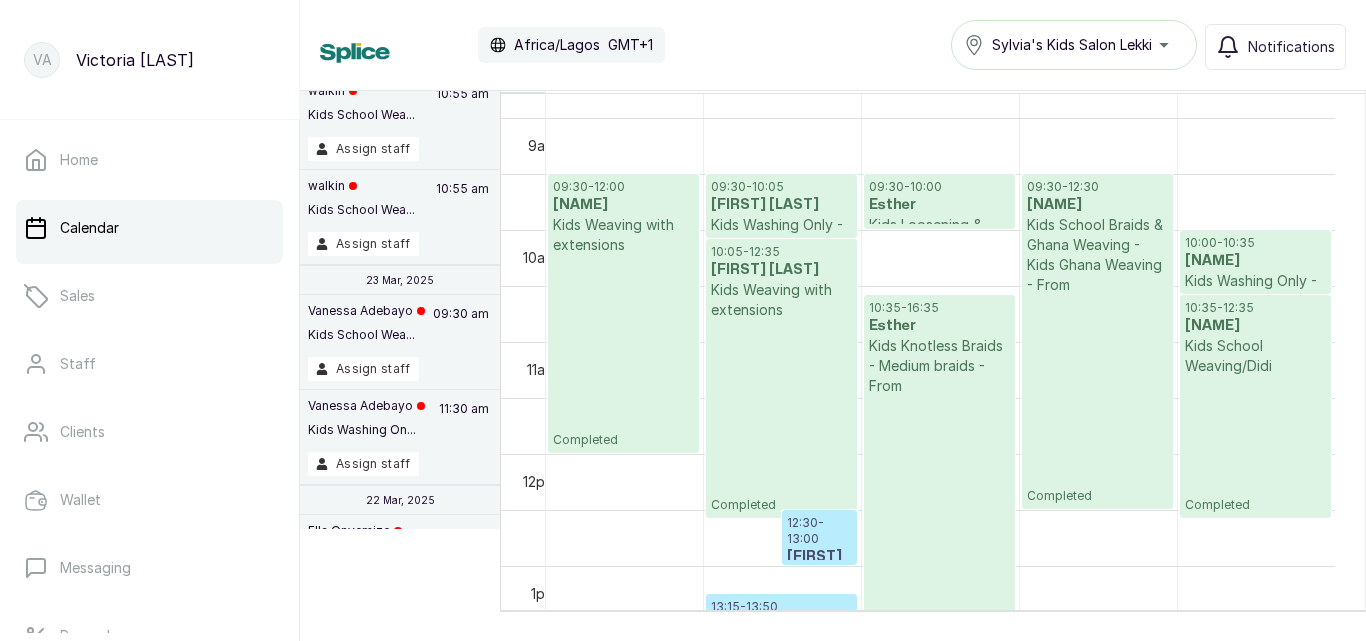 scroll, scrollTop: 1085, scrollLeft: 0, axis: vertical 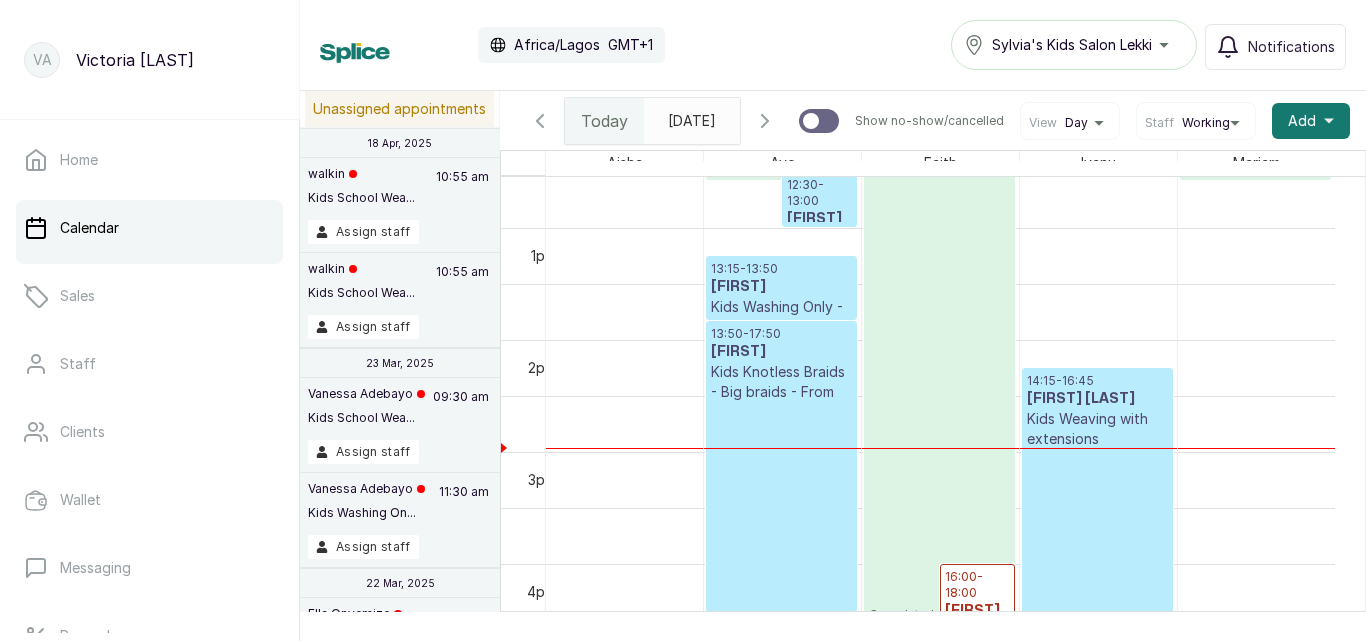 click on "13:50  -  17:50 [FIRST]  Kids Knotless Braids - Big braids  - From Confirmed" at bounding box center [781, 544] 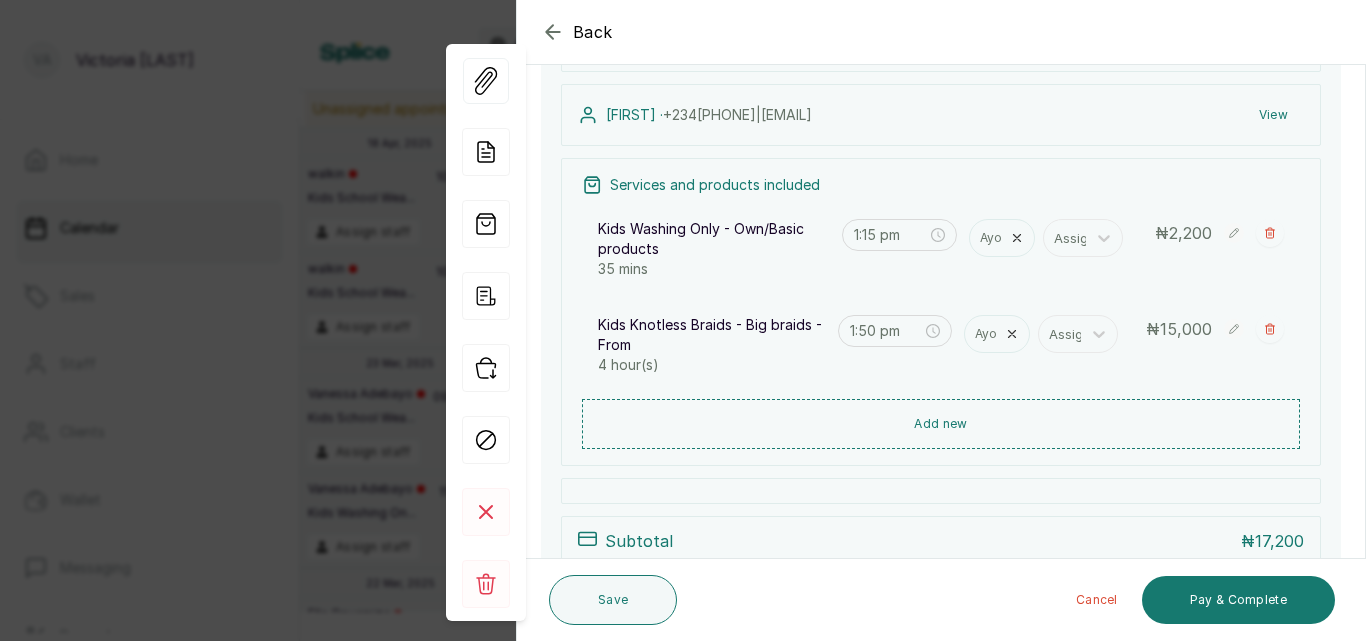 click on "Back Appointment Details Edit appointment Make changes to appointment details [NAME] has made A deposit ₦5,000.00 paid by Card Appointment type Online Walk-in Phone Appointment Date 2025/07/13 Appointment Time 1:15 pm Add services Add service Kids Washing Only - Own/Basic products 35 mins [NAME] Assign 1:15 pm ₦ 2,200 Kids Knotless Braids - Big braids - From 4 hour(s) [NAME] Assign 1:50 pm ₦ 15,000 Add products No Products added Add product Subtotal ₦17,200.00 Total ₦ 17,200 Amount paid ₦5,000.00 Outstanding Balance ₦12,200.00 Add Extra Charge Add promo code Add discount Add Product(s) Select... Note 1000 of 1000 characters left Client has made payment 13 Jul 2025, 01:15 PM Edit [NAME] · [PHONE] | [EMAIL] View Services and products included Kids Washing Only - Own/Basic products 35 mins 1:15 pm [NAME] Assign ₦ 2,200 Kids Knotless Braids - Big braids - From 4 hour(s) 1:50 pm [NAME] Assign ₦ 15,000 Add new Subtotal ₦ 17,200 Total ₦ 17,200 View Pay" at bounding box center (941, 320) 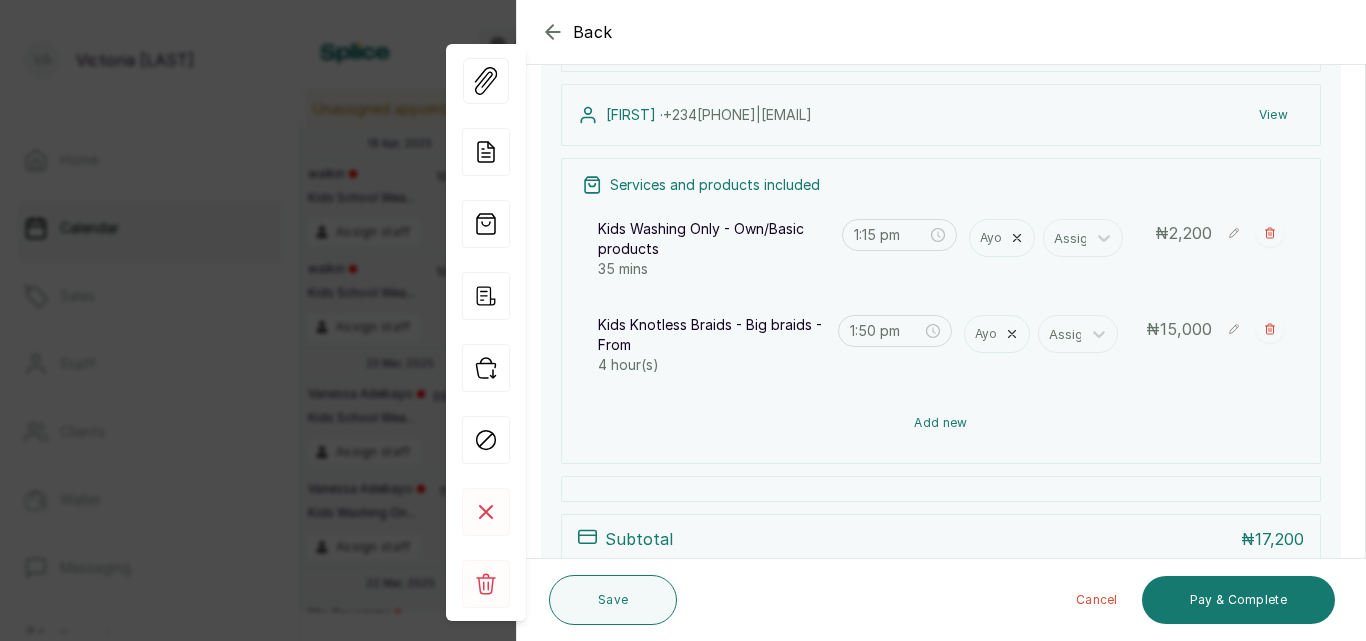 click on "Add new" at bounding box center [941, 423] 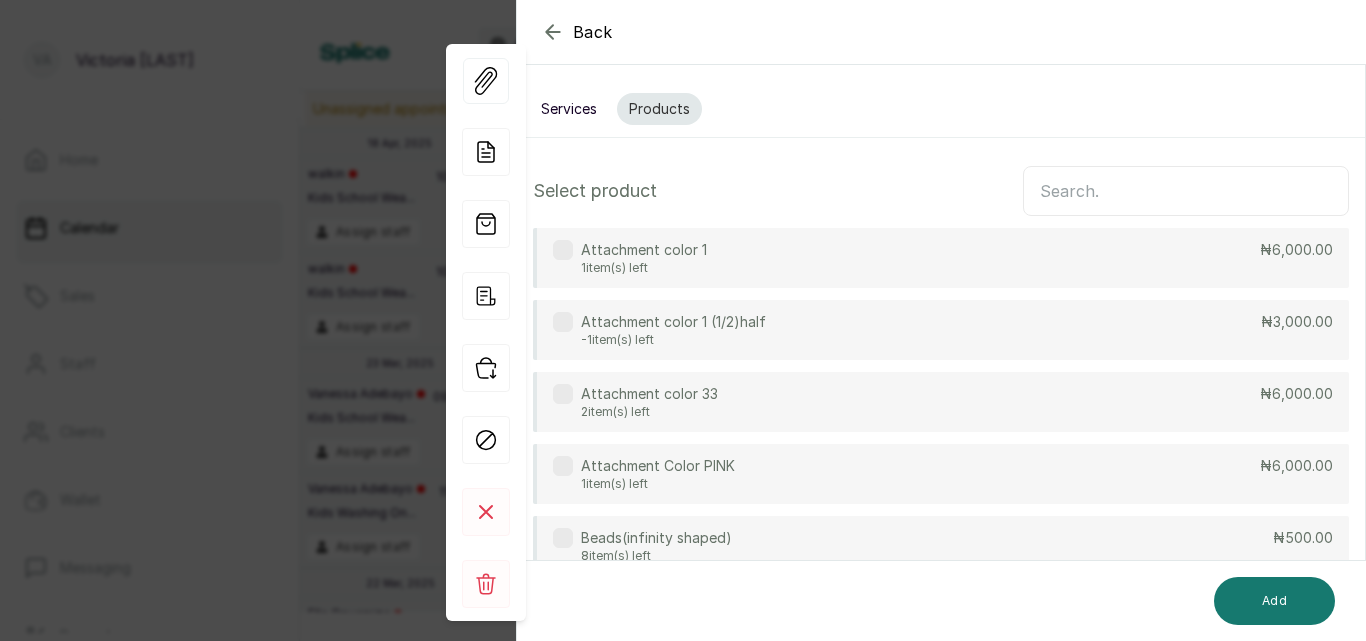 click at bounding box center (1186, 191) 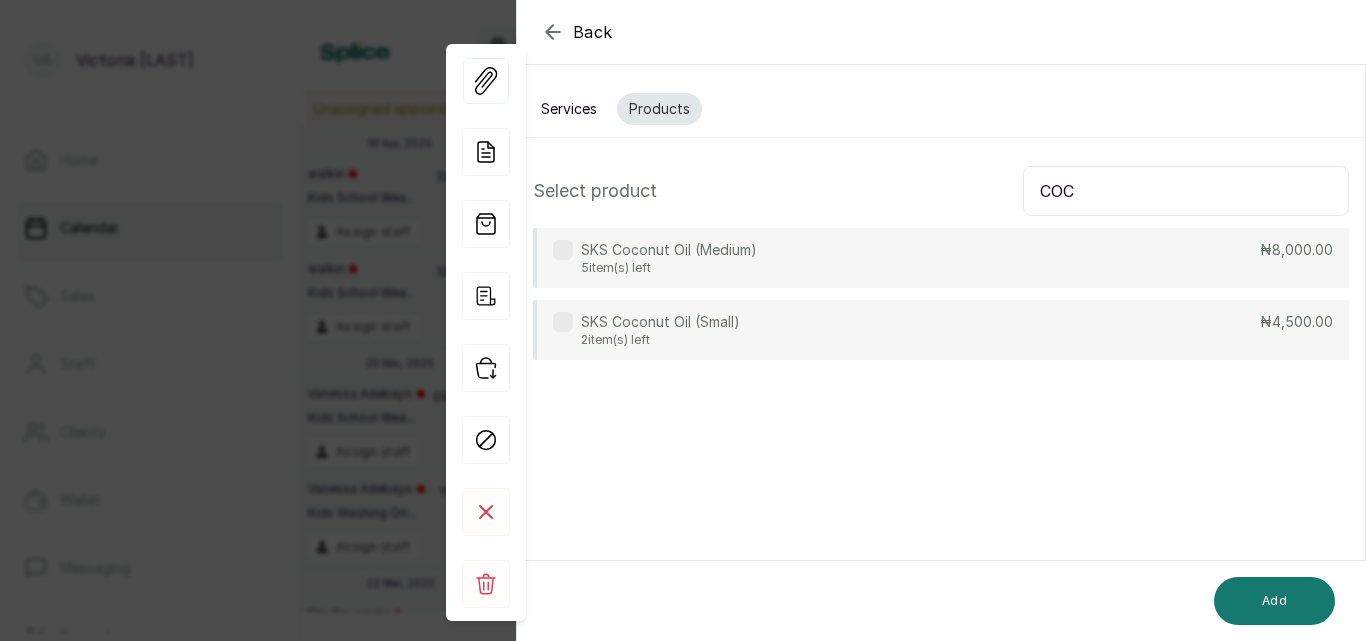 type on "COC" 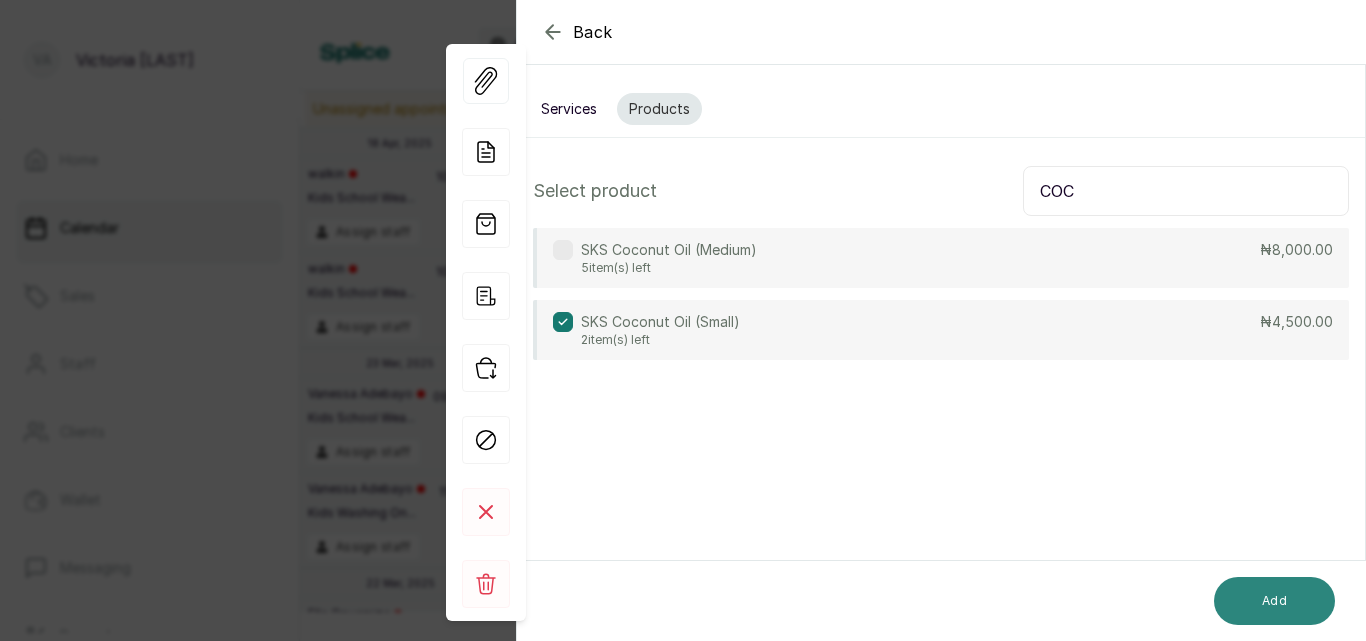 click on "Add" at bounding box center (1274, 601) 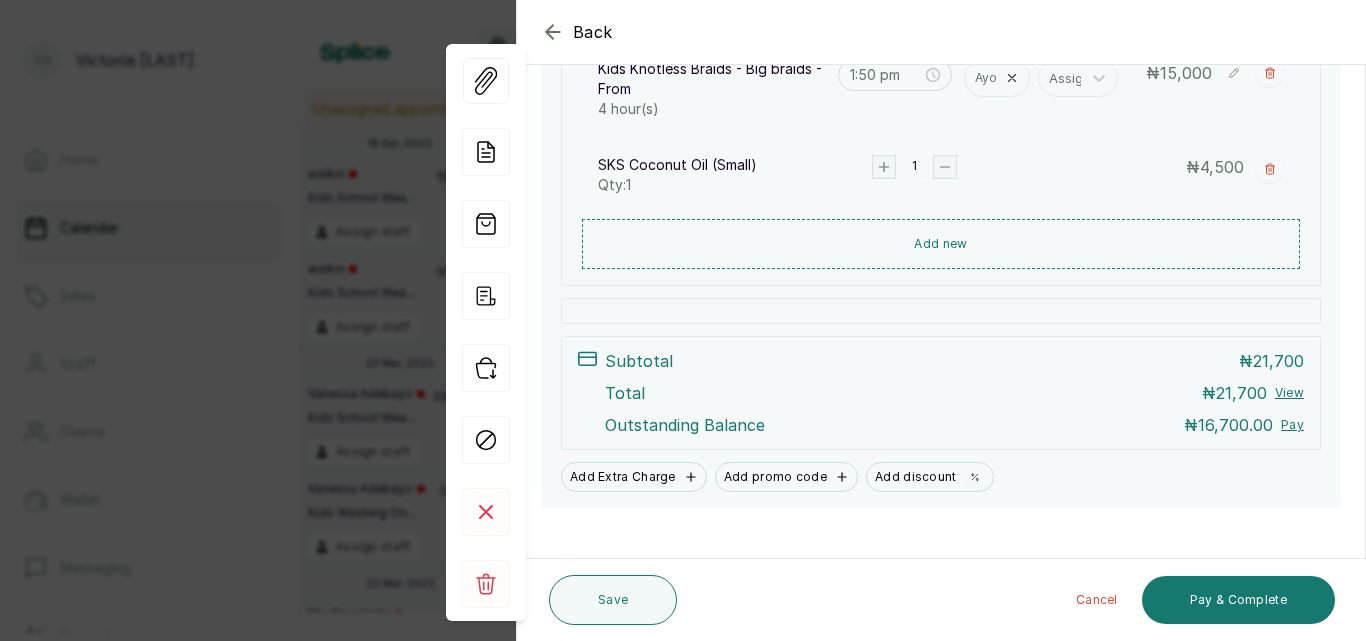scroll, scrollTop: 563, scrollLeft: 0, axis: vertical 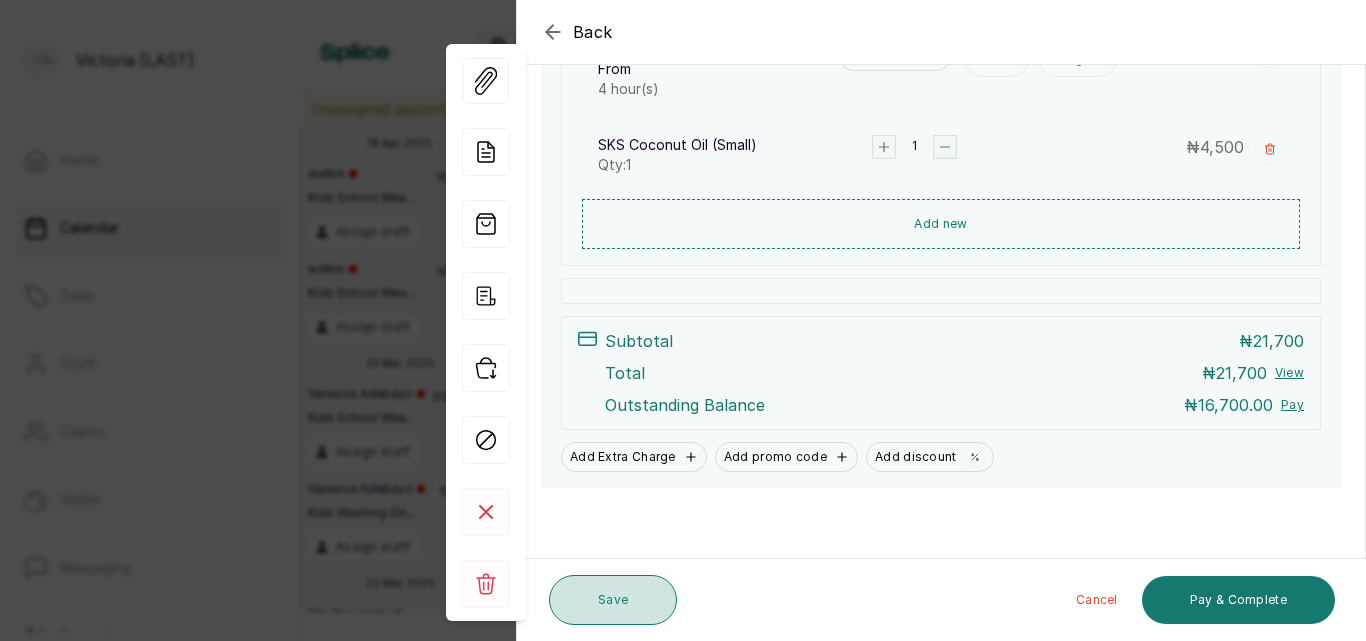 click on "Save" at bounding box center [613, 600] 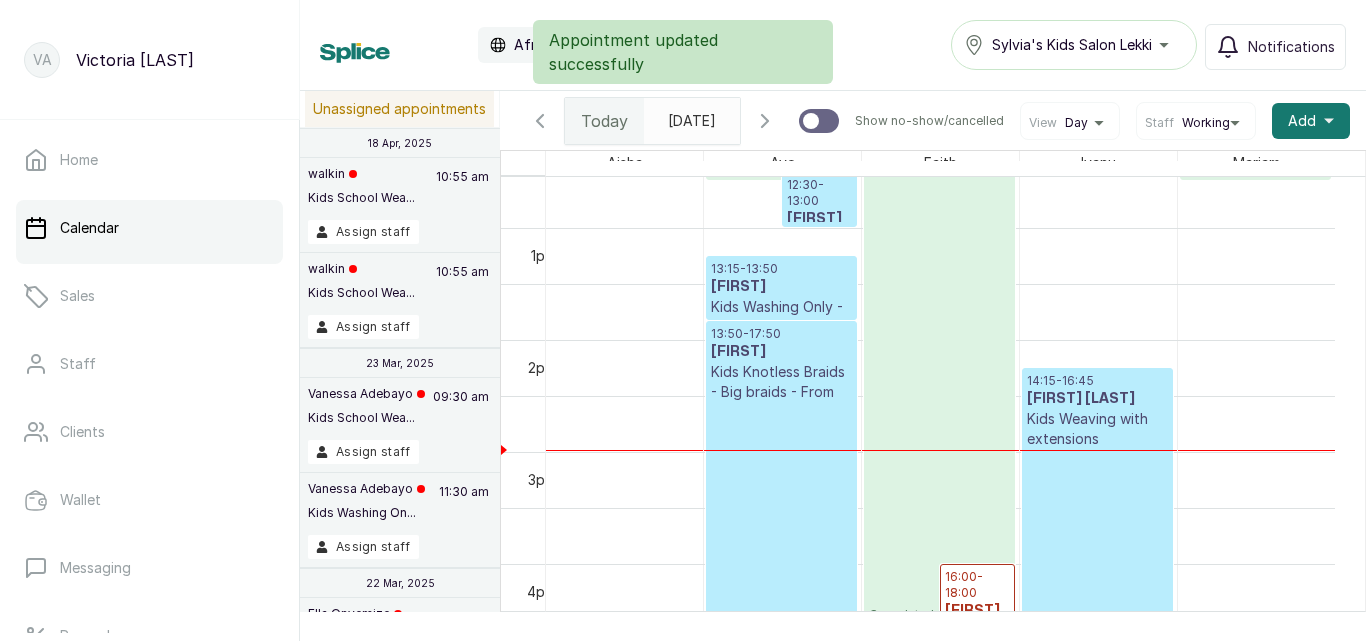 scroll, scrollTop: 1506, scrollLeft: 0, axis: vertical 